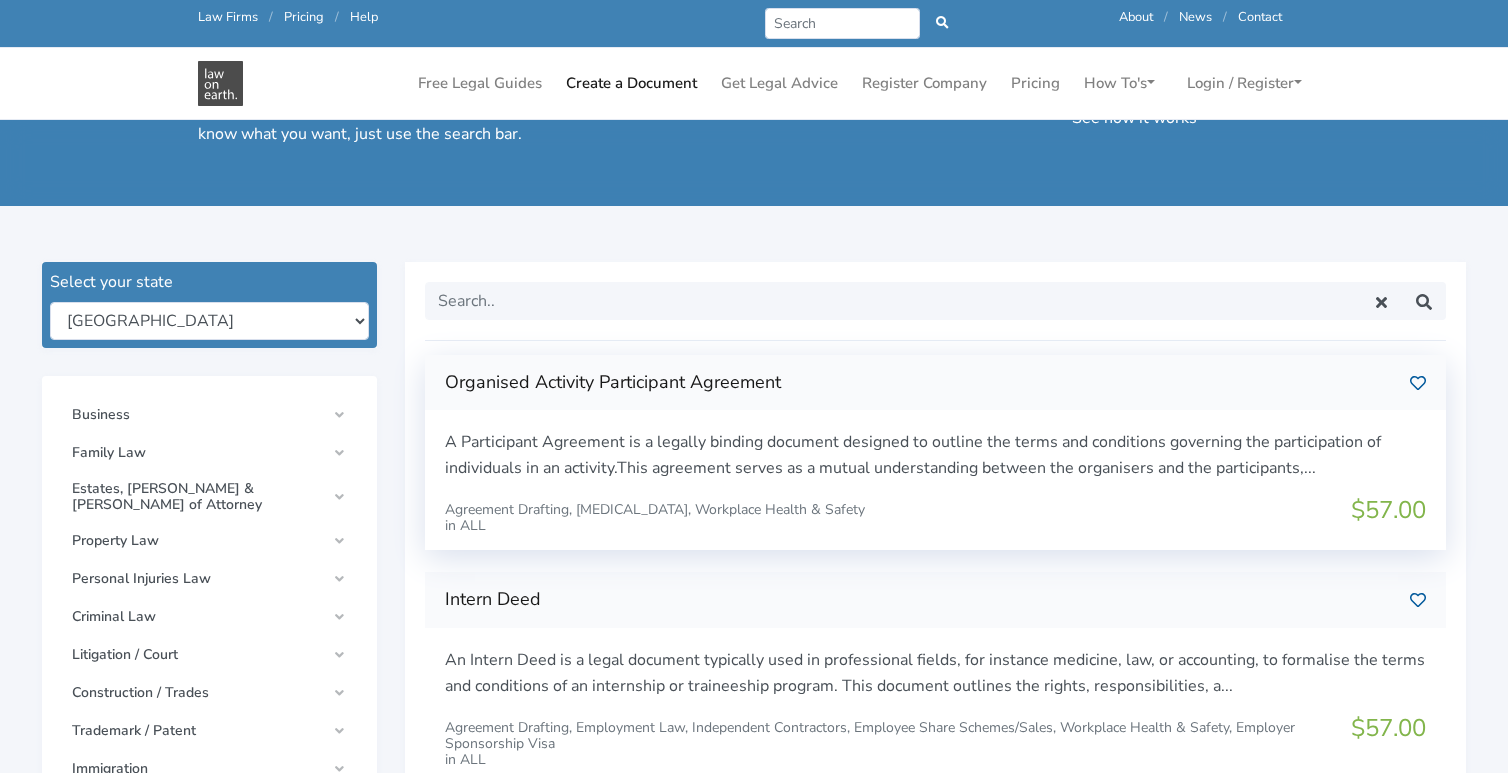 scroll, scrollTop: 134, scrollLeft: 0, axis: vertical 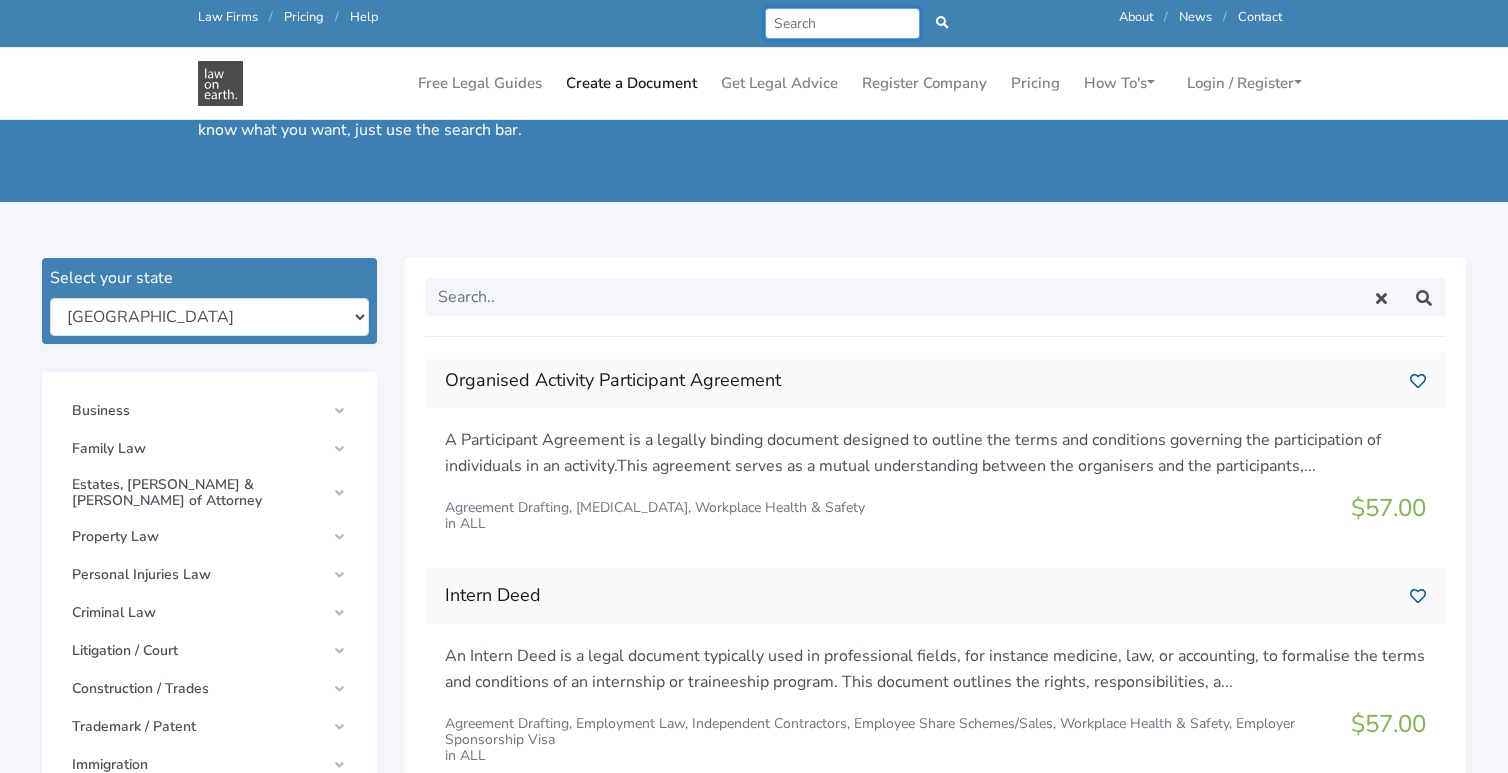click at bounding box center (842, 23) 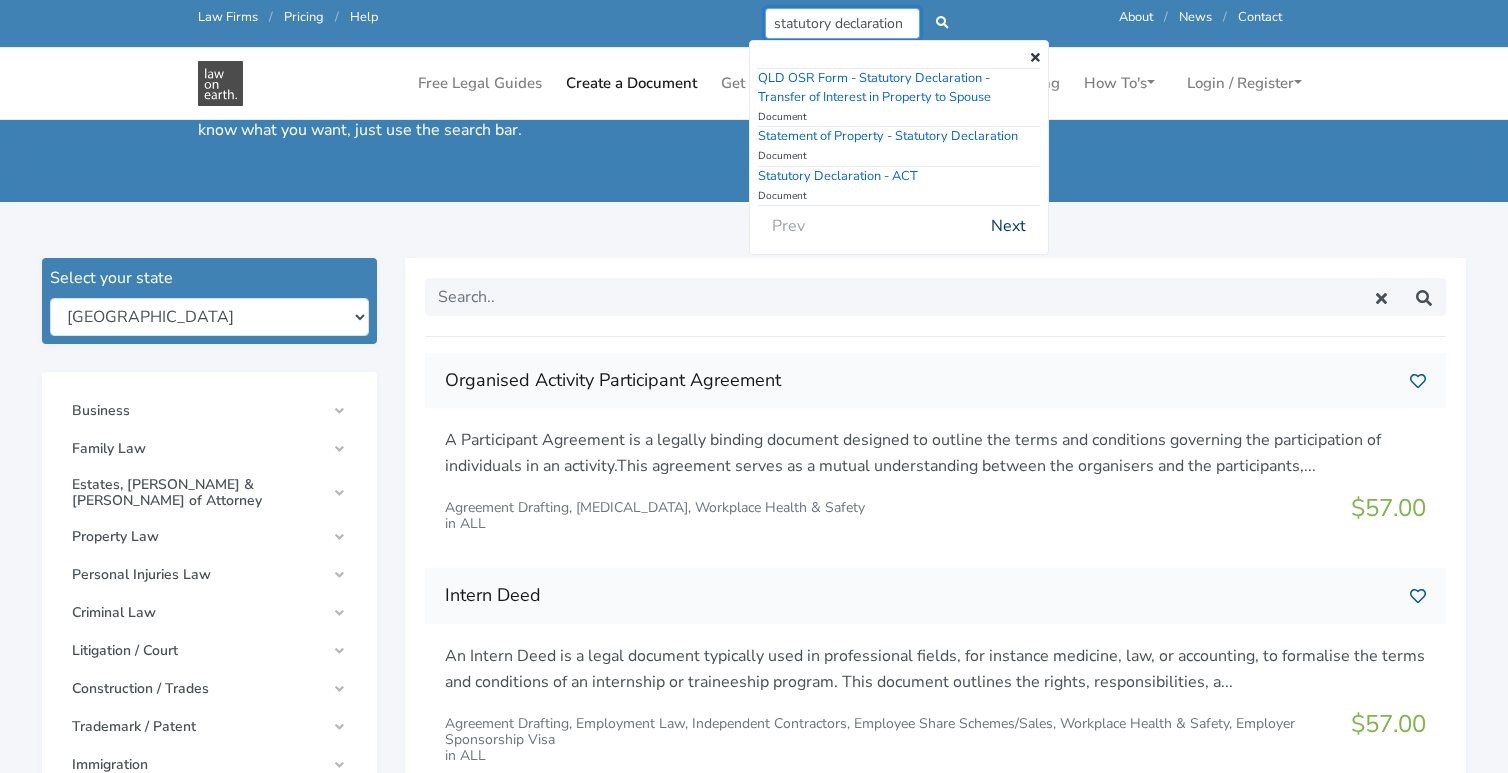 type on "statutory declaration" 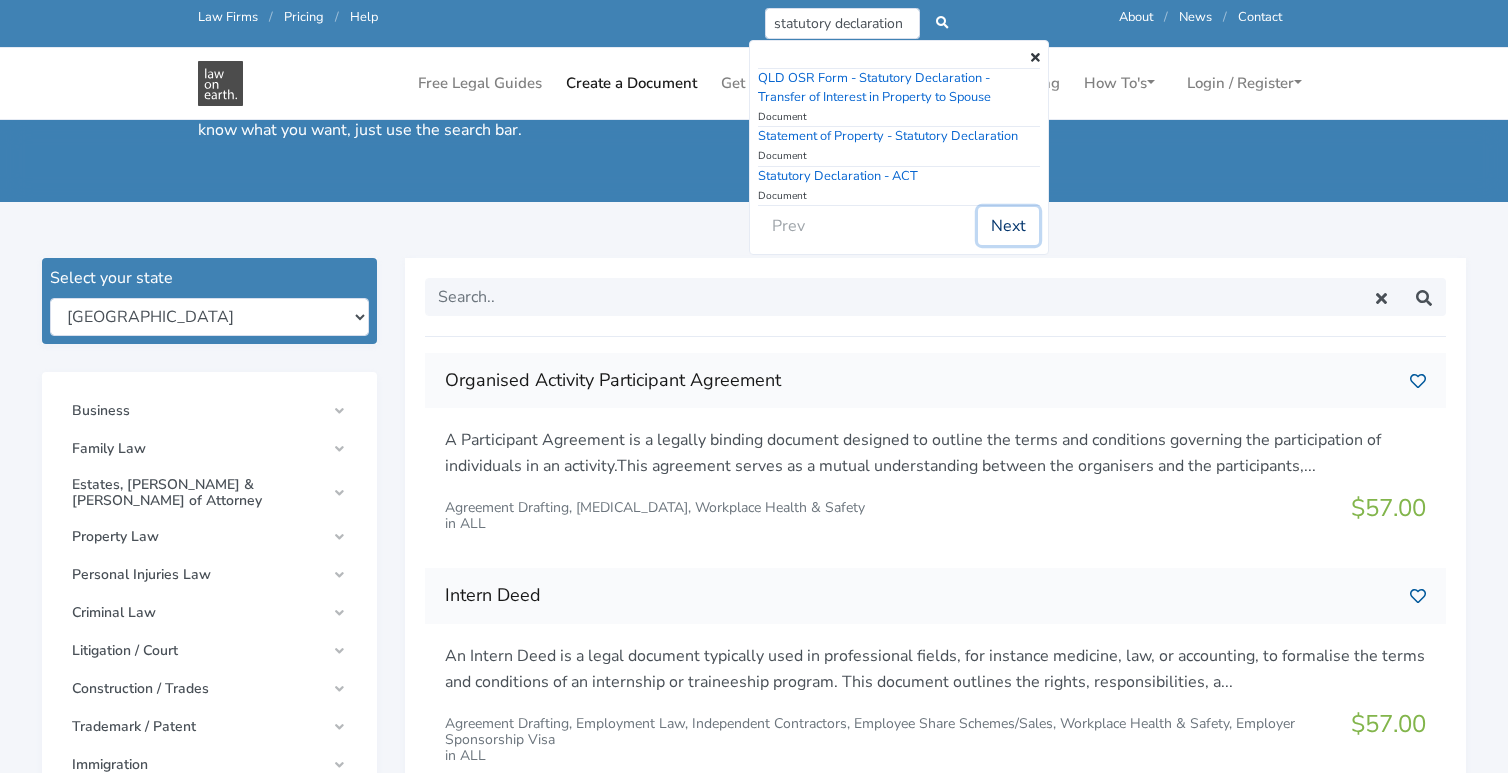 click on "Next" at bounding box center [1008, 226] 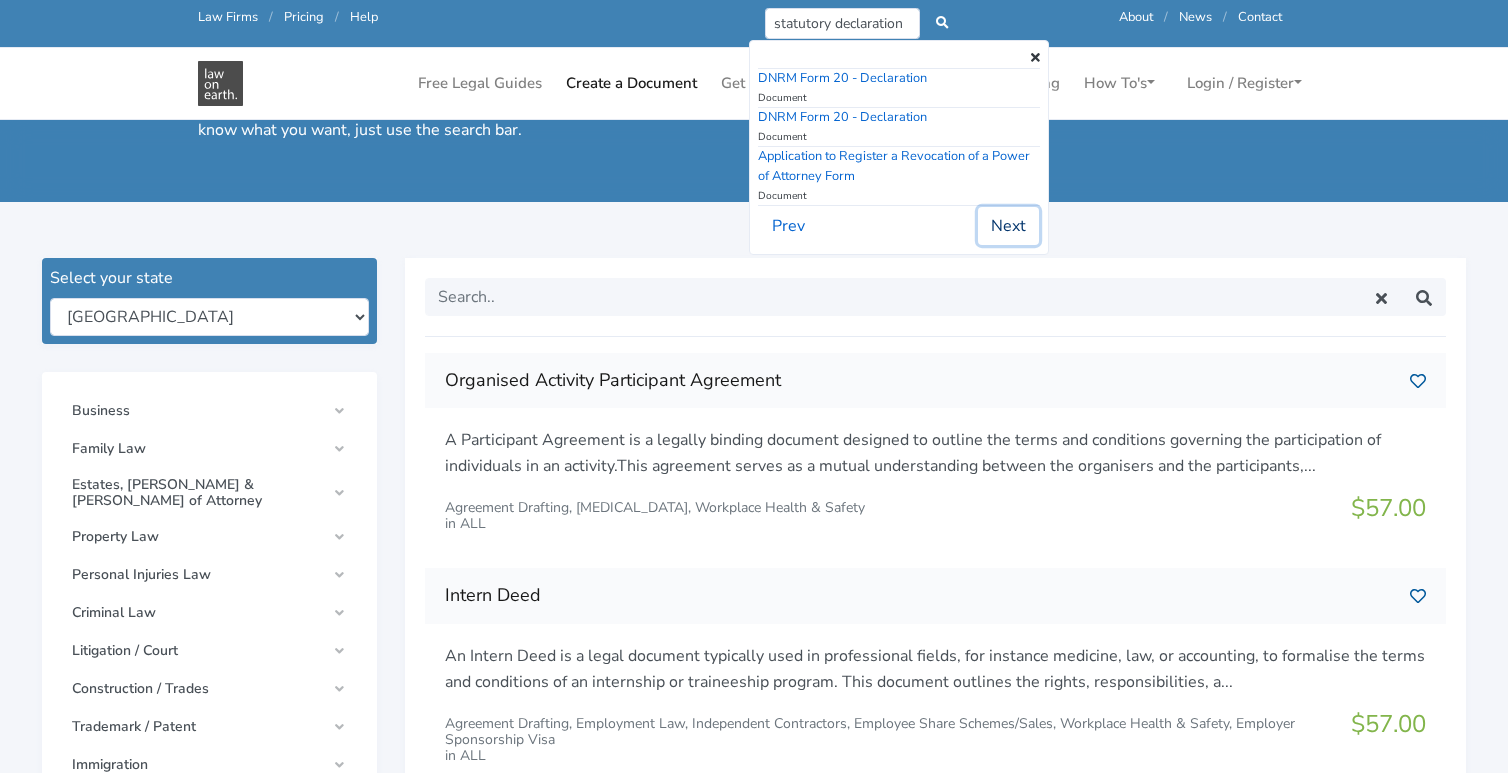 click on "Next" at bounding box center [1008, 226] 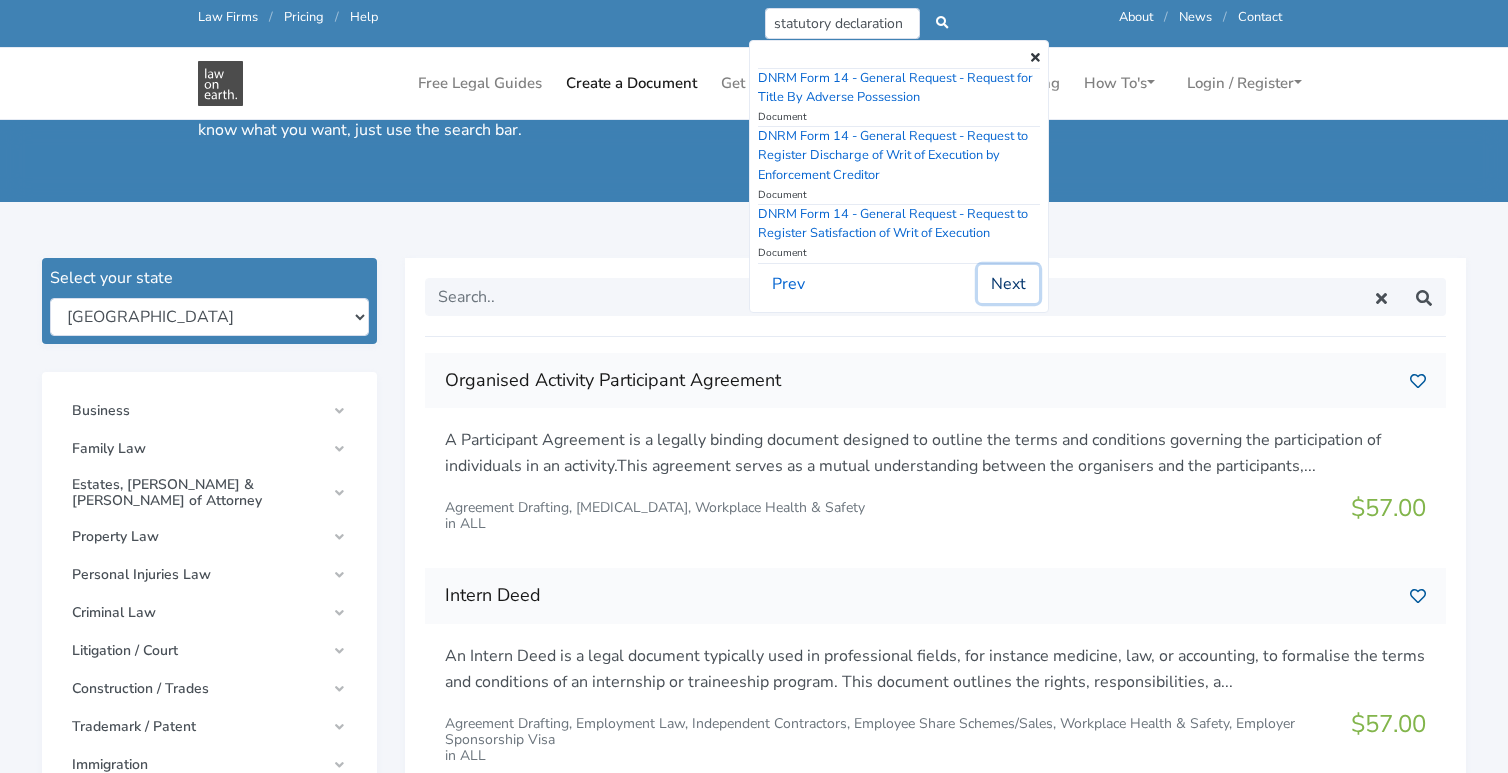 click on "Next" at bounding box center [1008, 284] 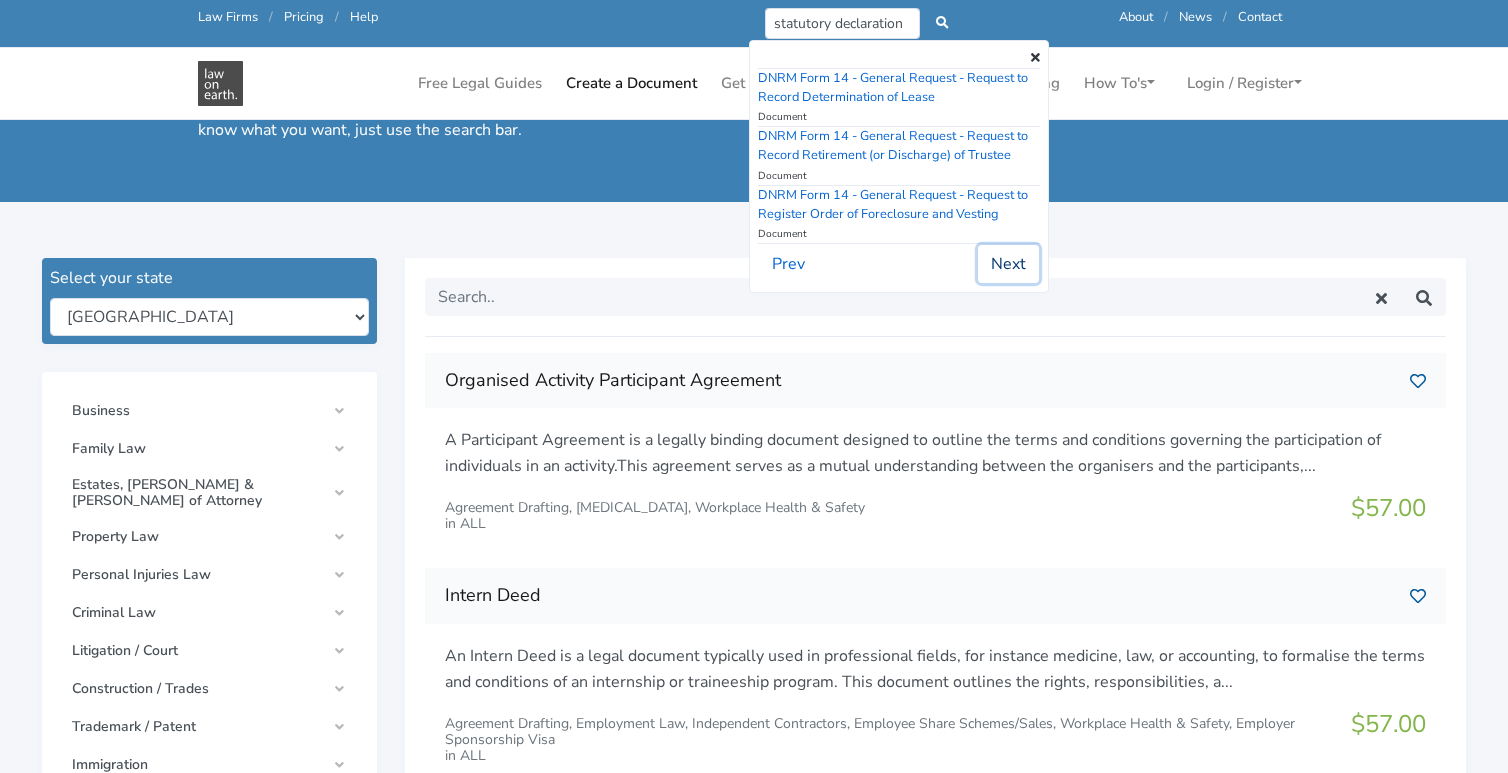 click on "Next" at bounding box center (1008, 264) 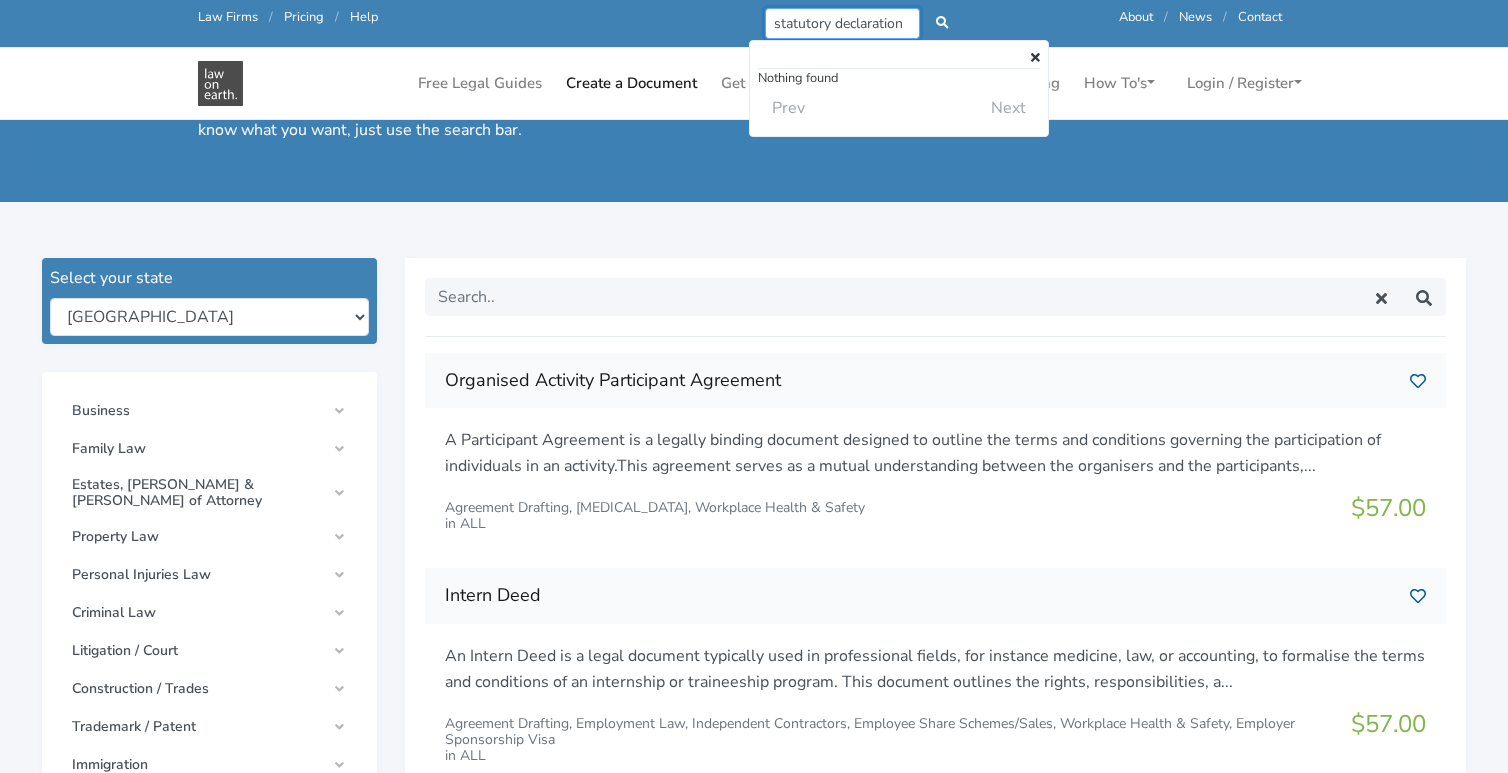 click on "statutory declaration" at bounding box center [842, 23] 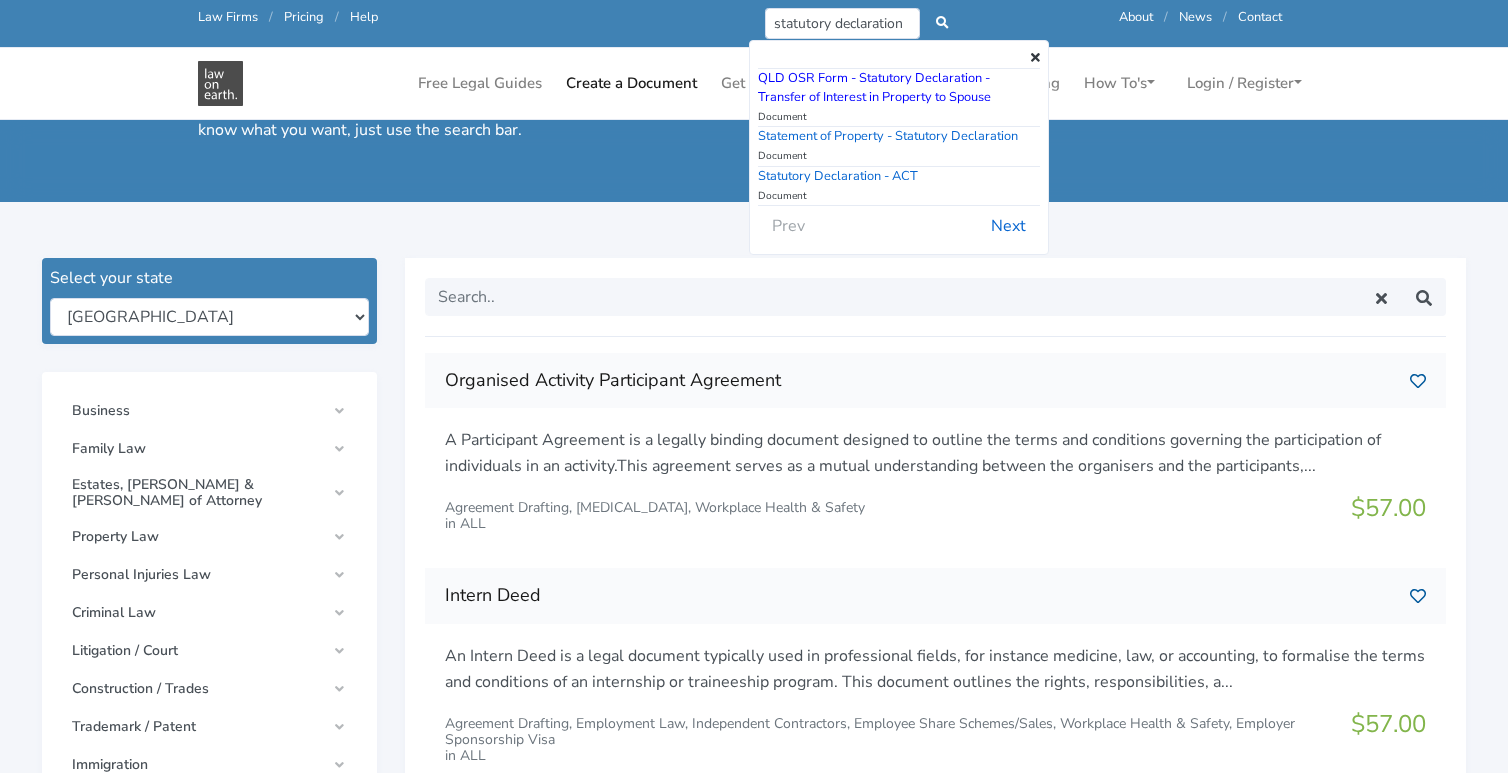 click on "QLD OSR Form - Statutory Declaration - Transfer of Interest in Property to Spouse" at bounding box center [874, 87] 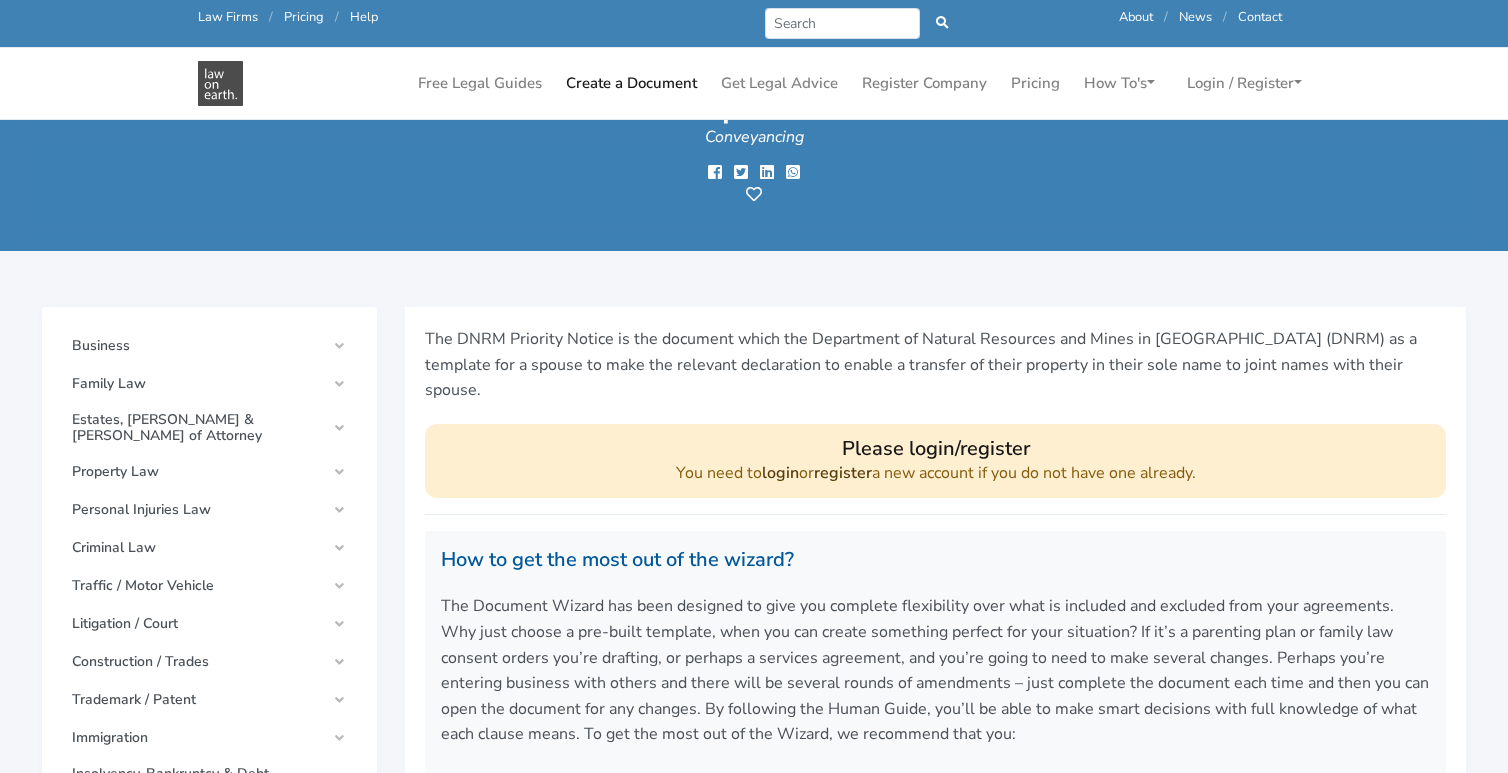 scroll, scrollTop: 0, scrollLeft: 0, axis: both 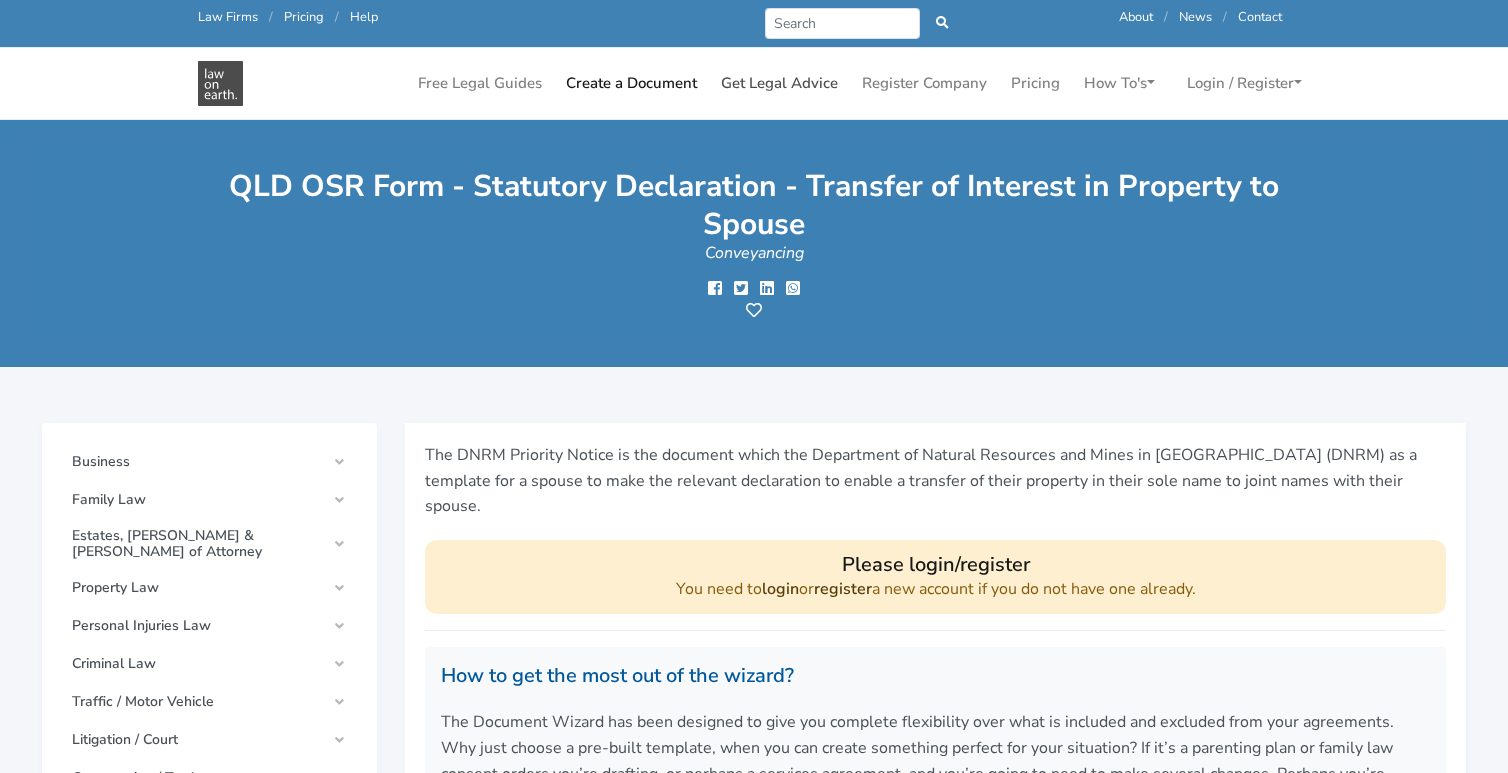 click on "Get Legal Advice" at bounding box center (779, 83) 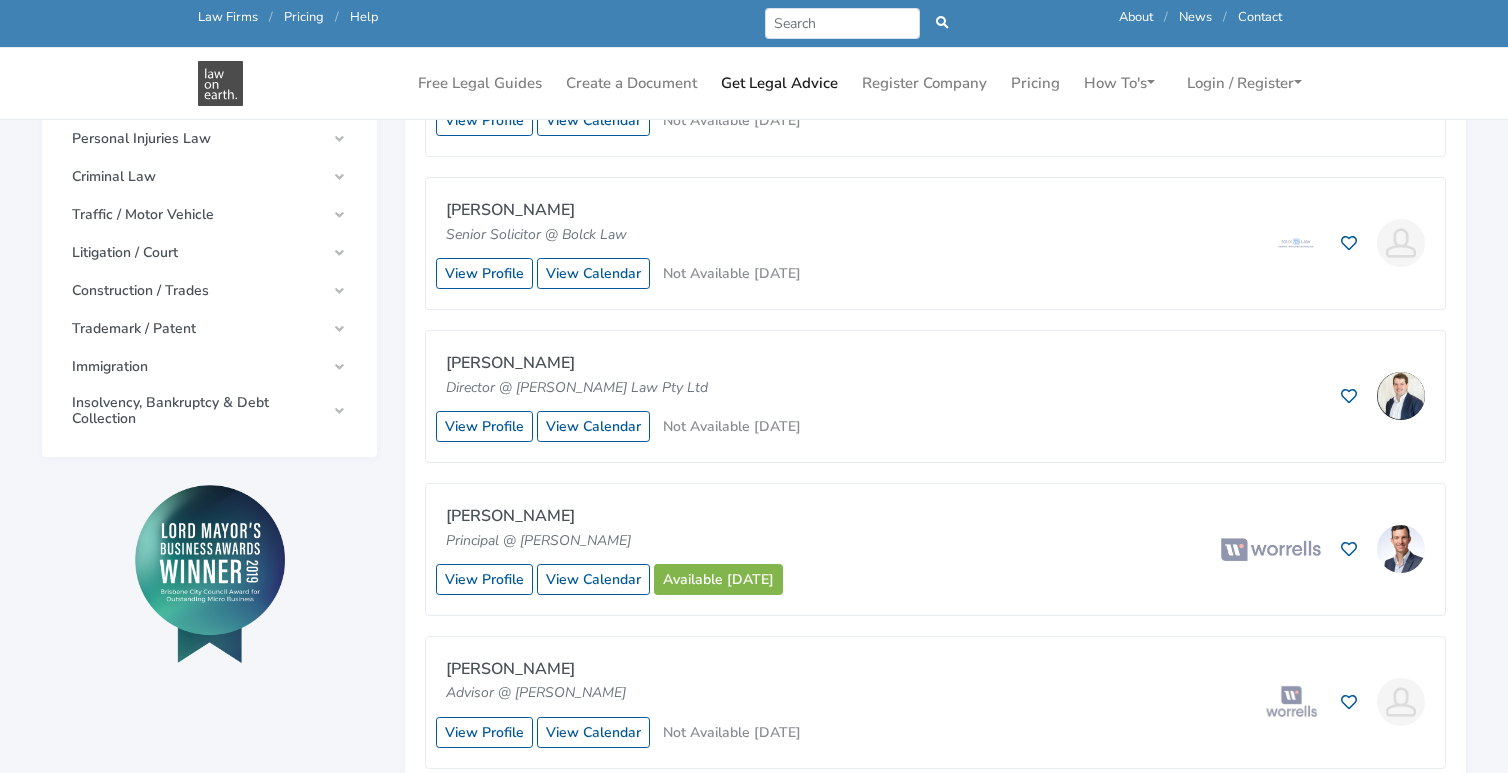 scroll, scrollTop: 974, scrollLeft: 0, axis: vertical 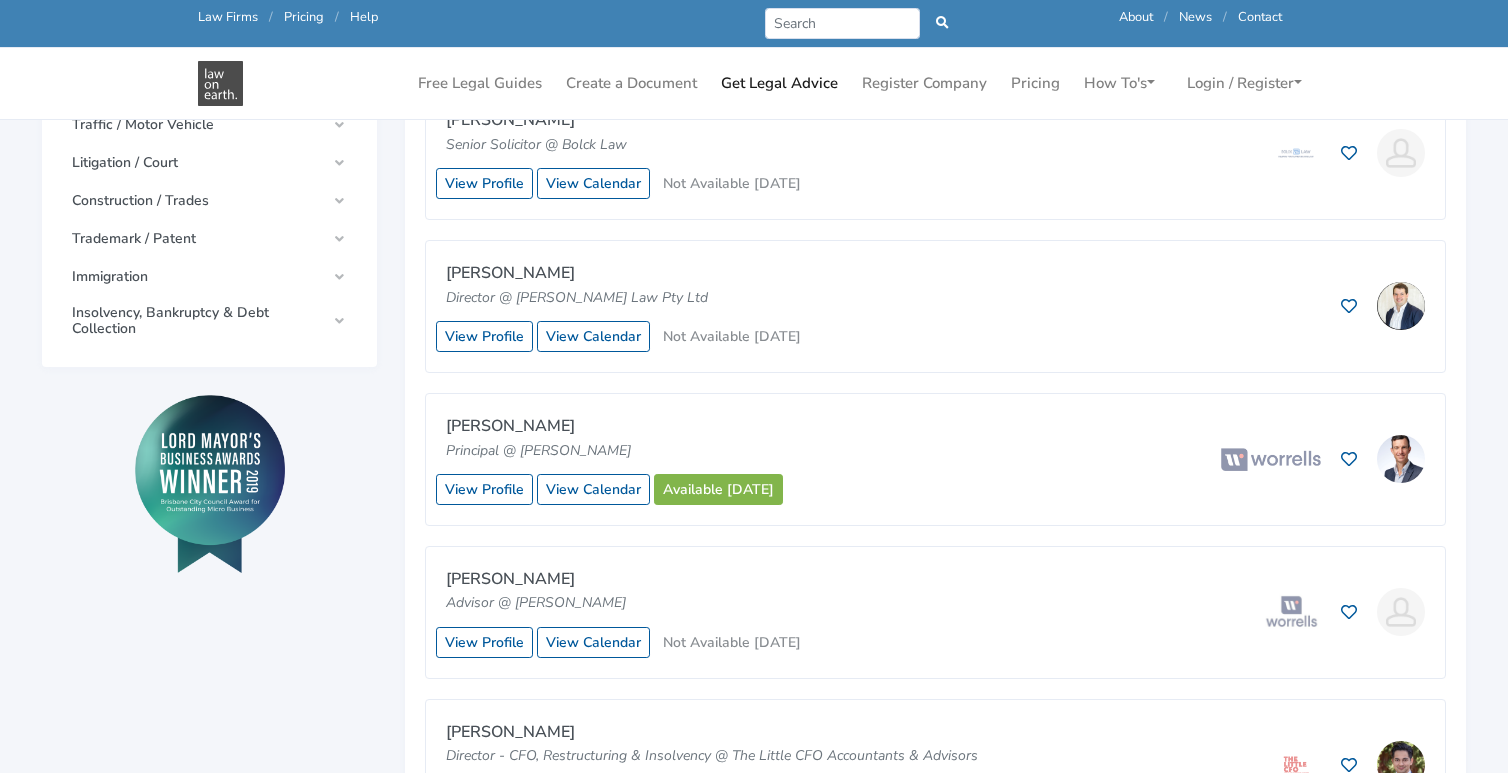 click on "Principal
@ [PERSON_NAME]" at bounding box center [607, 451] 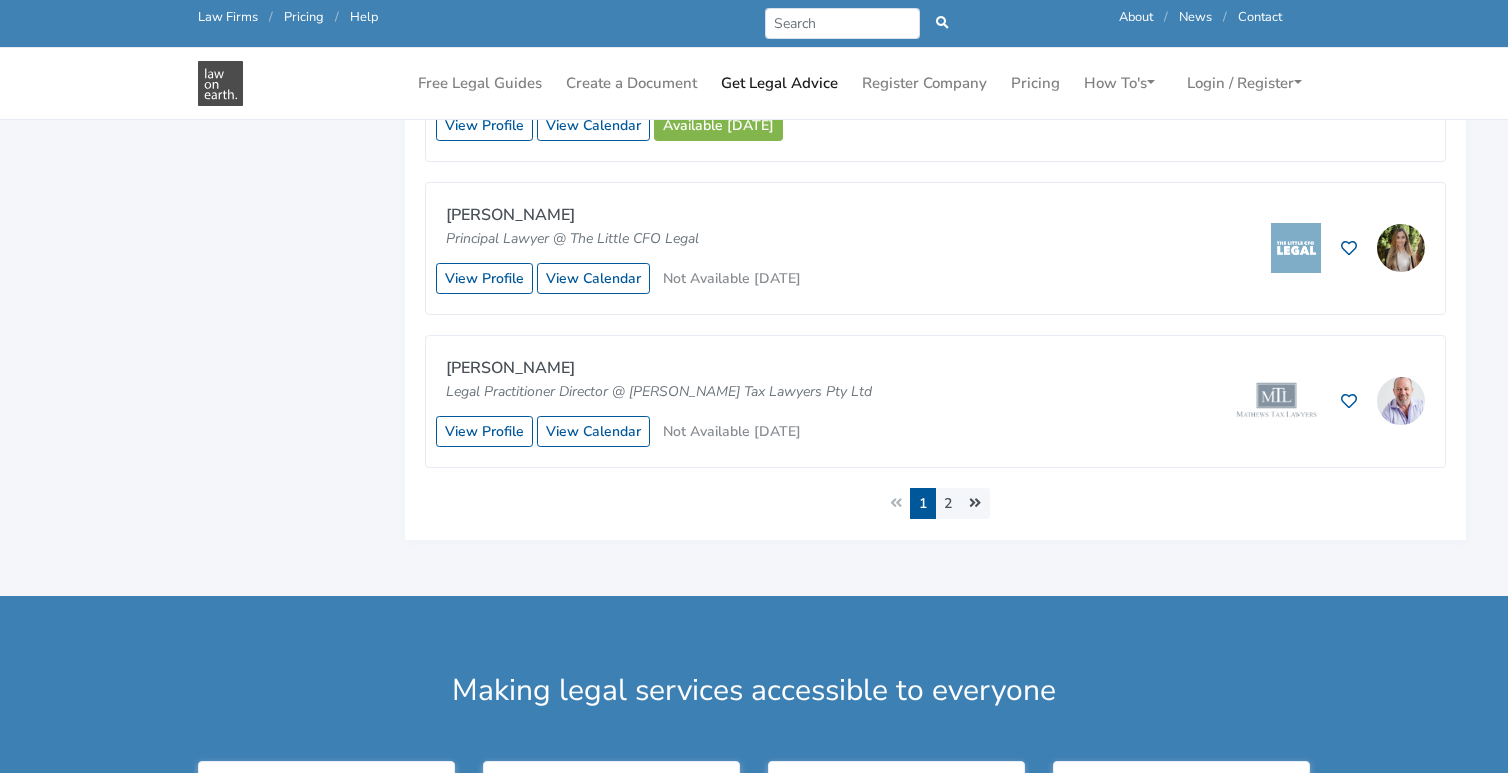 scroll, scrollTop: 1799, scrollLeft: 0, axis: vertical 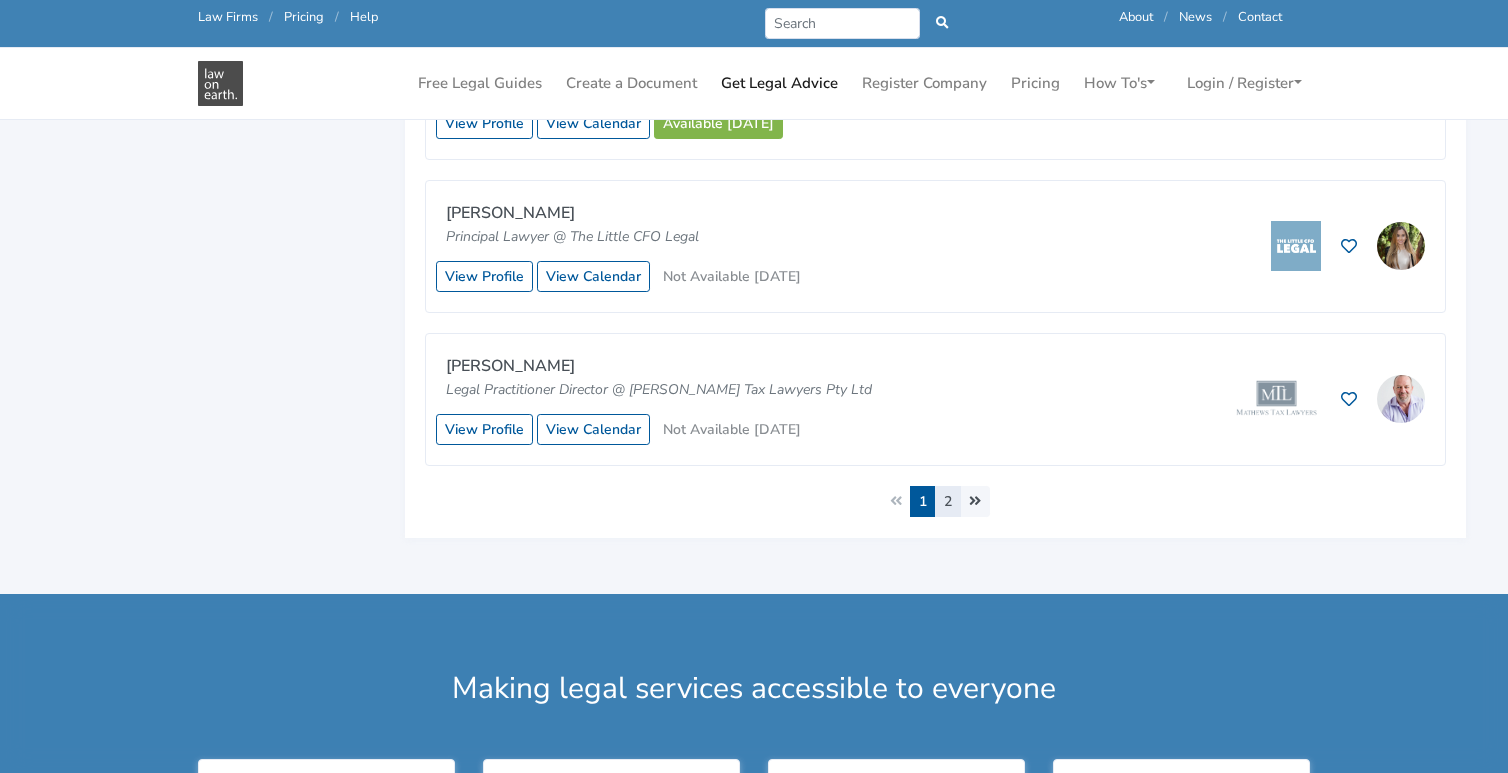 click on "2" at bounding box center (948, 501) 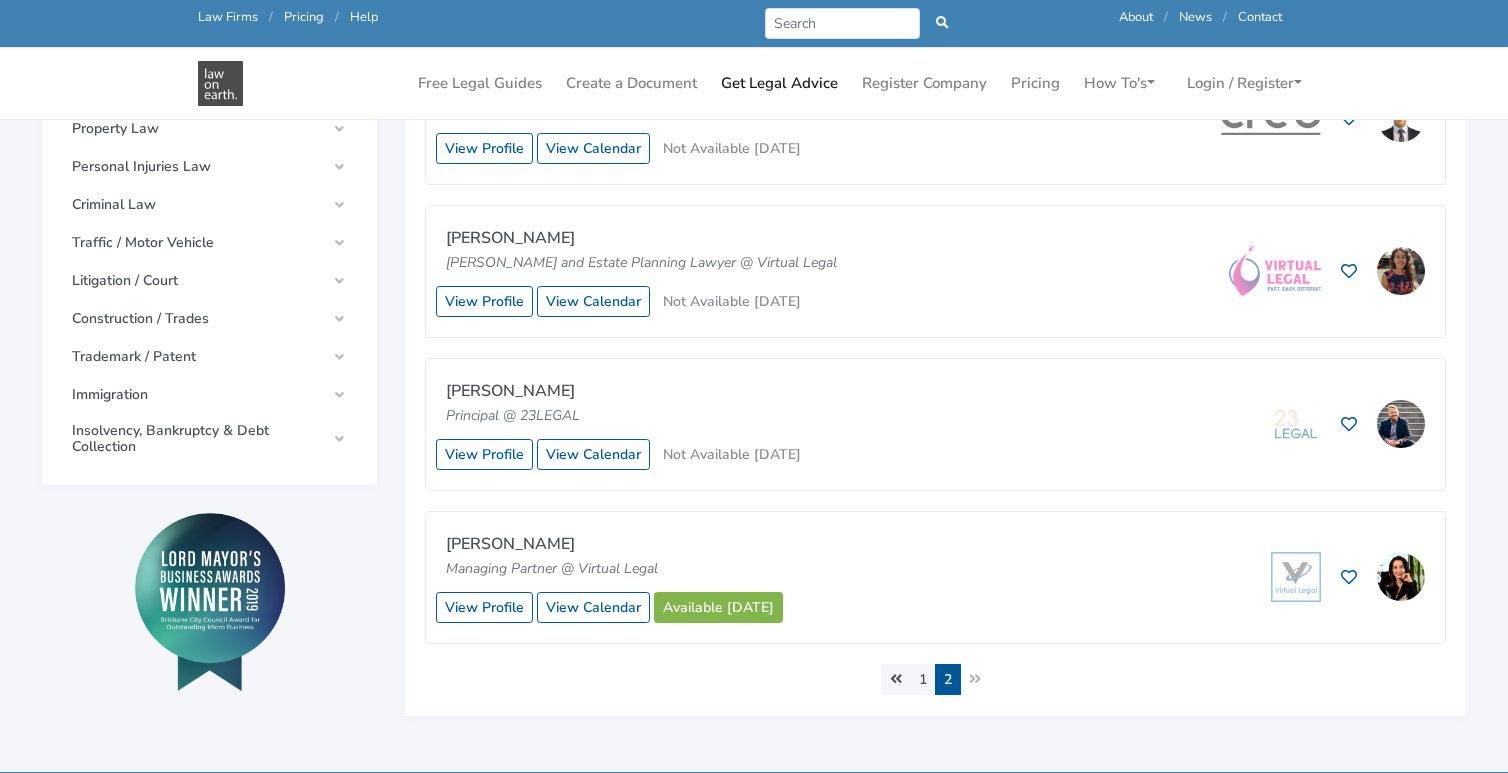 scroll, scrollTop: 864, scrollLeft: 0, axis: vertical 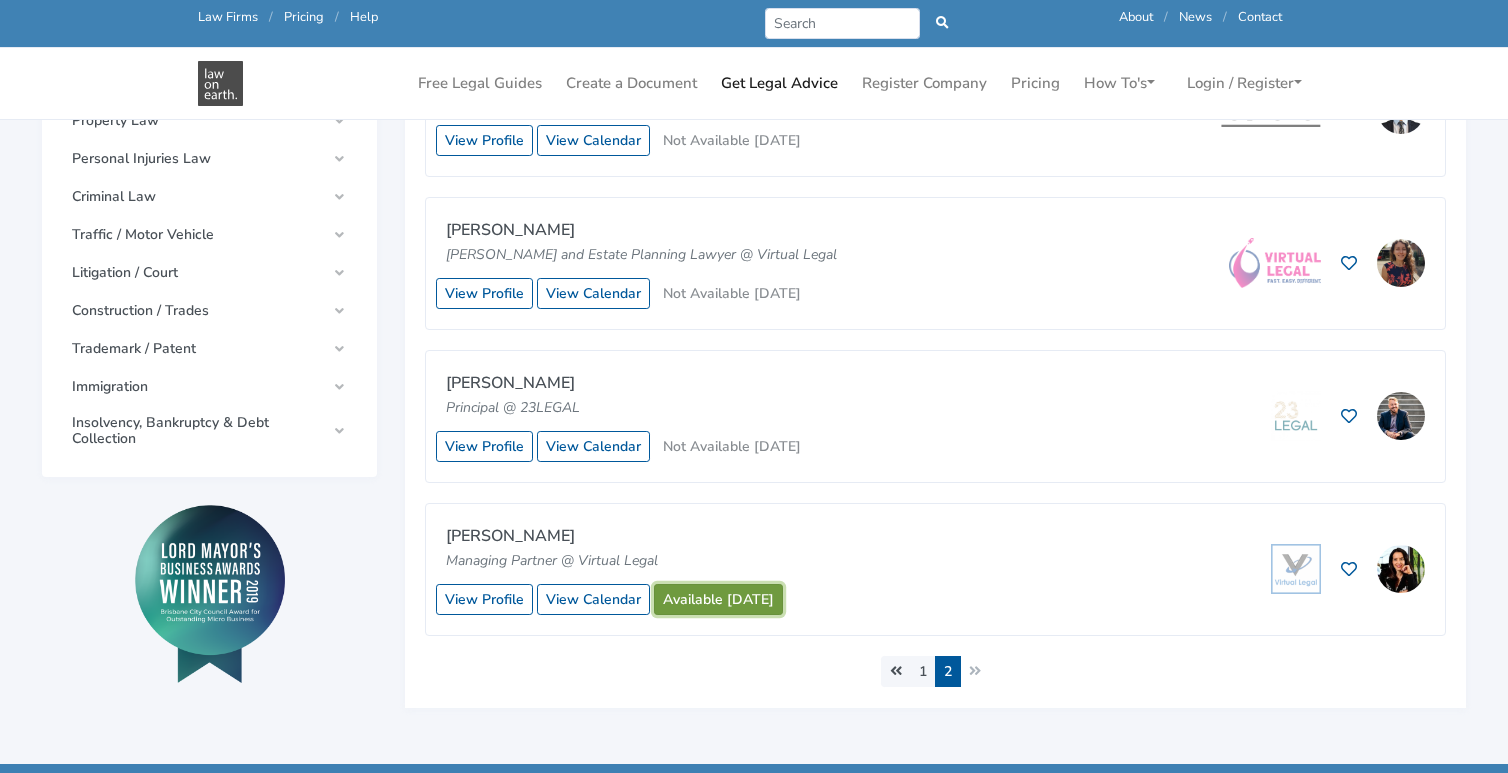 click on "Available today" at bounding box center [718, 599] 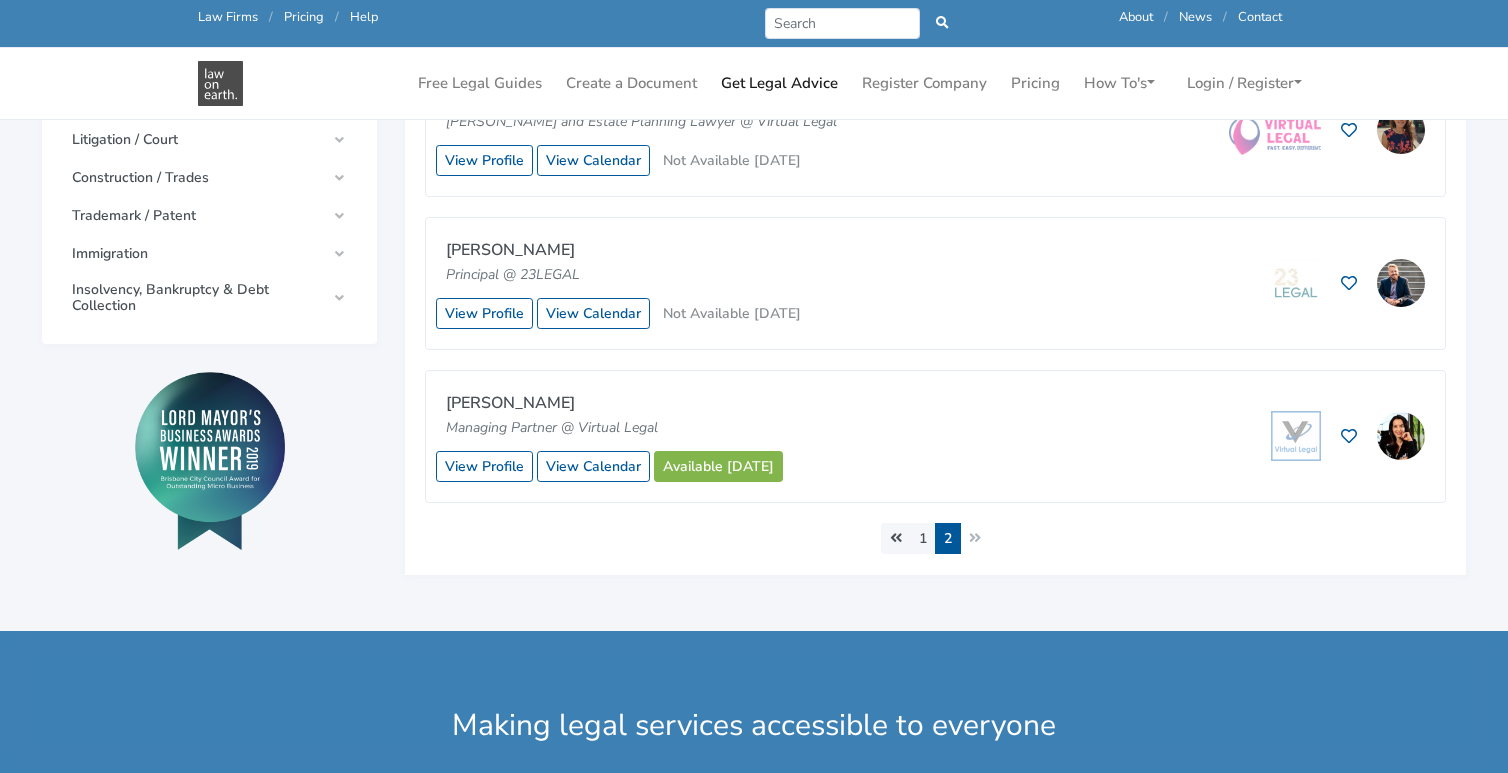 scroll, scrollTop: 1037, scrollLeft: 0, axis: vertical 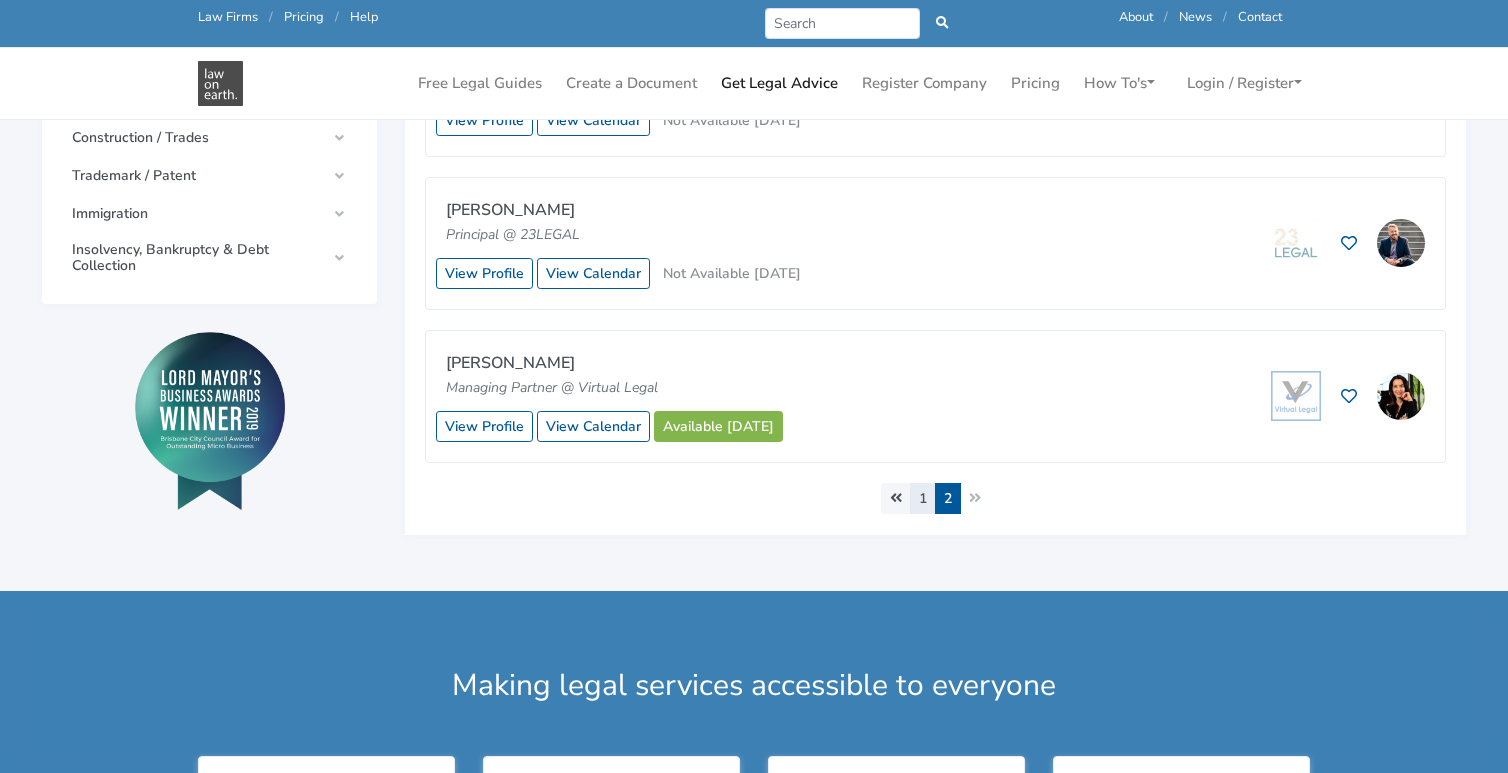click on "1" at bounding box center (923, 498) 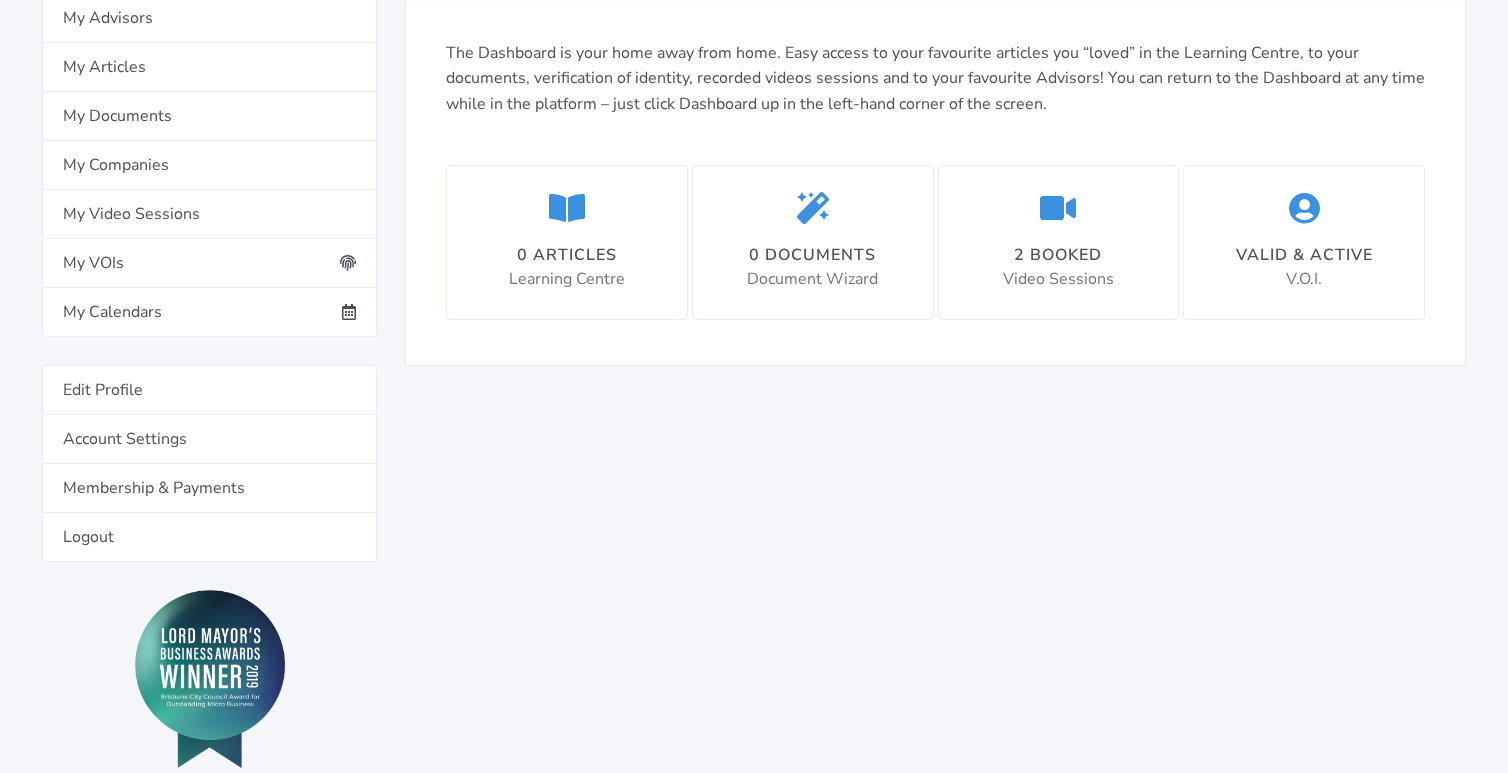 scroll, scrollTop: 431, scrollLeft: 0, axis: vertical 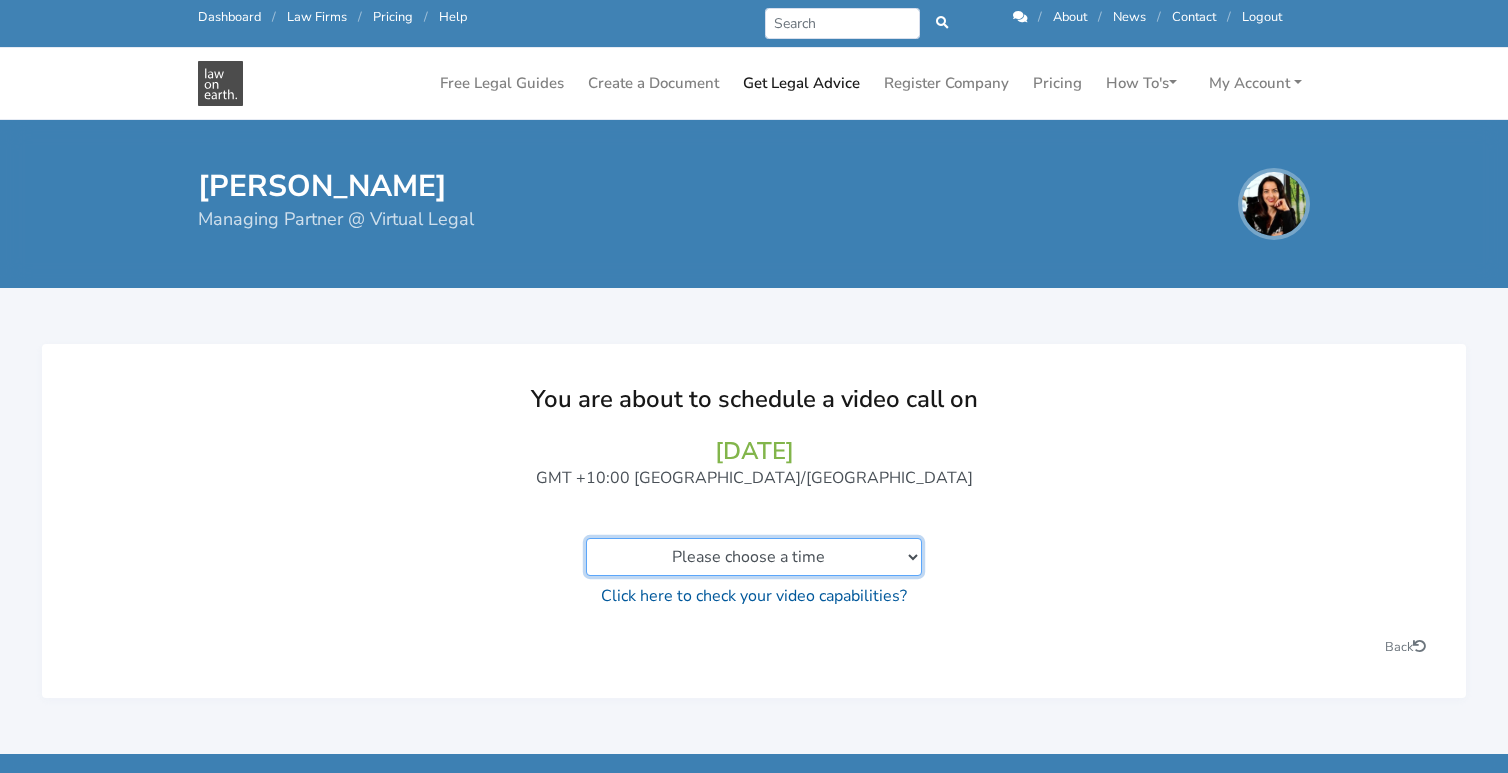 click on "Please choose a time
No slots available" at bounding box center (754, 557) 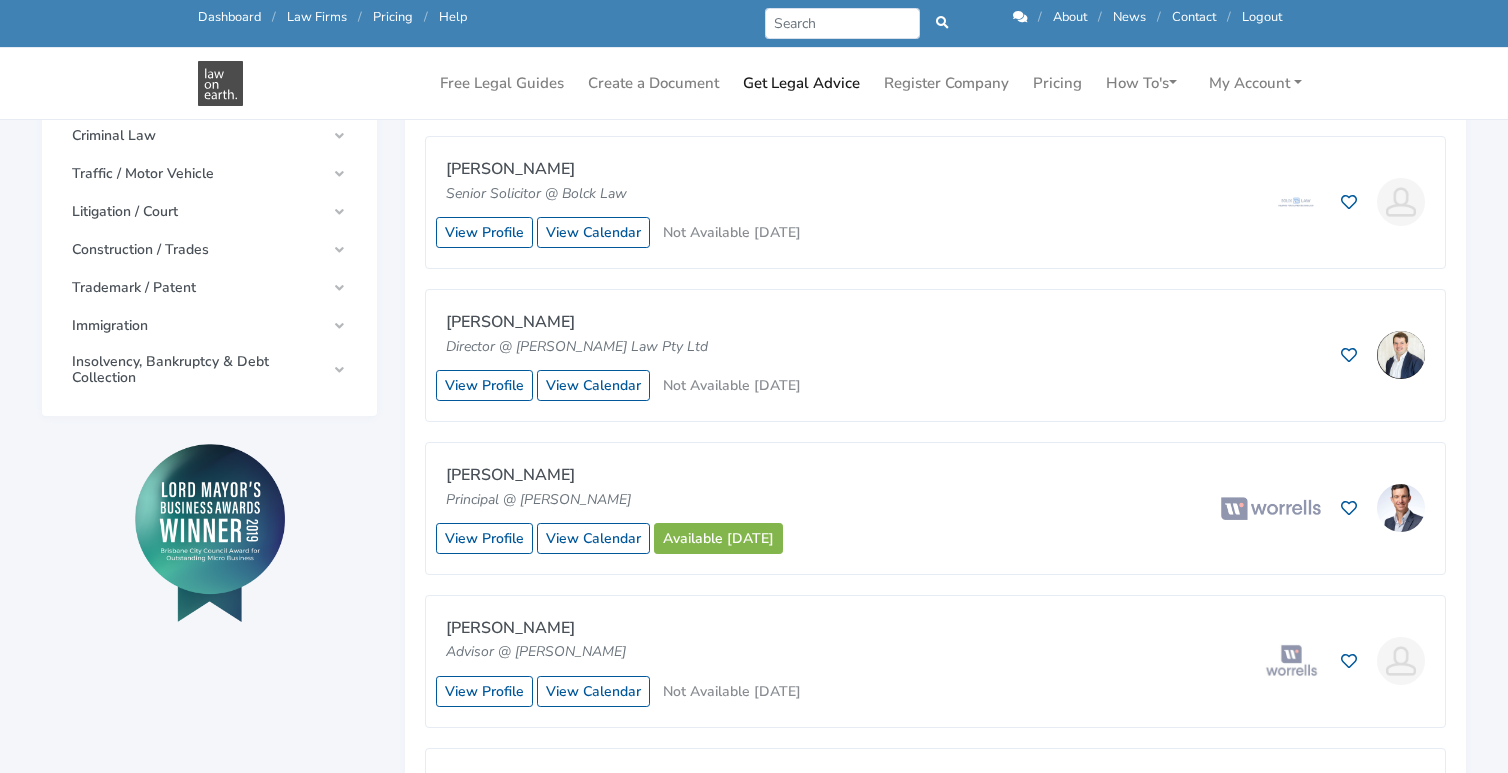 scroll, scrollTop: 928, scrollLeft: 0, axis: vertical 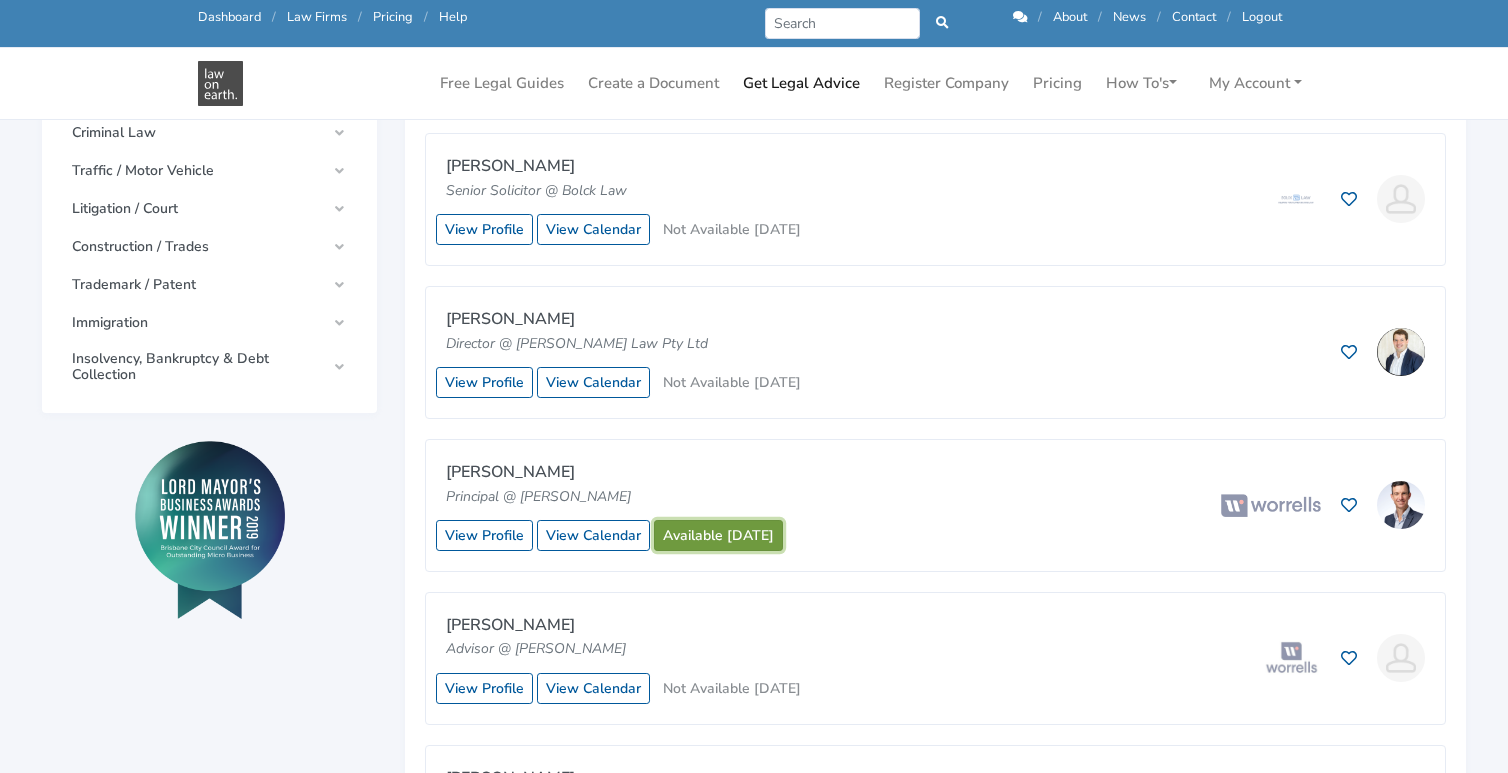 click on "Available today" at bounding box center (718, 535) 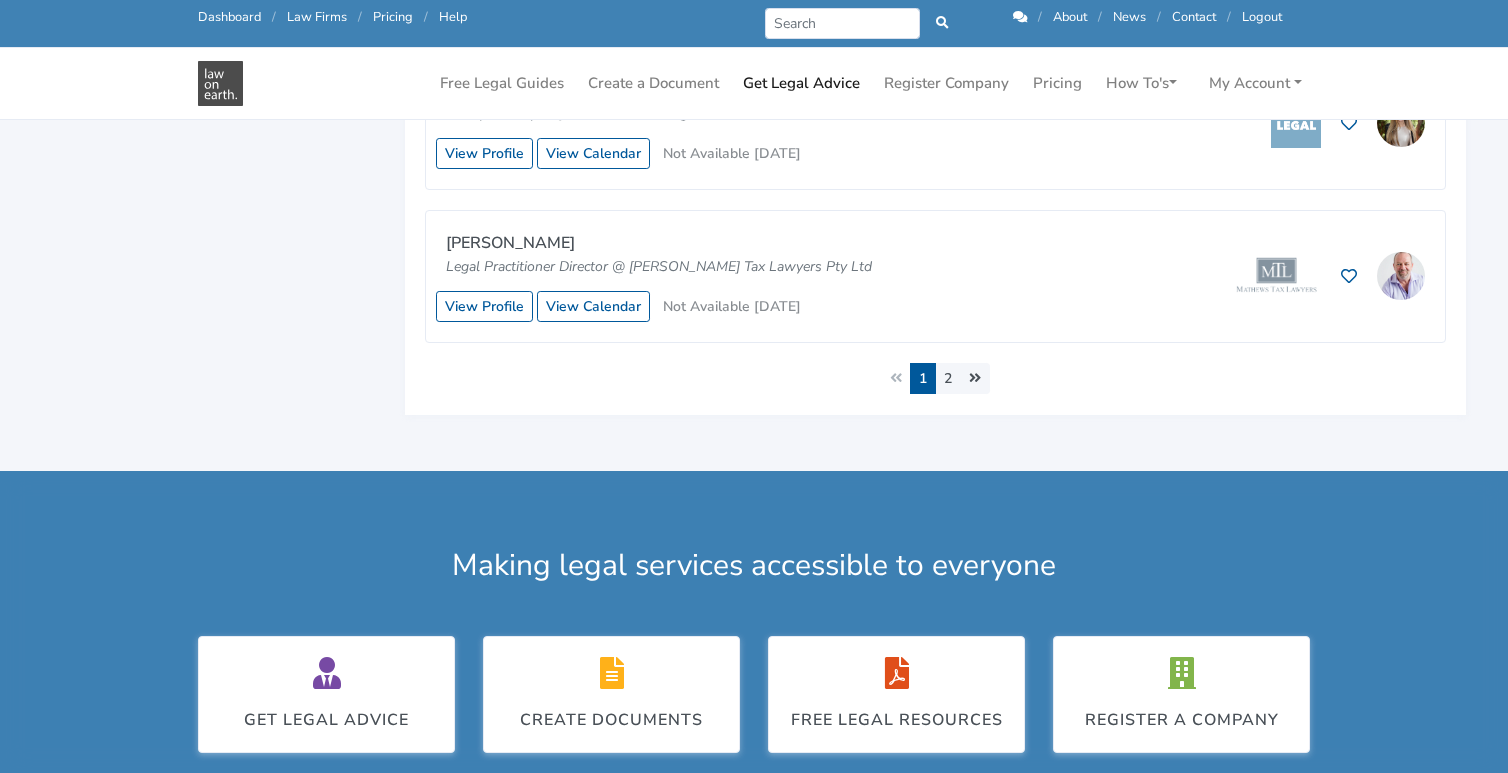 scroll, scrollTop: 1913, scrollLeft: 0, axis: vertical 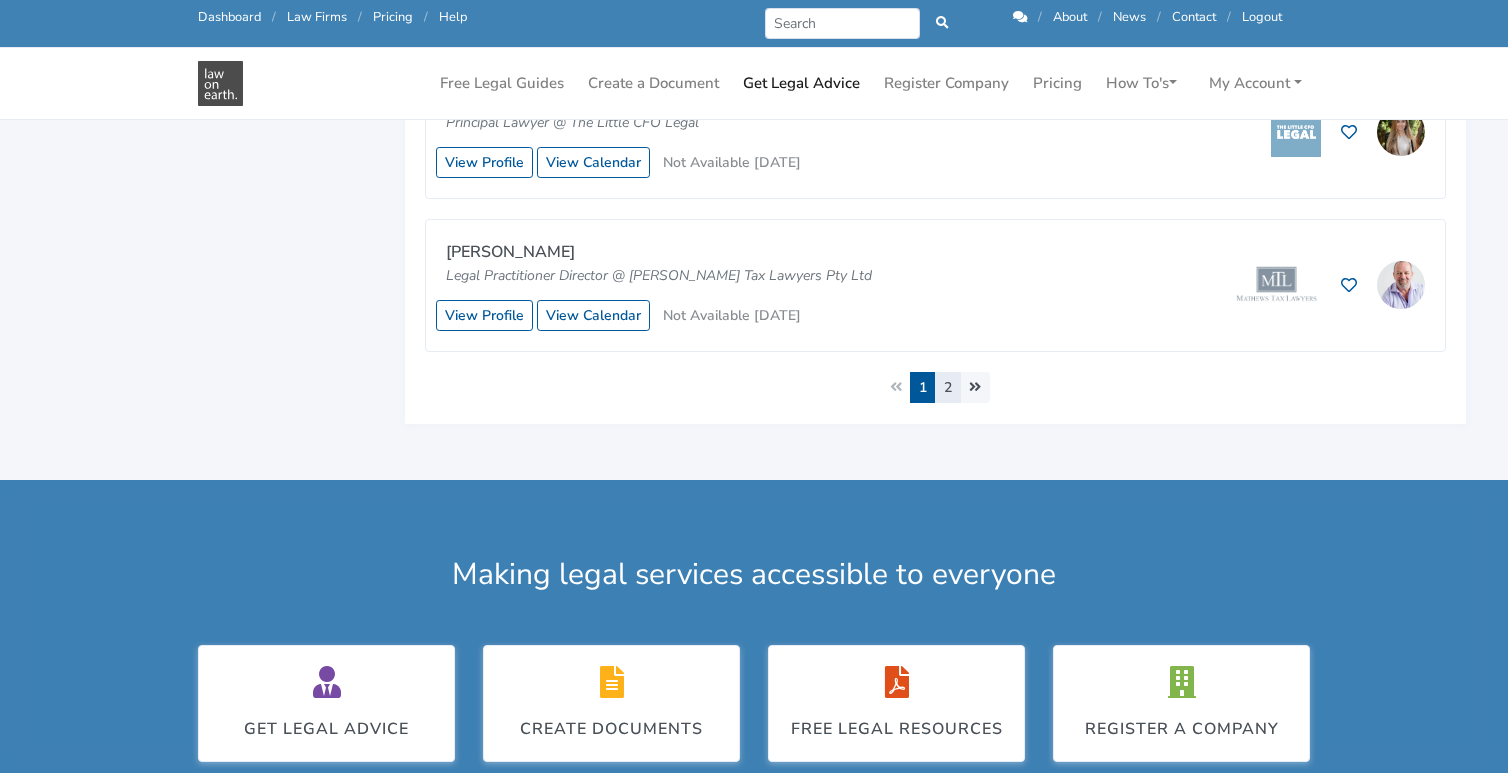 click on "2" at bounding box center (948, 387) 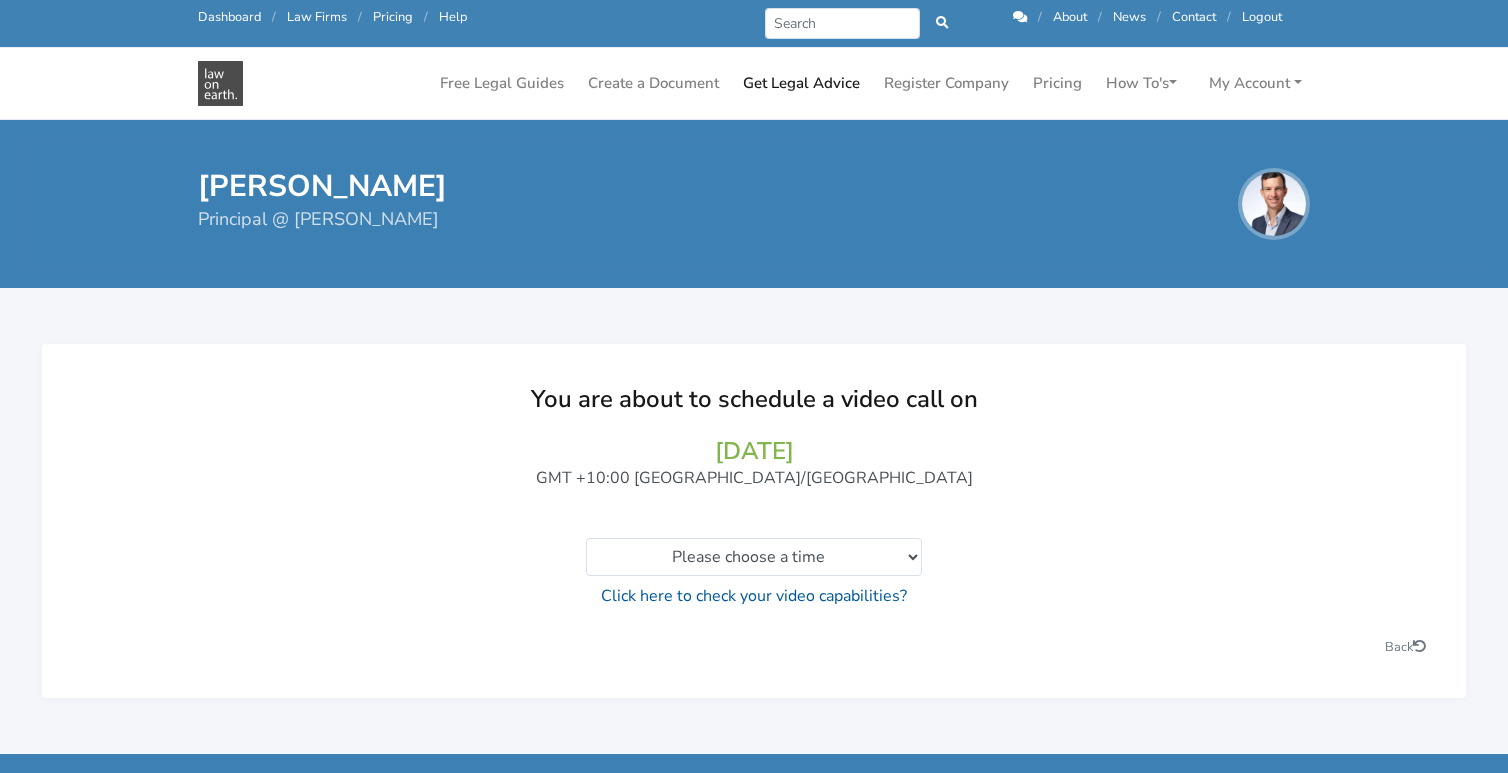 scroll, scrollTop: 0, scrollLeft: 0, axis: both 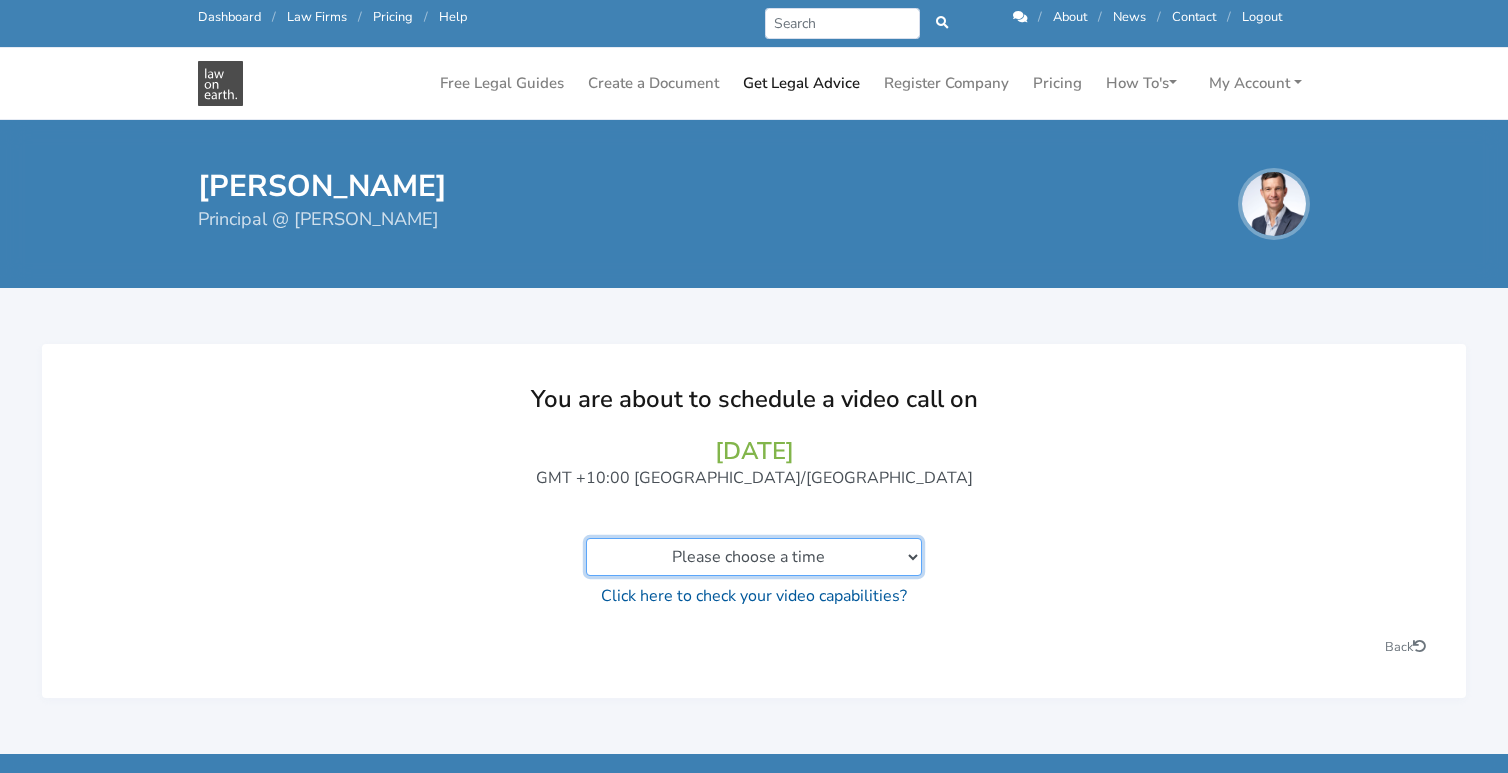 click on "Please choose a time
No slots available" at bounding box center (754, 557) 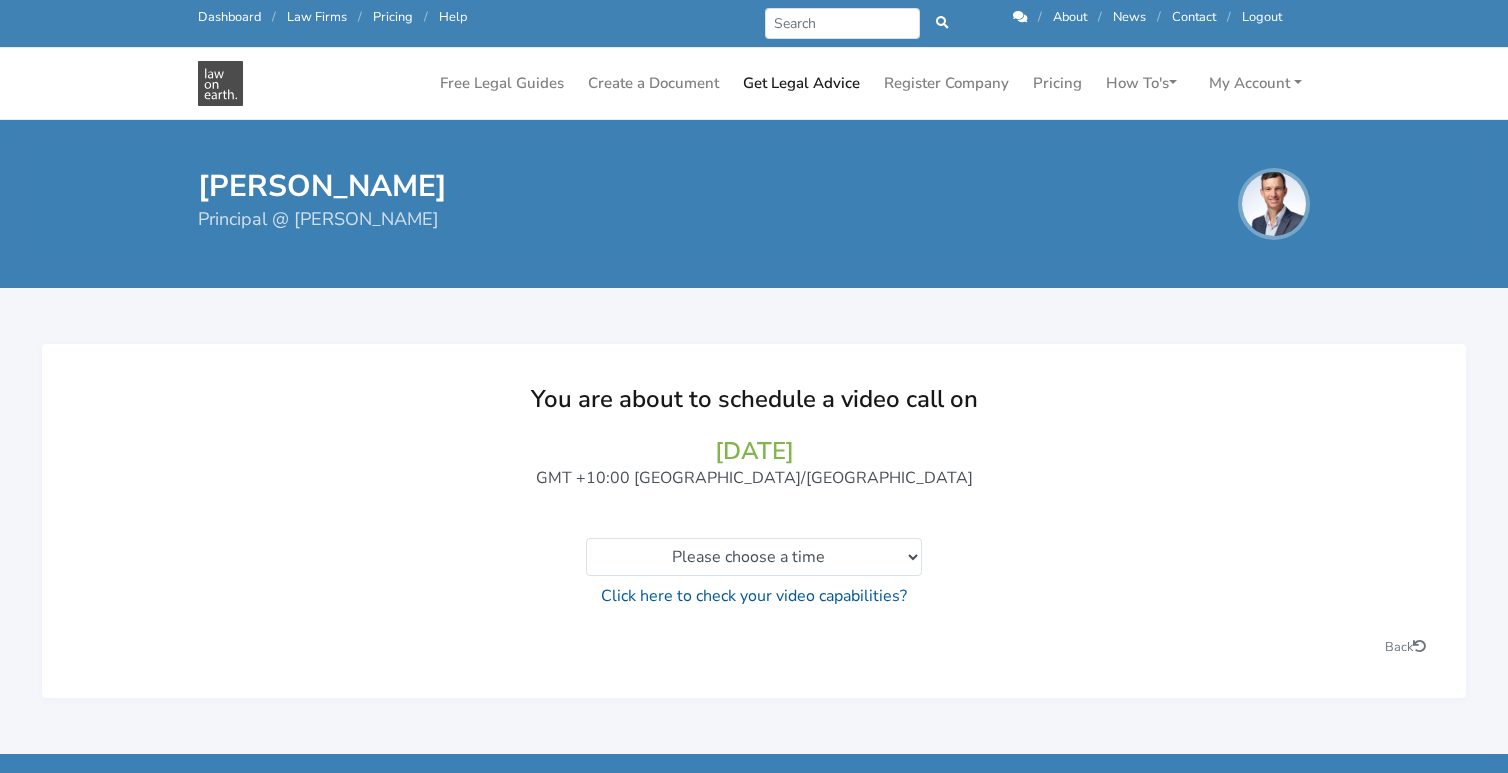 click on "You are about to schedule a video call on
07/07/2025 GMT +10:00 Australia/Brisbane
Please choose a time
No slots available
Click here to check your video capabilities?" at bounding box center (754, 497) 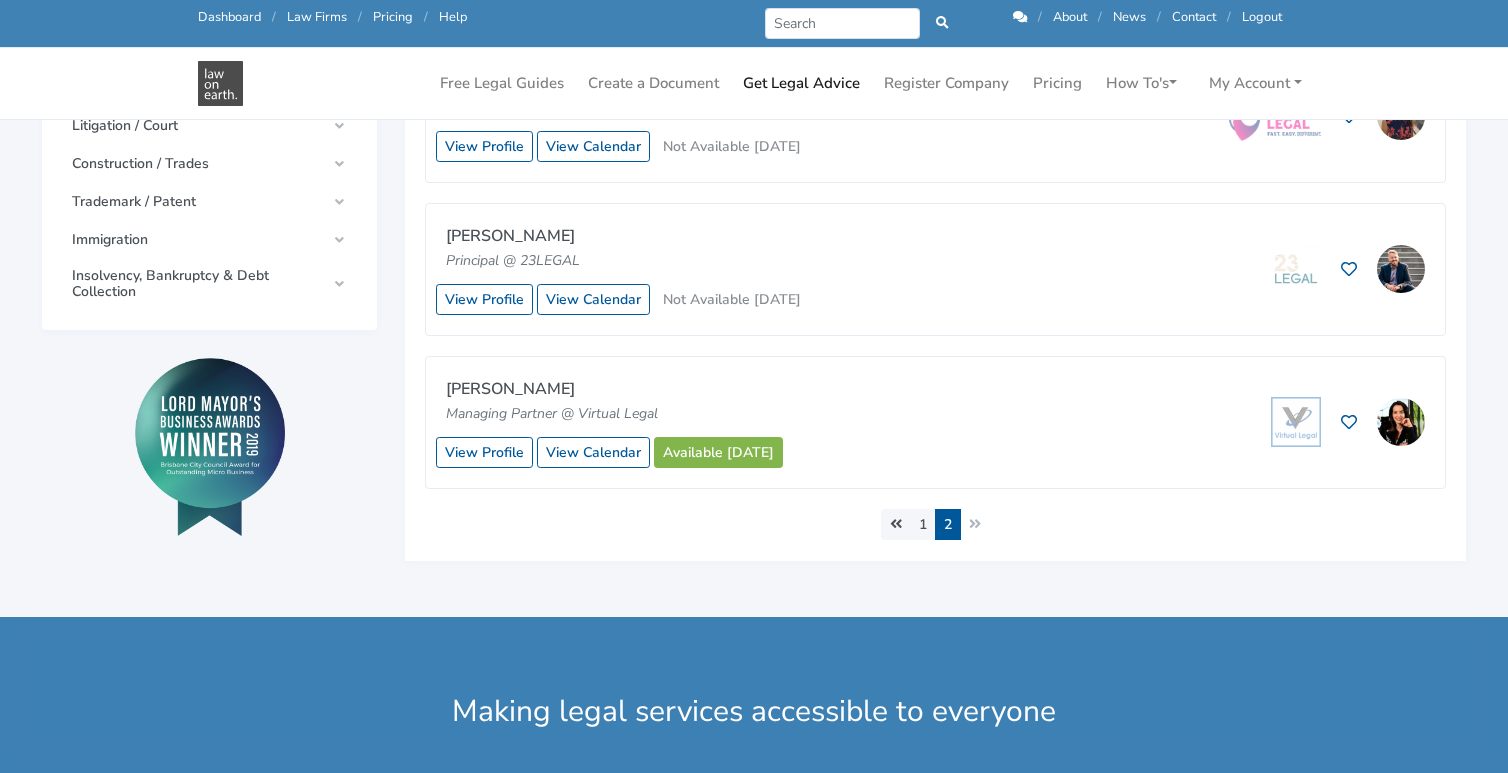 scroll, scrollTop: 1008, scrollLeft: 0, axis: vertical 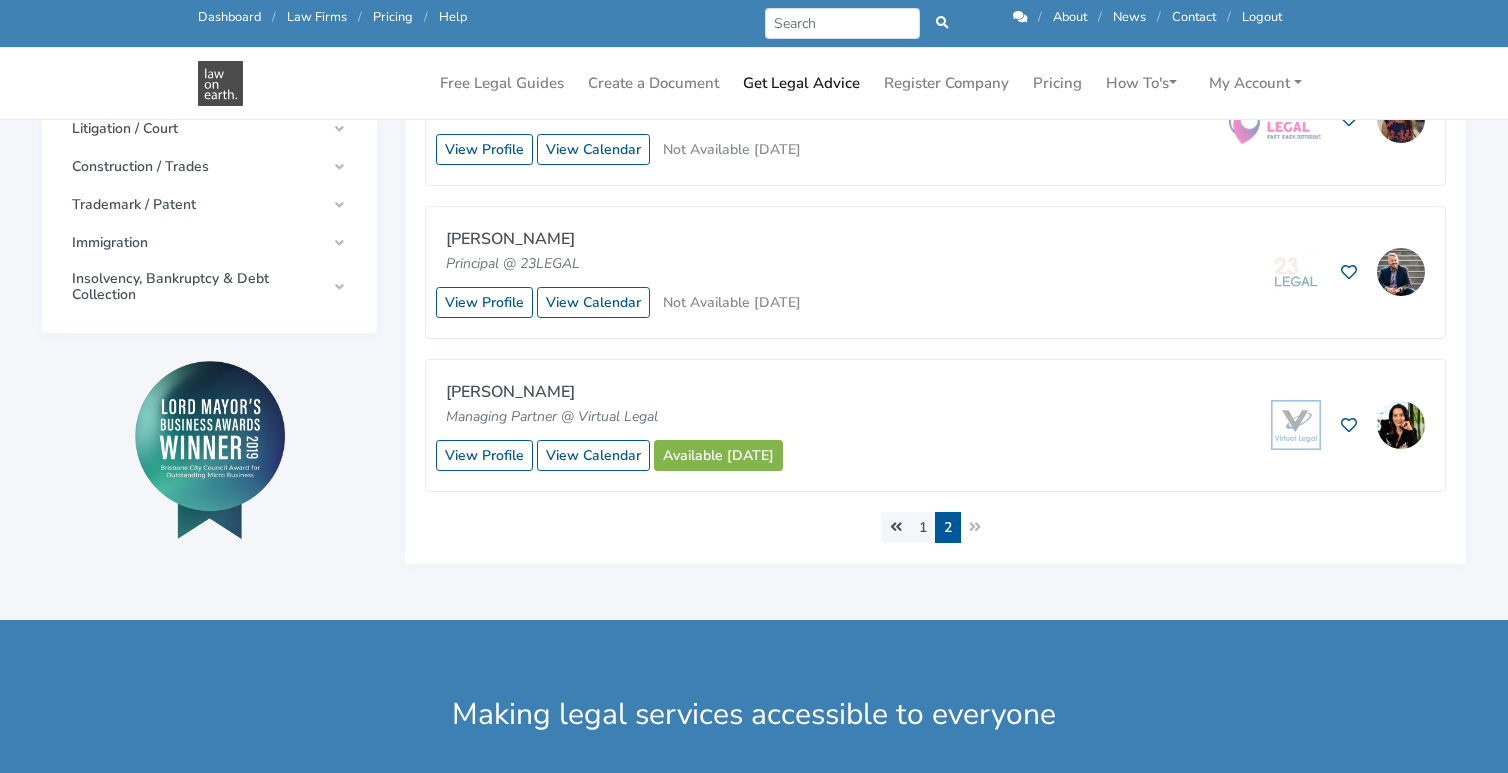 click at bounding box center [1296, 425] 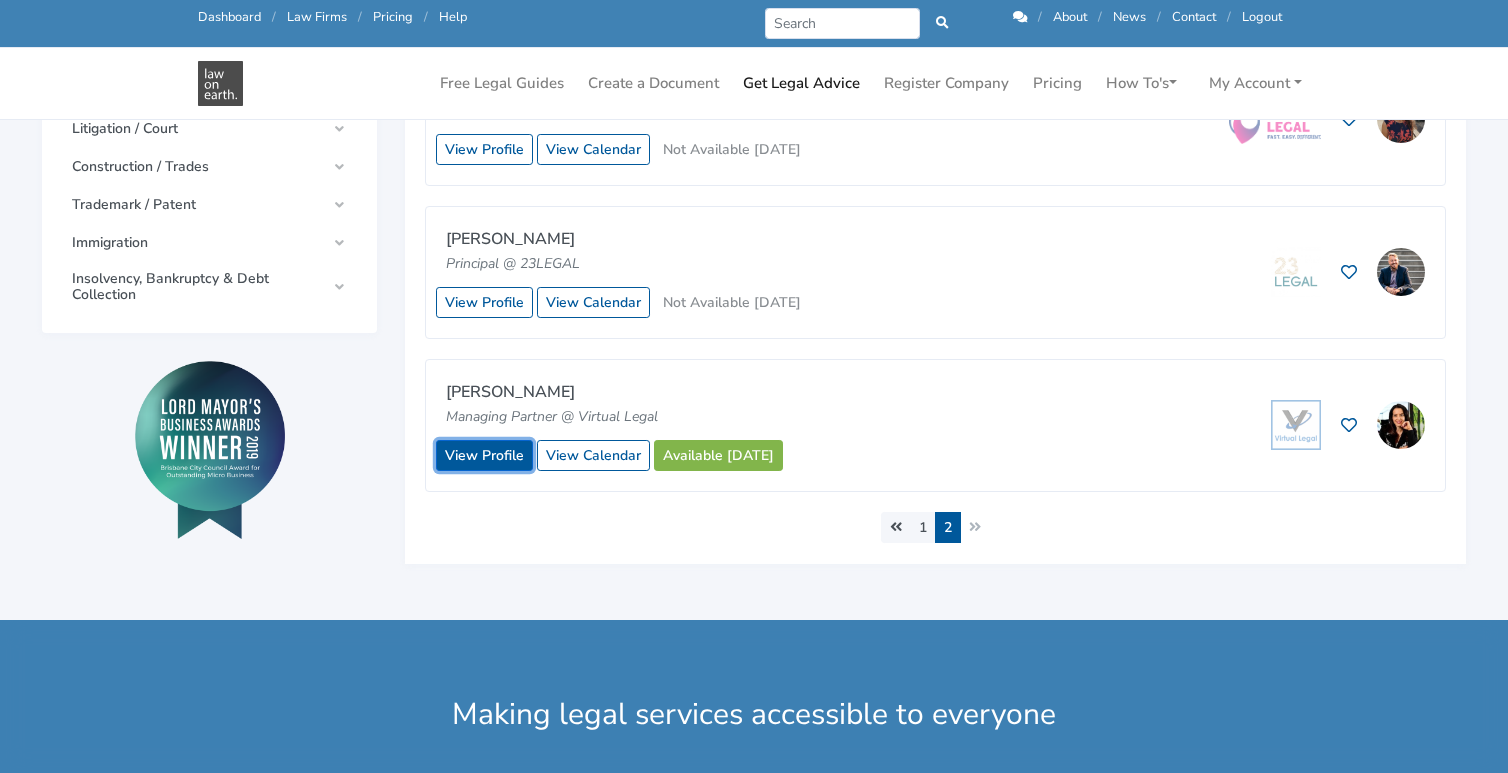 click on "View Profile" at bounding box center (484, 455) 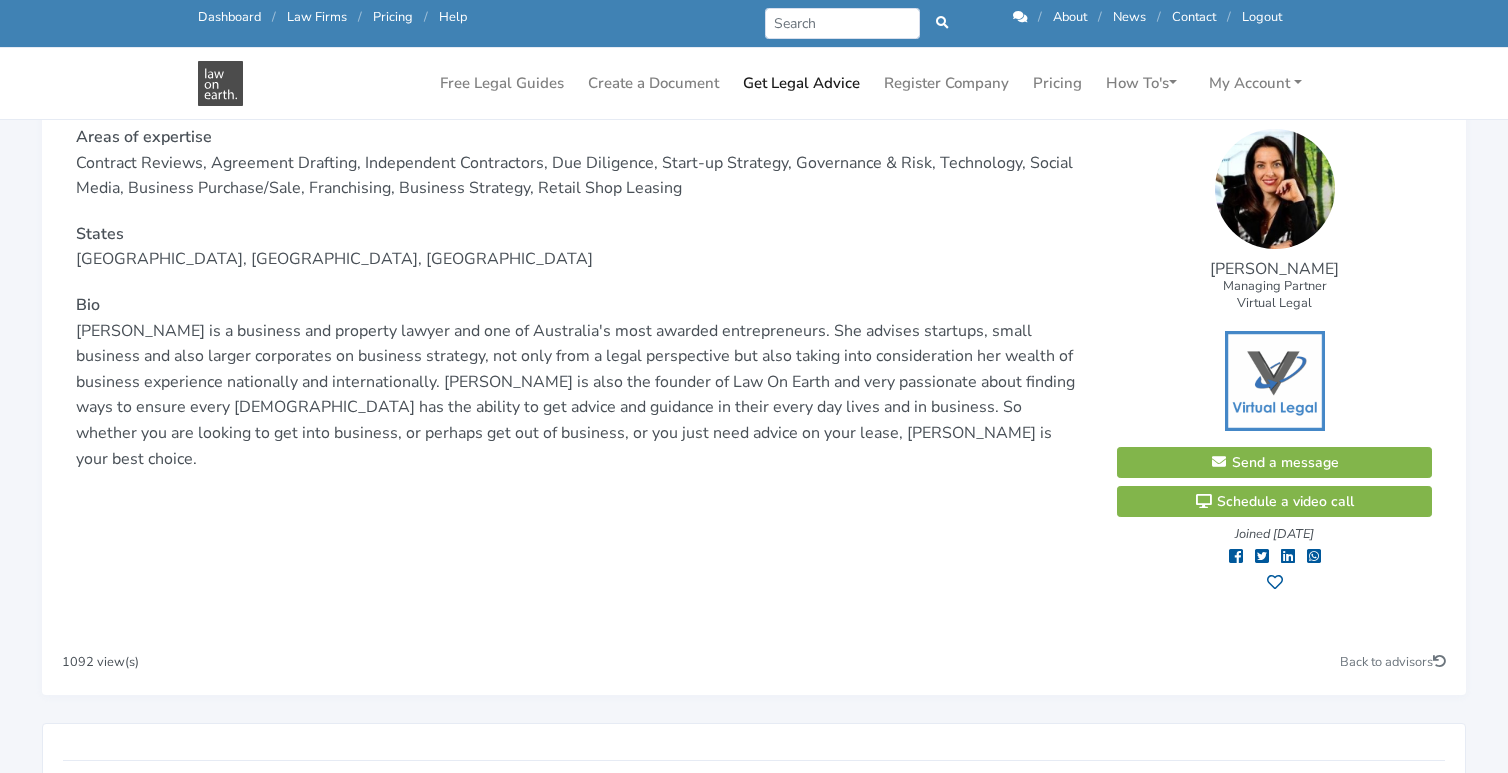 scroll, scrollTop: 223, scrollLeft: 0, axis: vertical 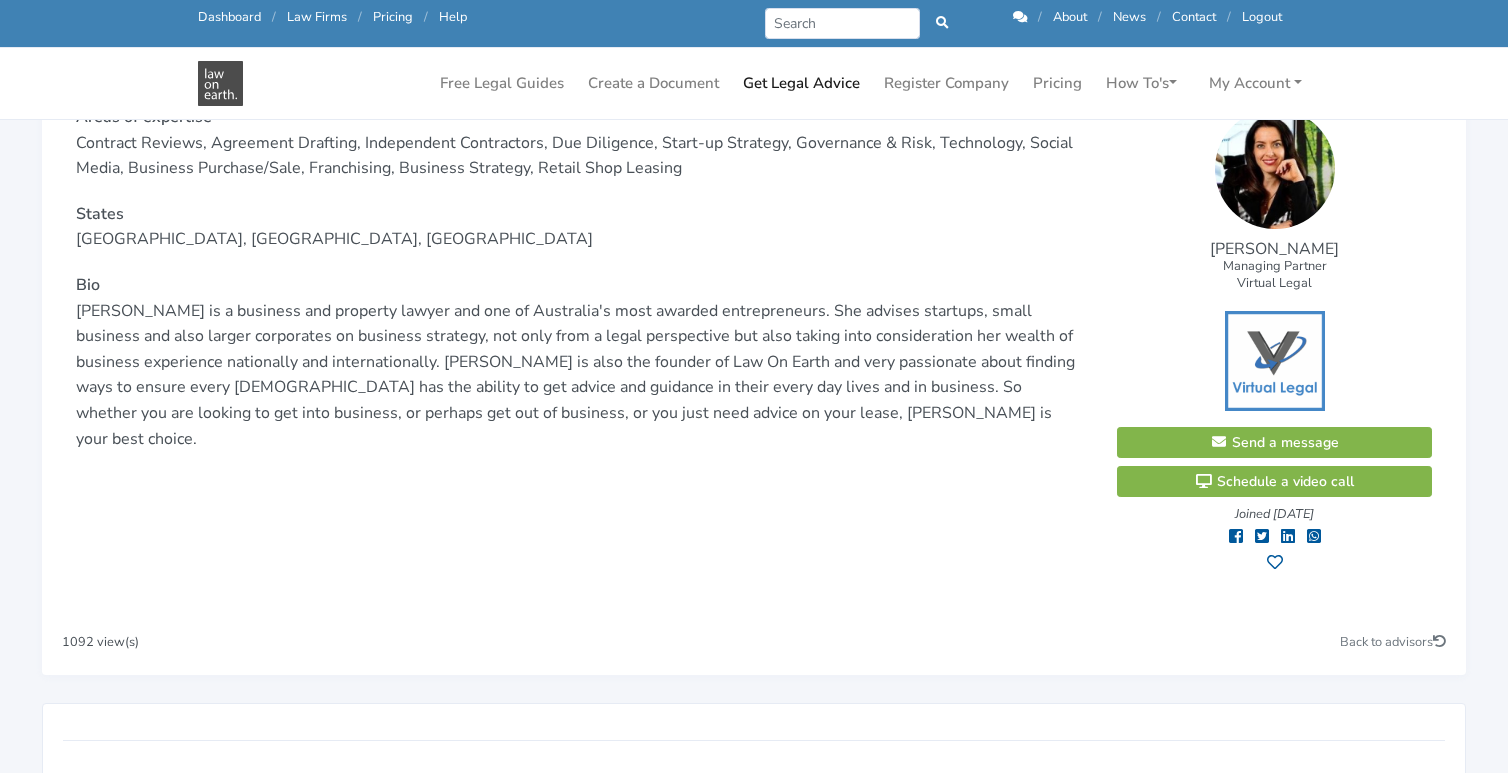 click at bounding box center (1275, 361) 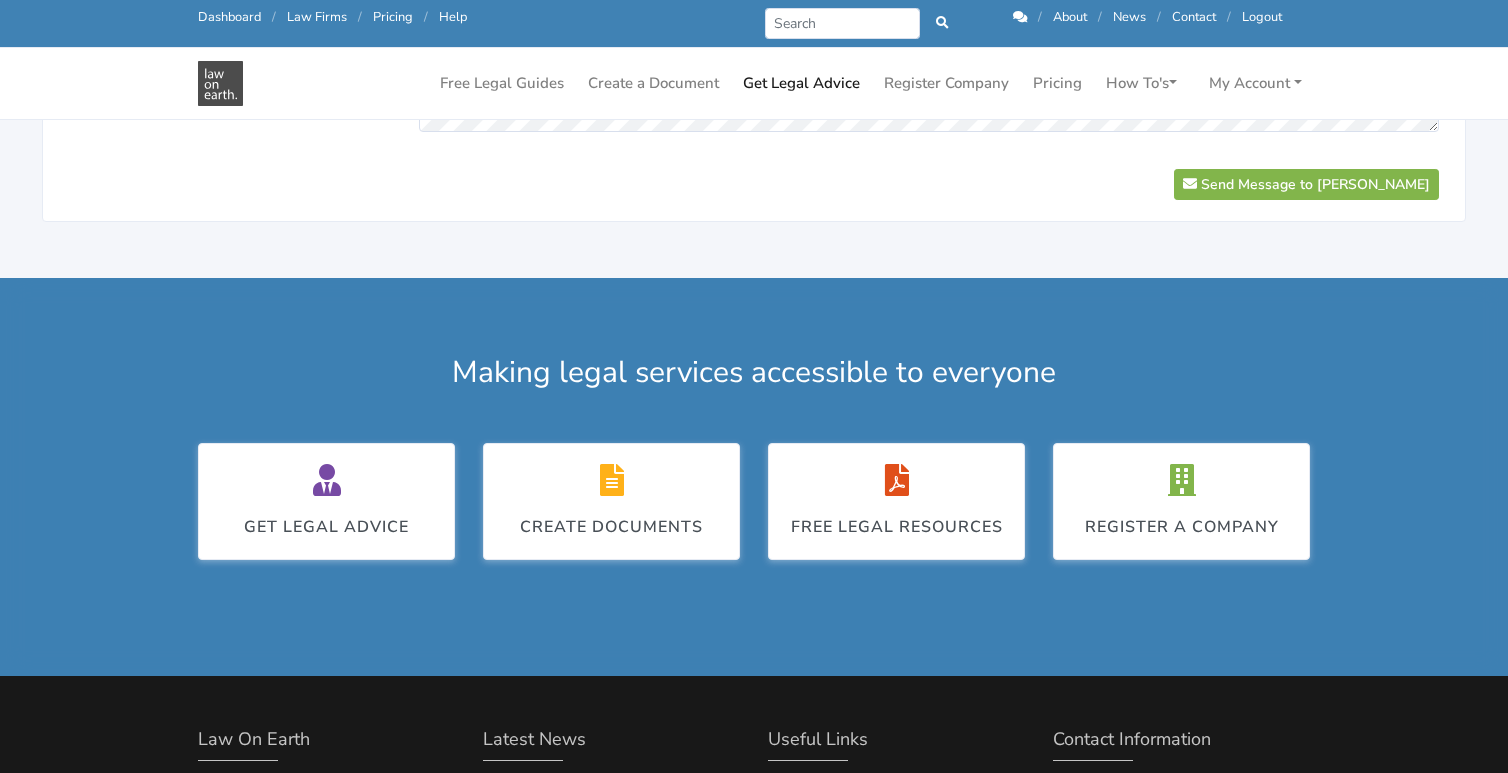 scroll, scrollTop: 1010, scrollLeft: 0, axis: vertical 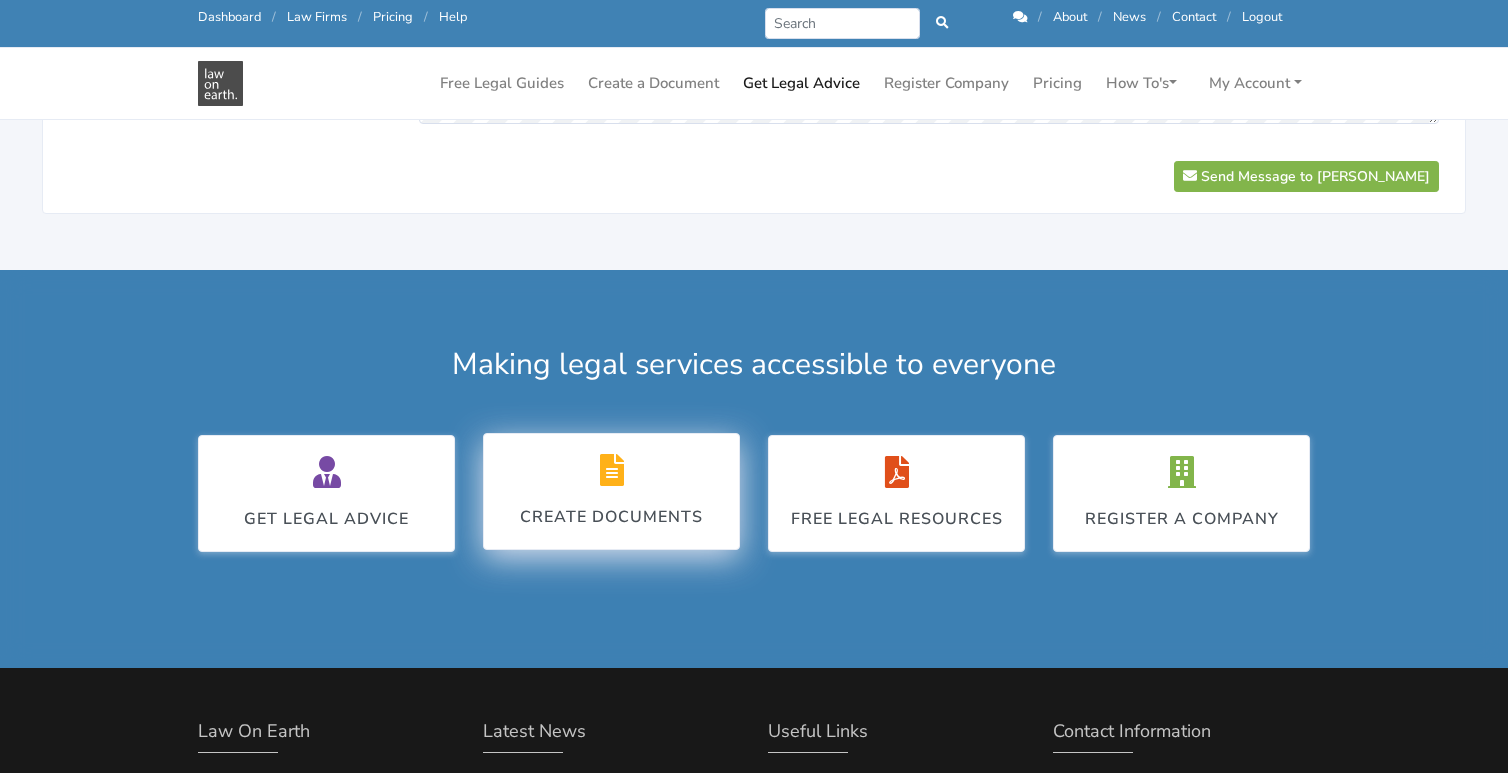 click on "Create Documents" at bounding box center (611, 517) 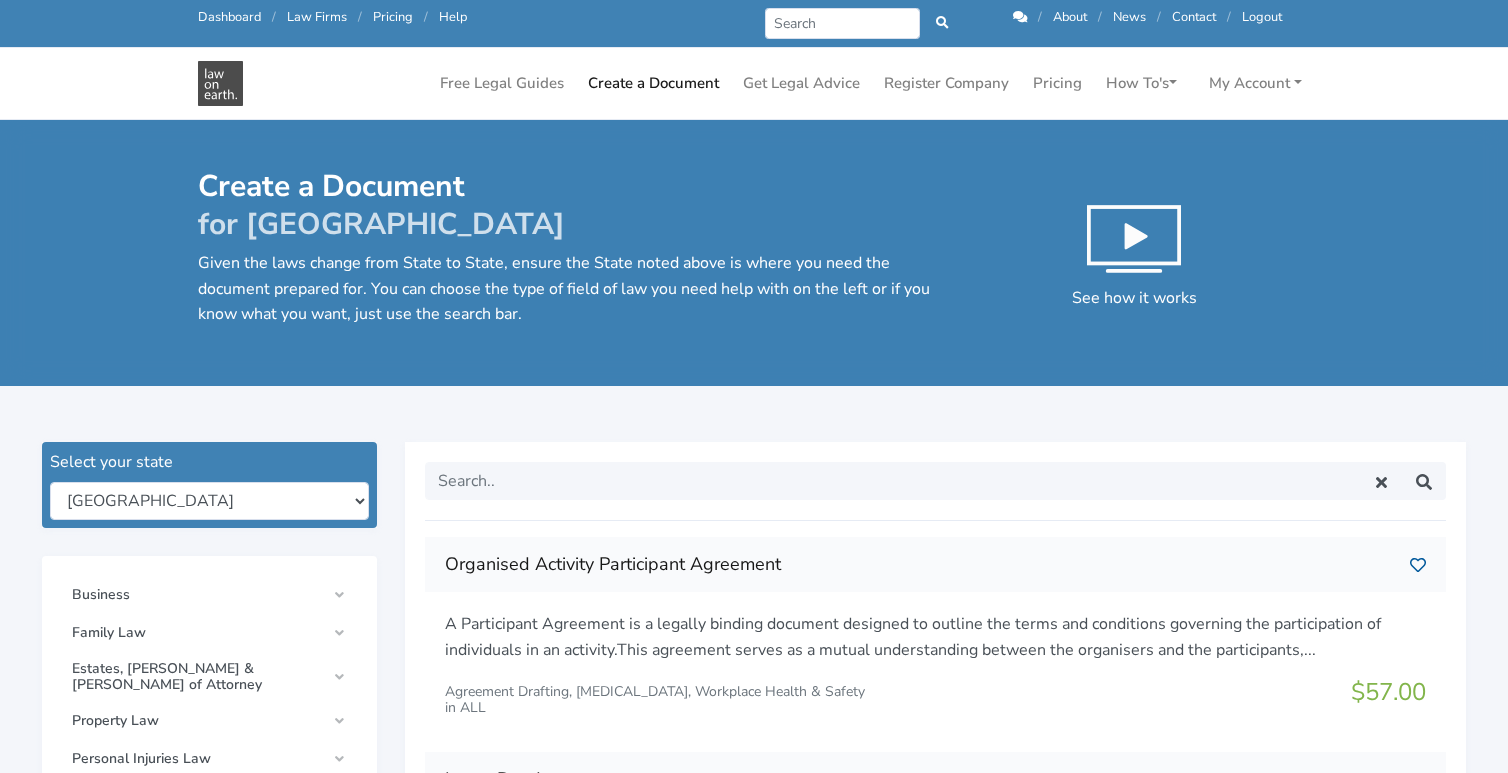 scroll, scrollTop: 0, scrollLeft: 0, axis: both 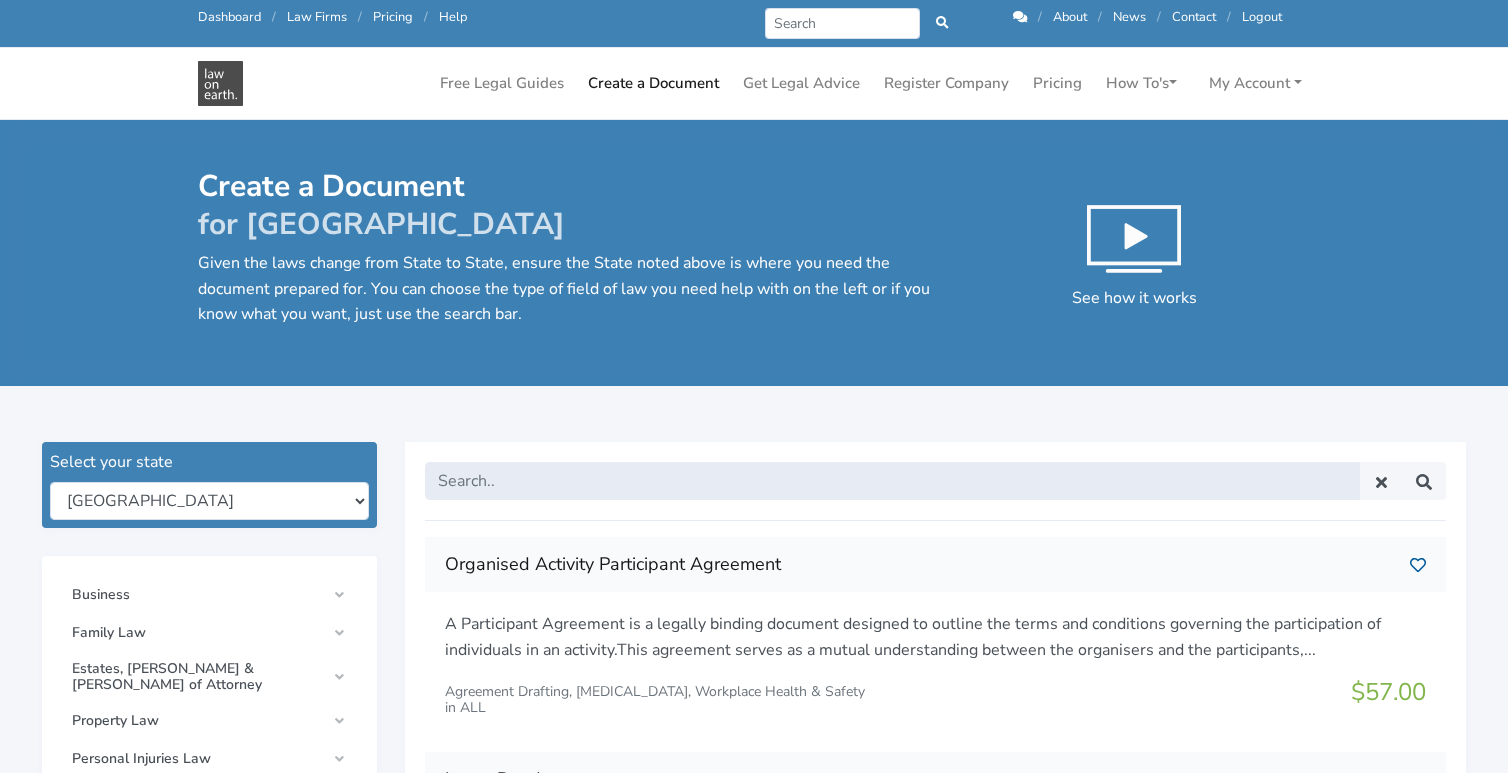 click at bounding box center (892, 481) 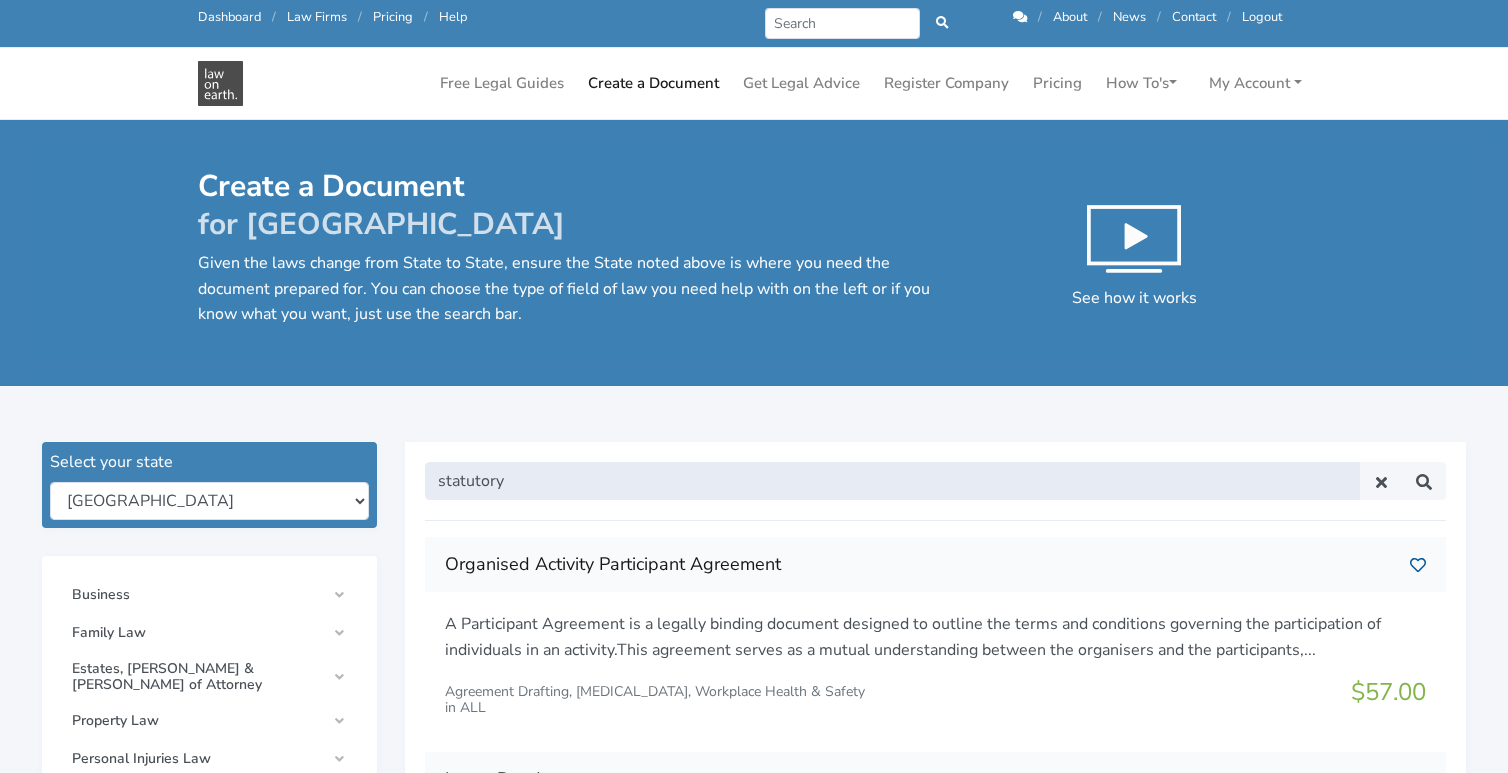 type on "statutory" 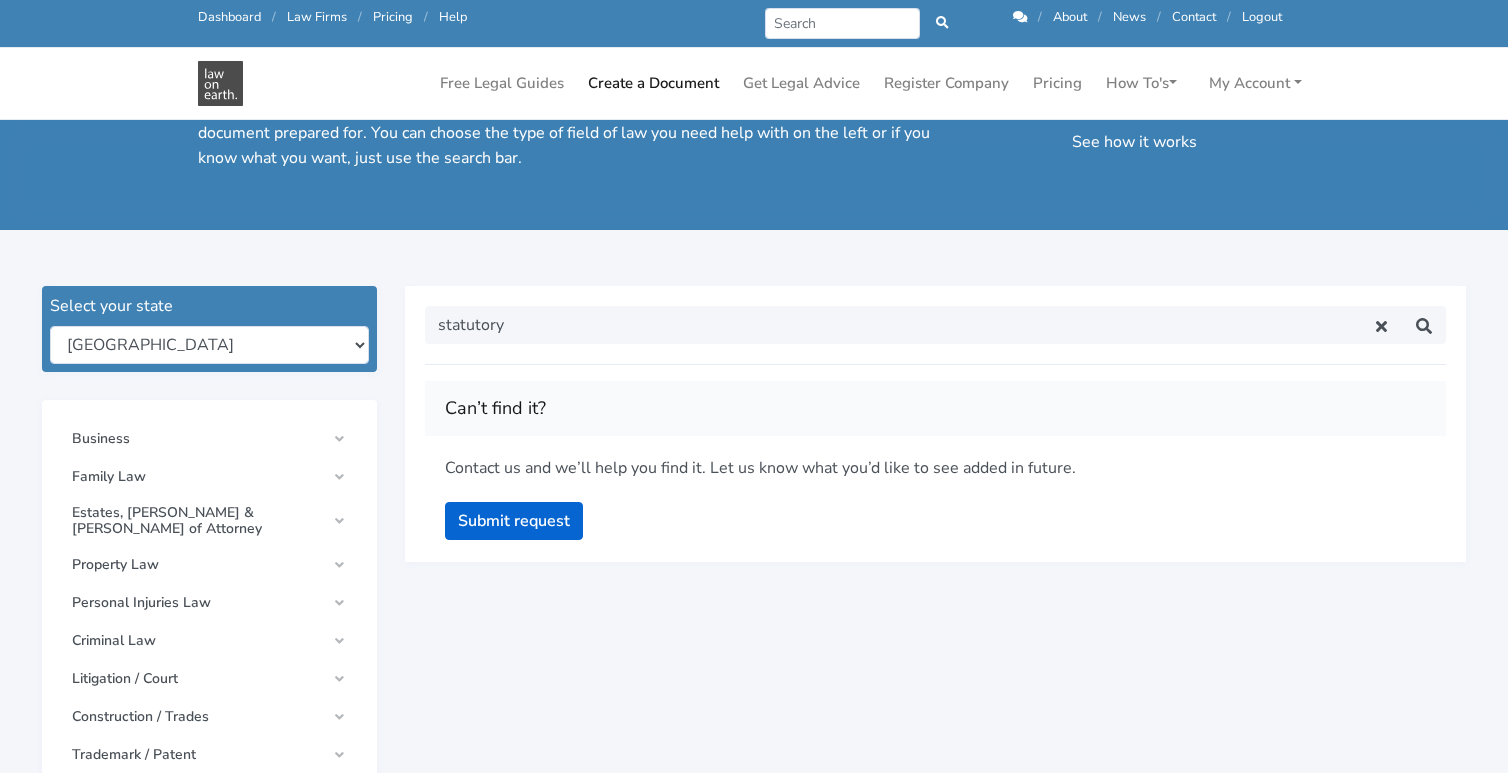 scroll, scrollTop: 113, scrollLeft: 0, axis: vertical 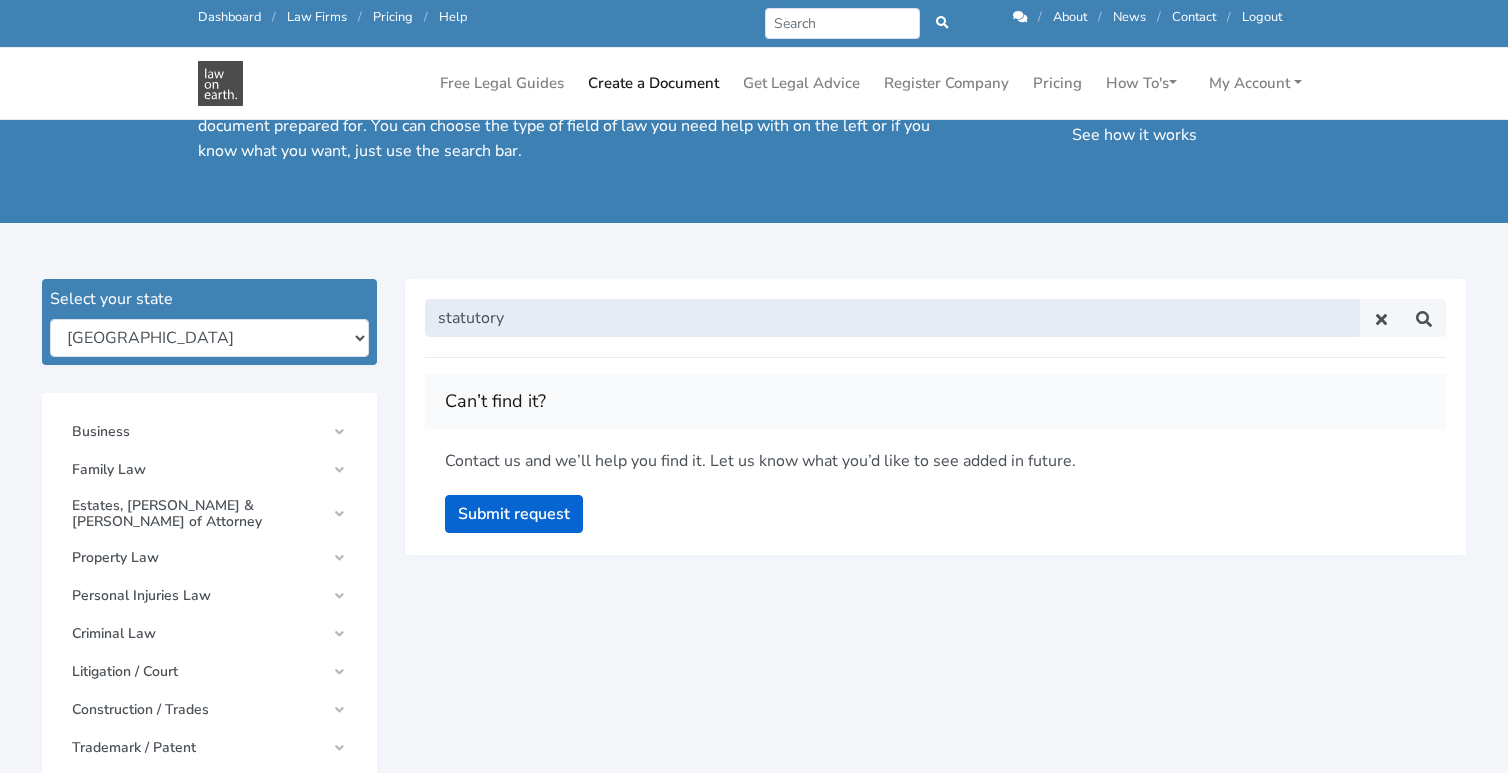 click on "statutory" at bounding box center (892, 318) 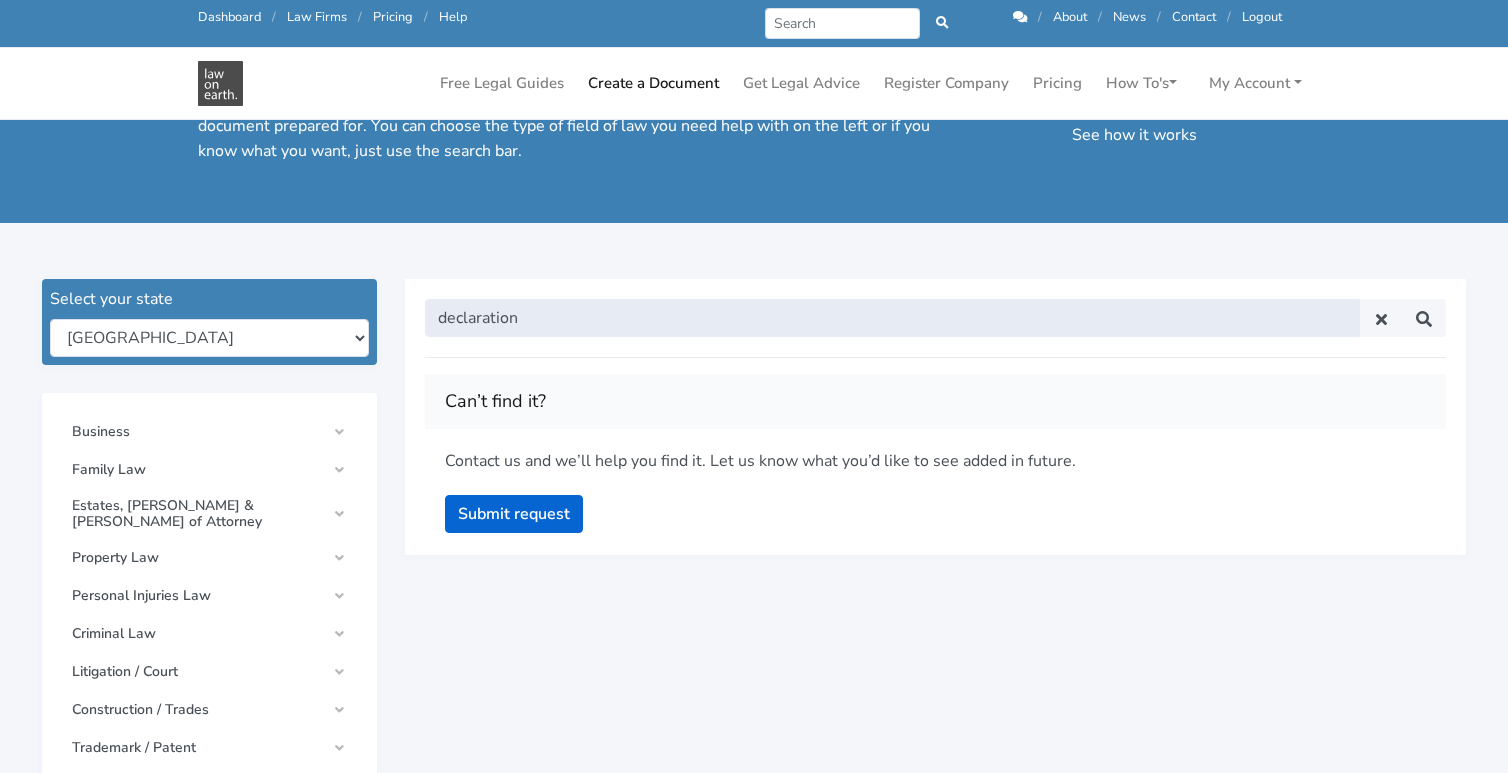 type on "declaration" 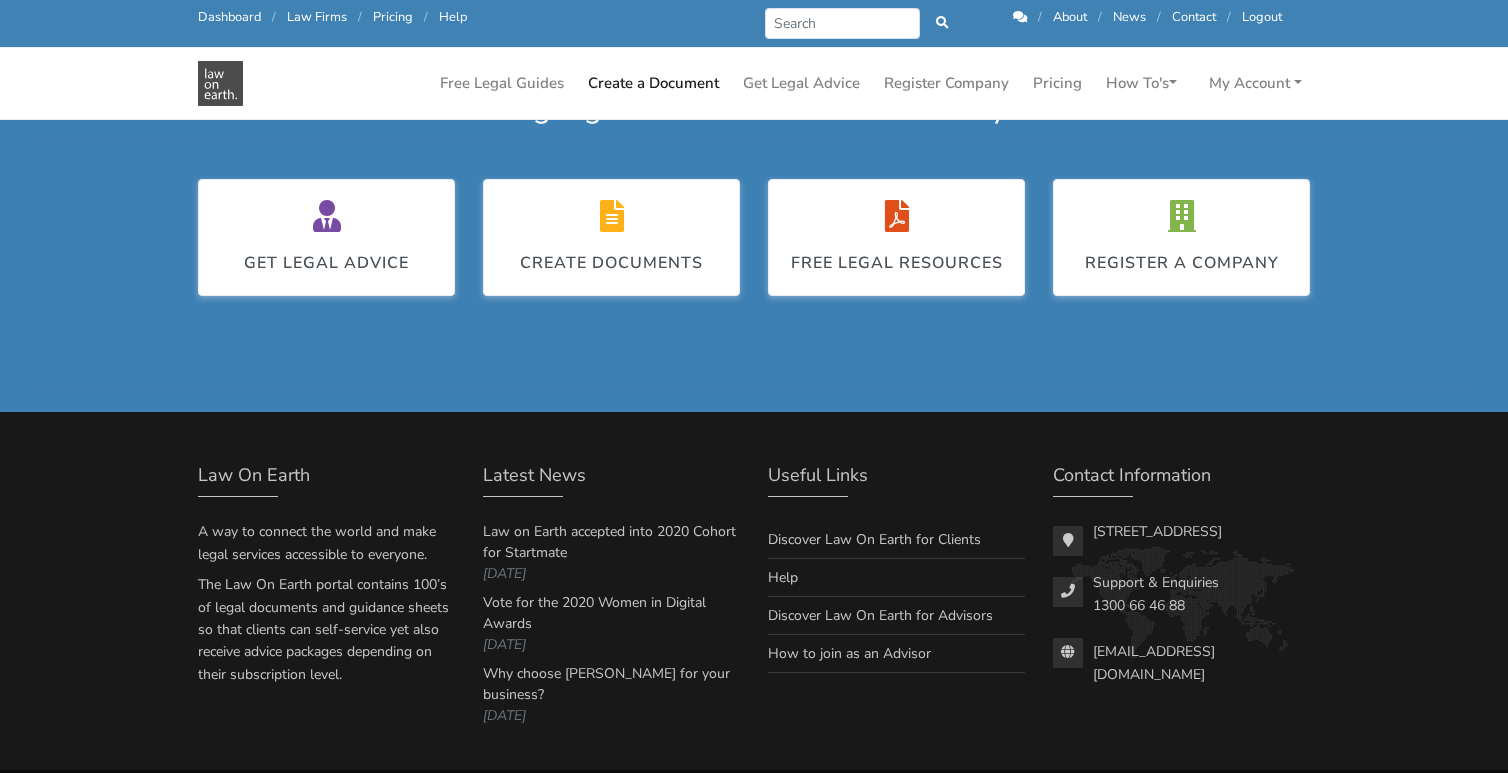 scroll, scrollTop: 1246, scrollLeft: 0, axis: vertical 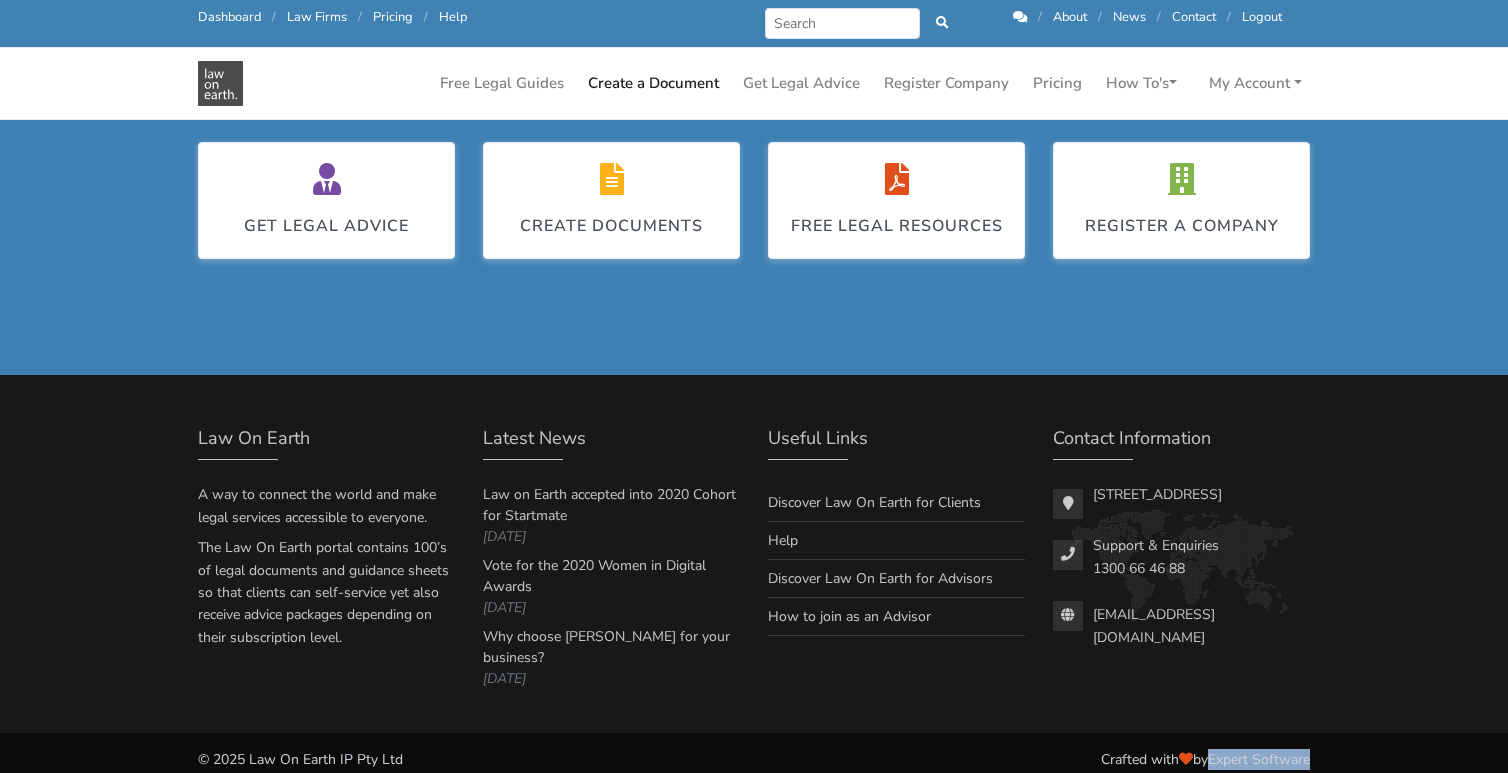 drag, startPoint x: 1260, startPoint y: 723, endPoint x: 1307, endPoint y: 1, distance: 723.52814 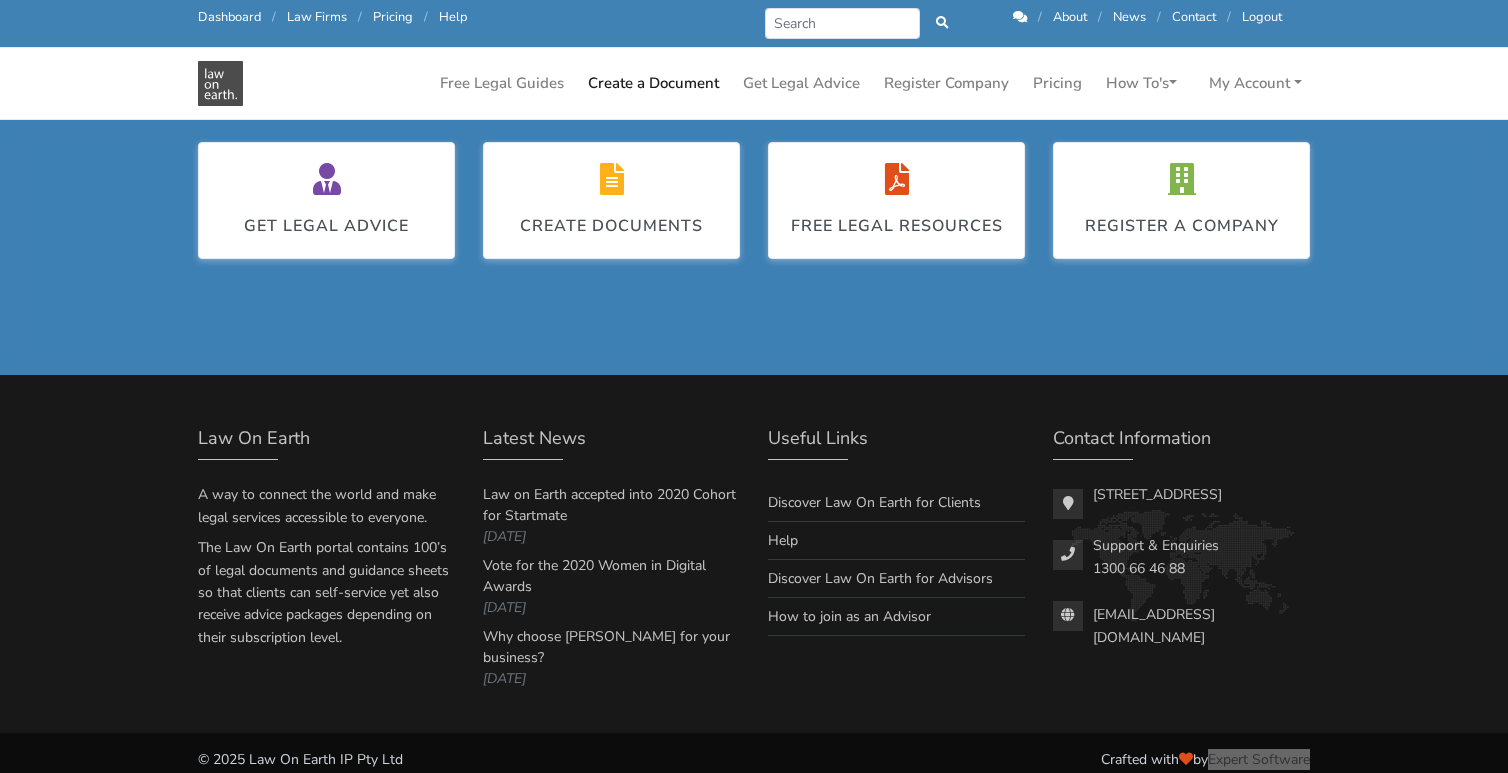 click on "Call us: 1300 66 46 88
Dashboard
/
Law Firms
/
Pricing
/
Help
Prev
Next
/
About   /
News   / Contact" at bounding box center (754, -860) 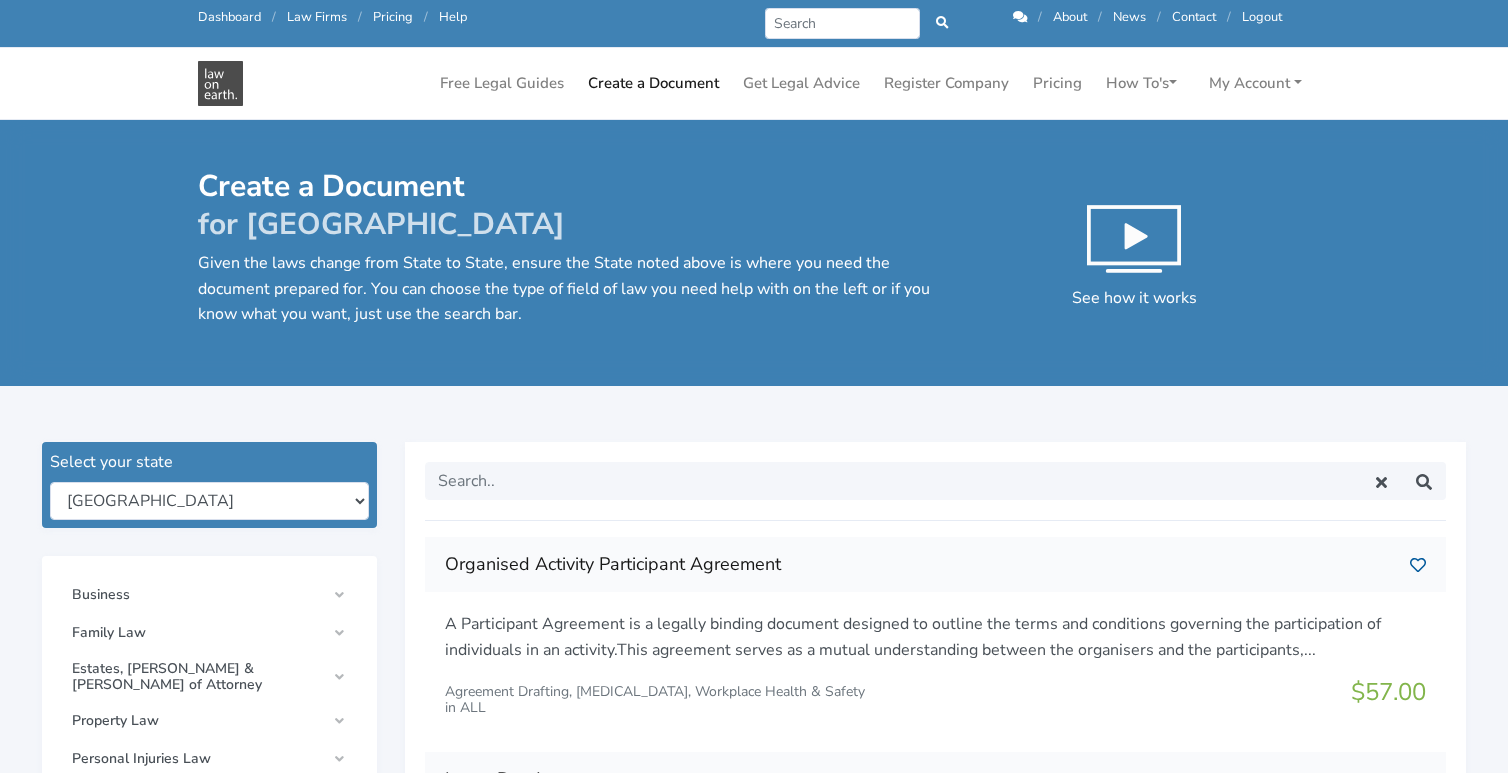scroll, scrollTop: 0, scrollLeft: 0, axis: both 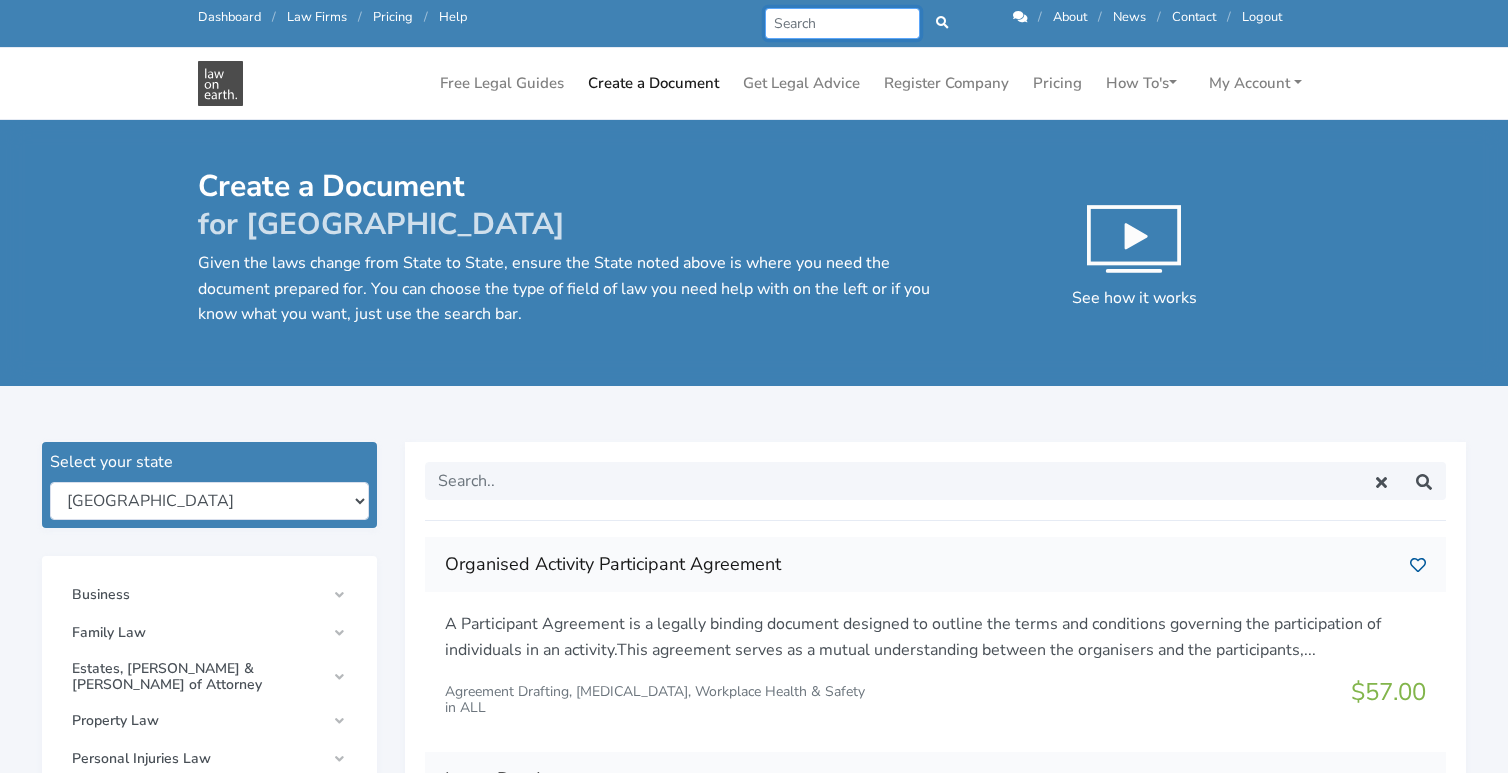 click at bounding box center [842, 23] 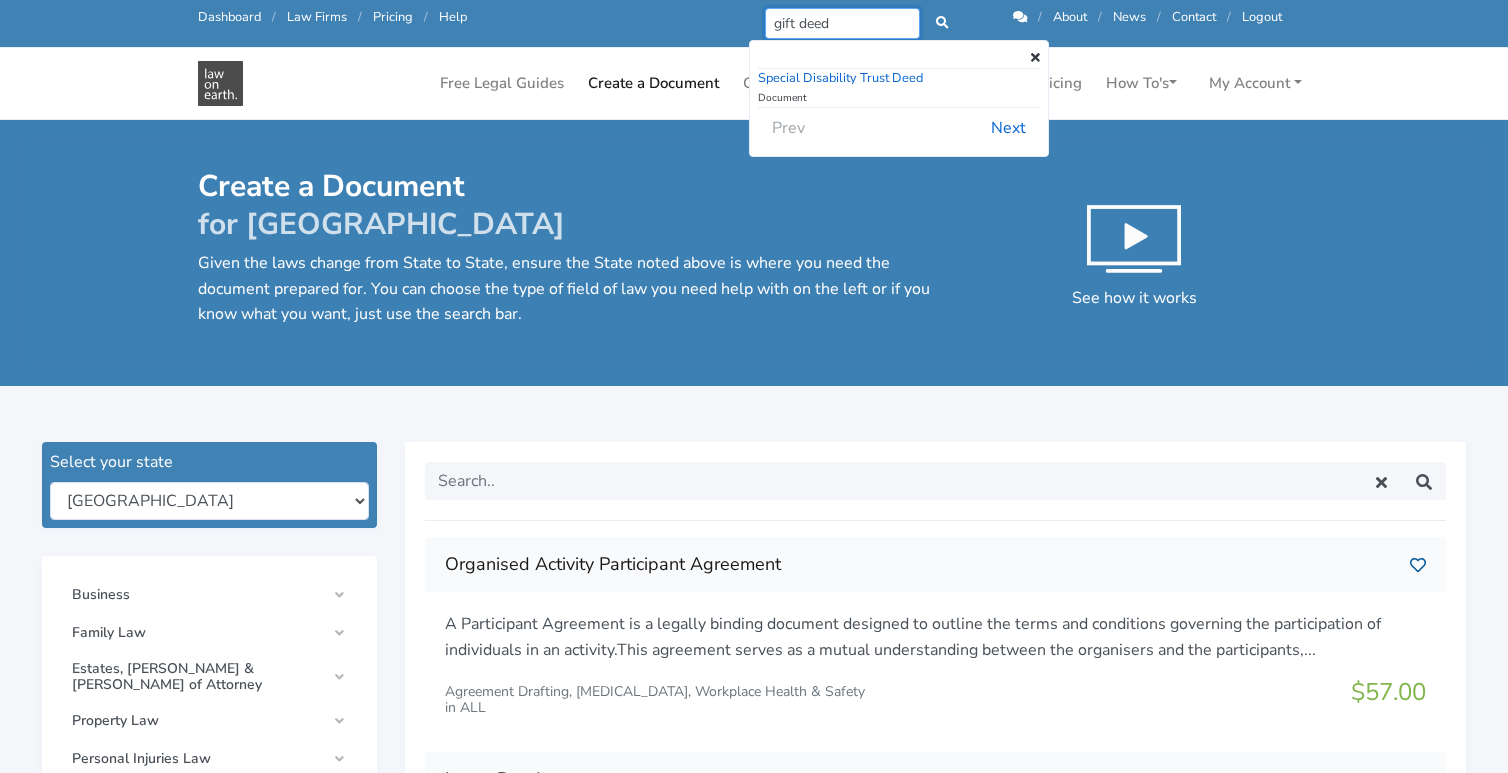 click on "gift deed" at bounding box center [842, 23] 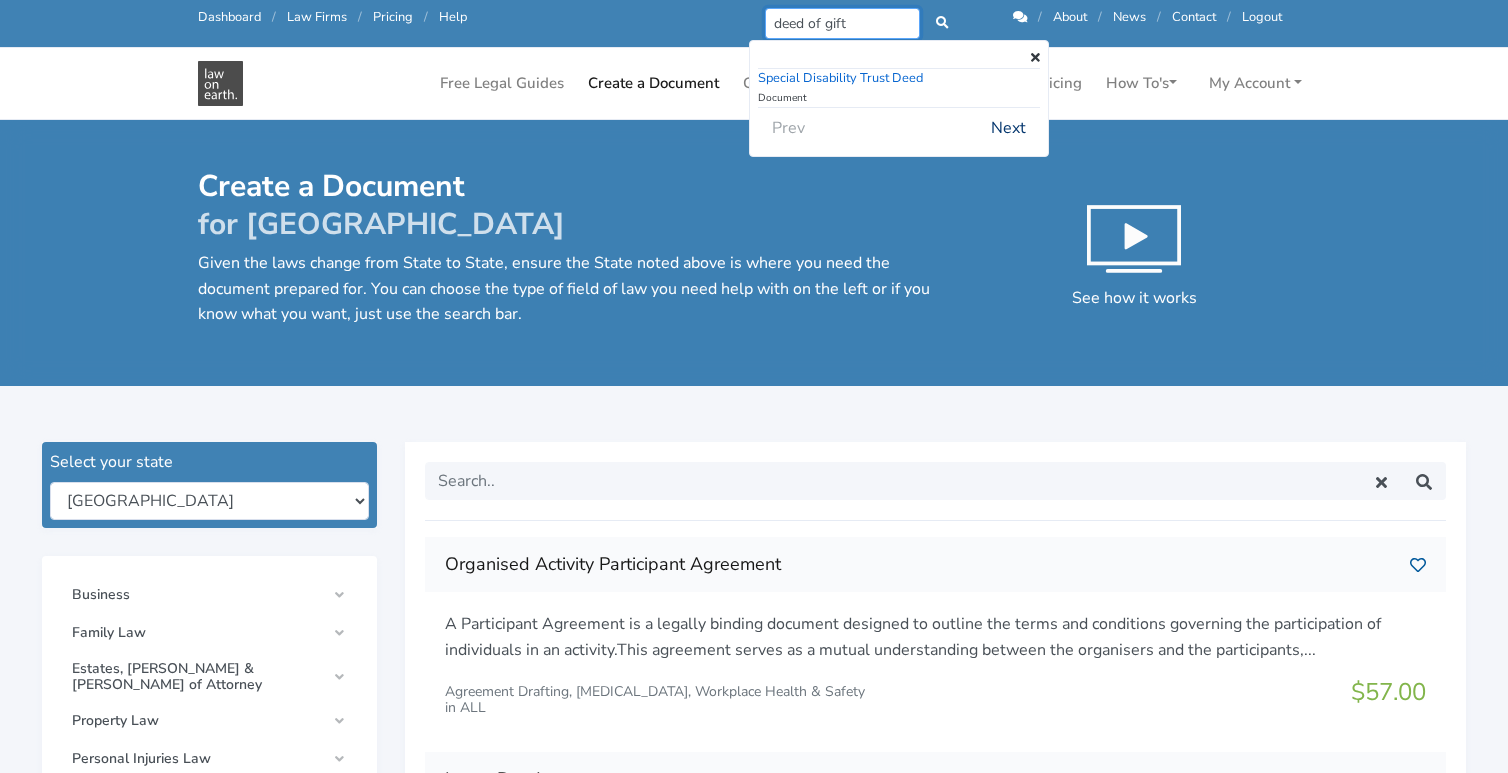 type on "deed of gift" 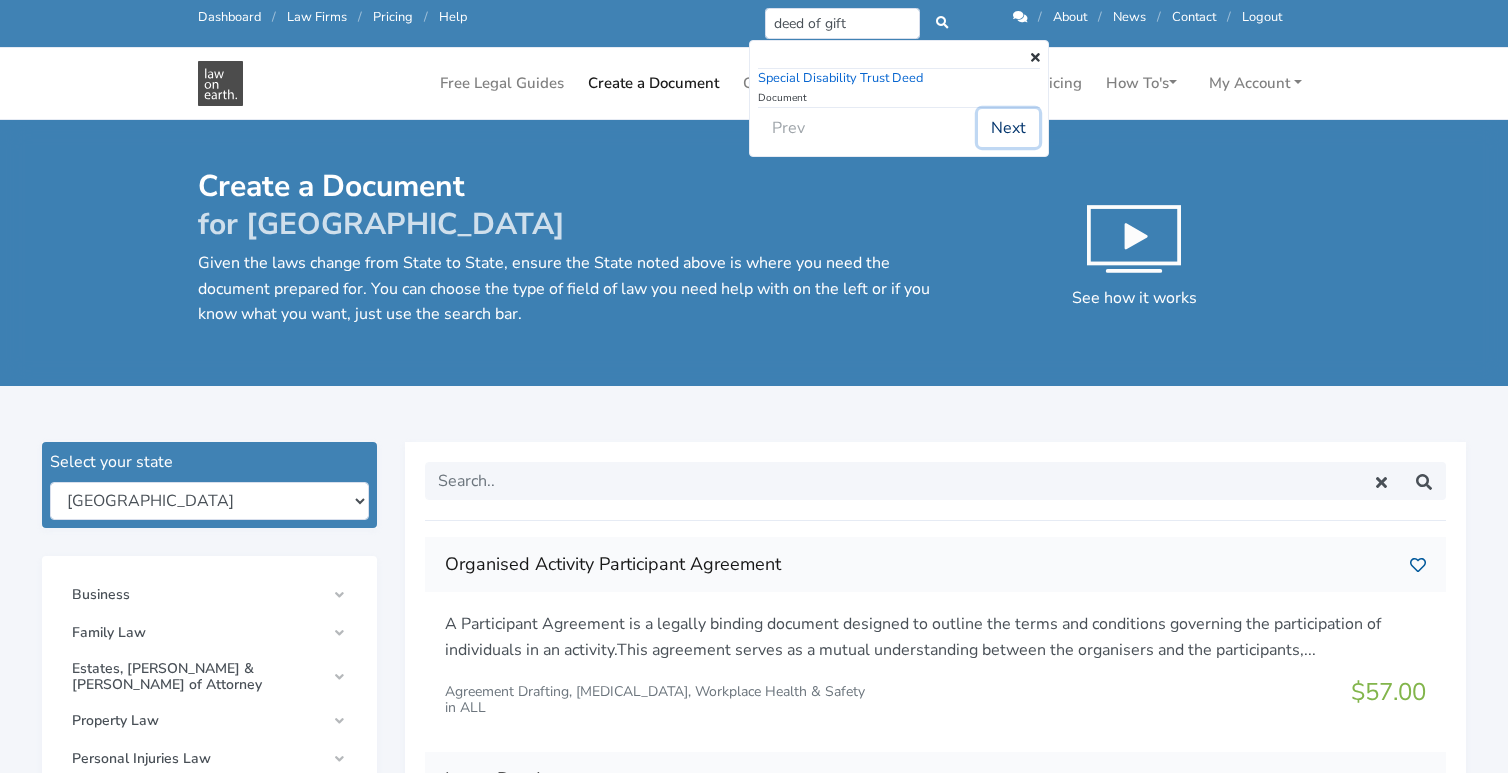 click on "Next" at bounding box center [1008, 128] 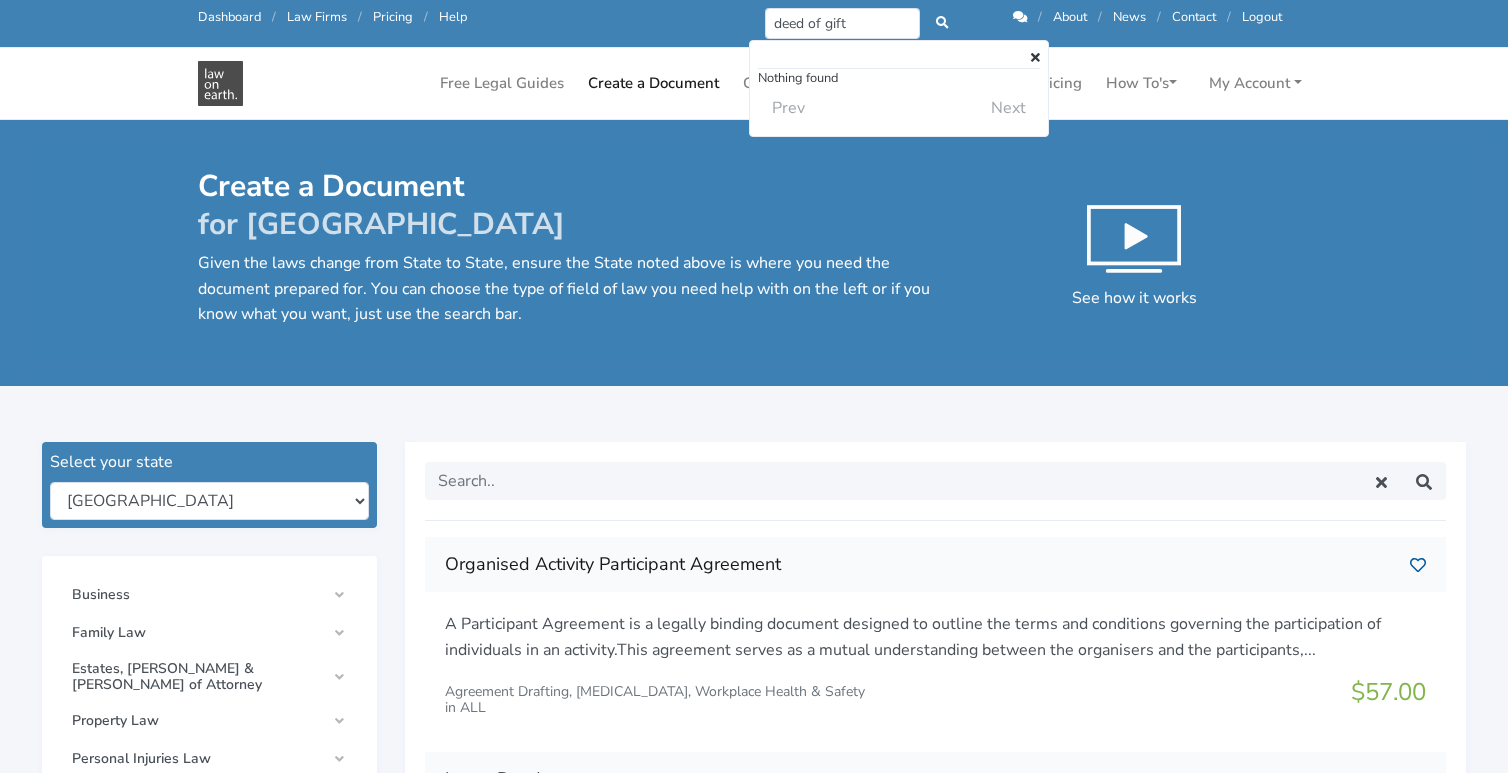 click on "Create a Document
for Queensland
Given the laws change from State to State, ensure the State noted above is where you need the document prepared for.  You can choose the type of field of law you need help with on the left or if you know what you want, just use the search bar.
See how it works" at bounding box center [754, 253] 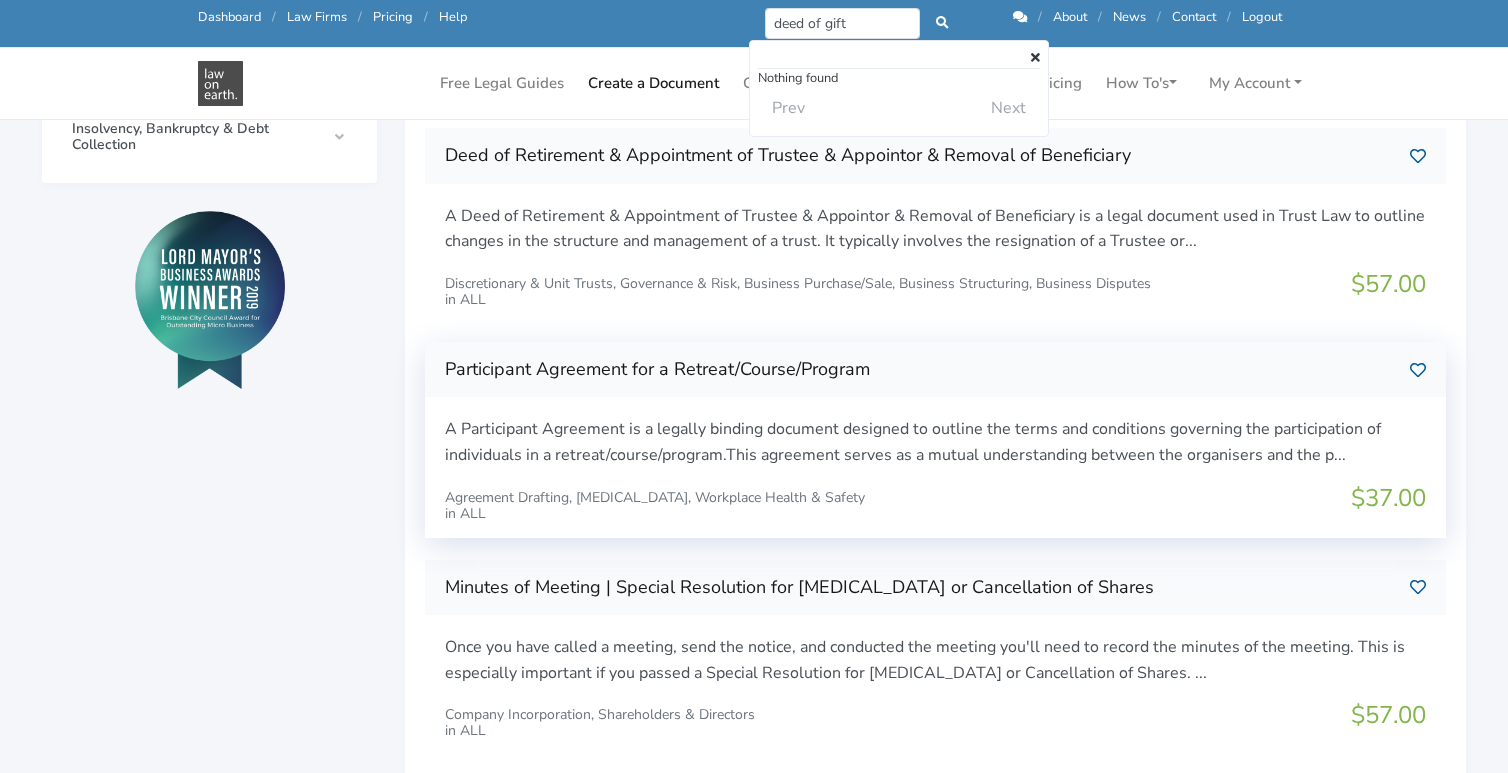 scroll, scrollTop: 1724, scrollLeft: 0, axis: vertical 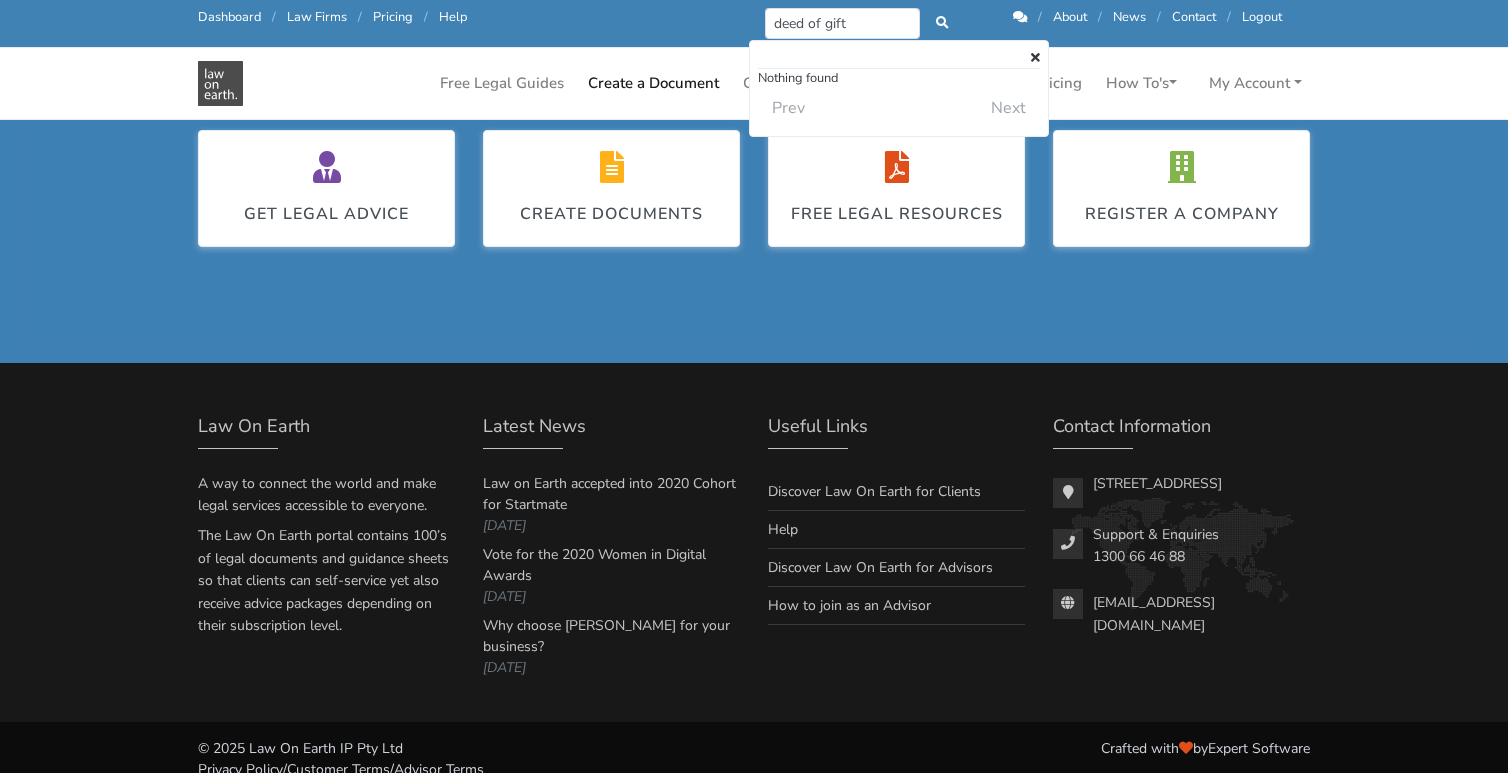 click on "Making legal services accessible to everyone
Get Legal Advice
Create Documents
Free legal resources
Register a Company" at bounding box center [754, 164] 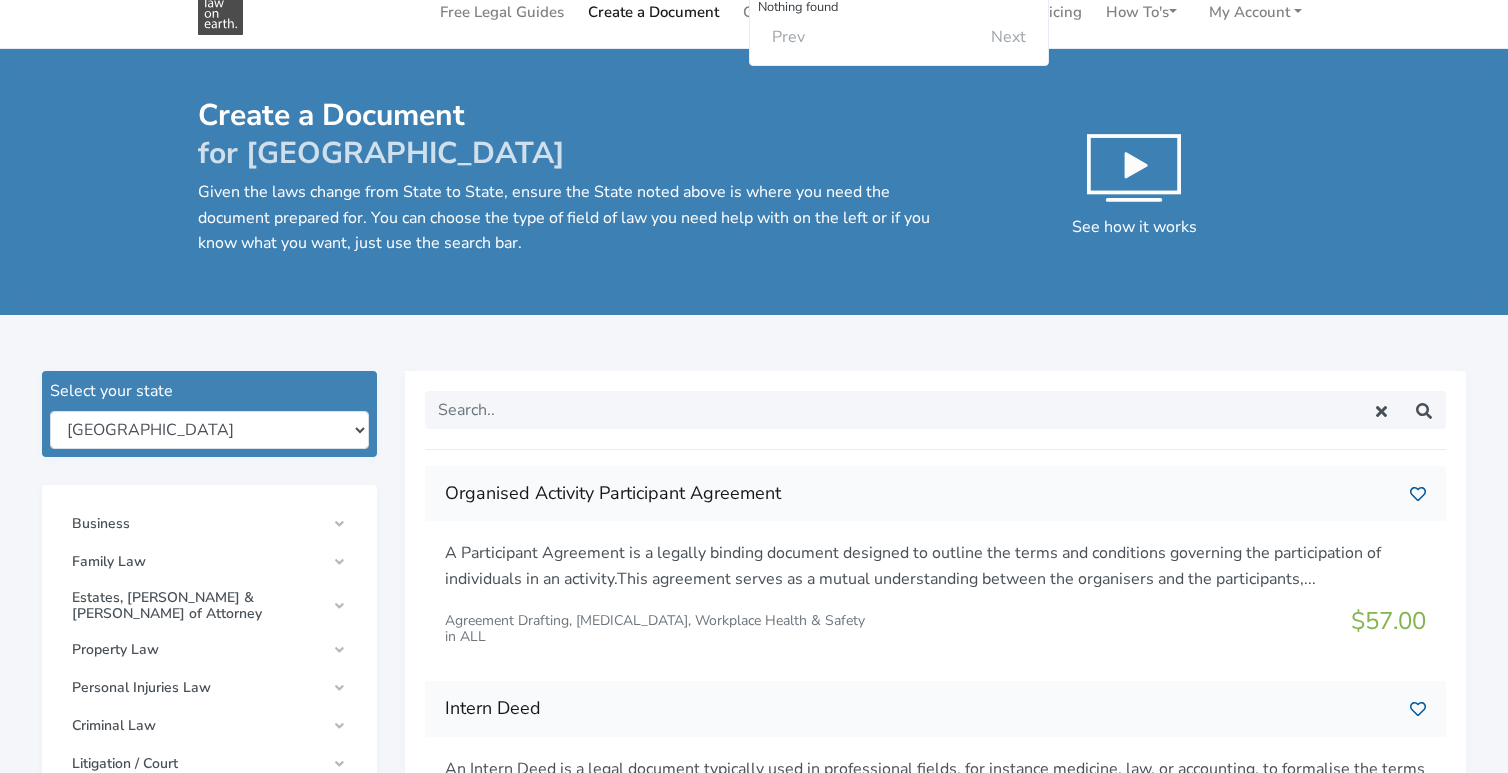 scroll, scrollTop: 0, scrollLeft: 0, axis: both 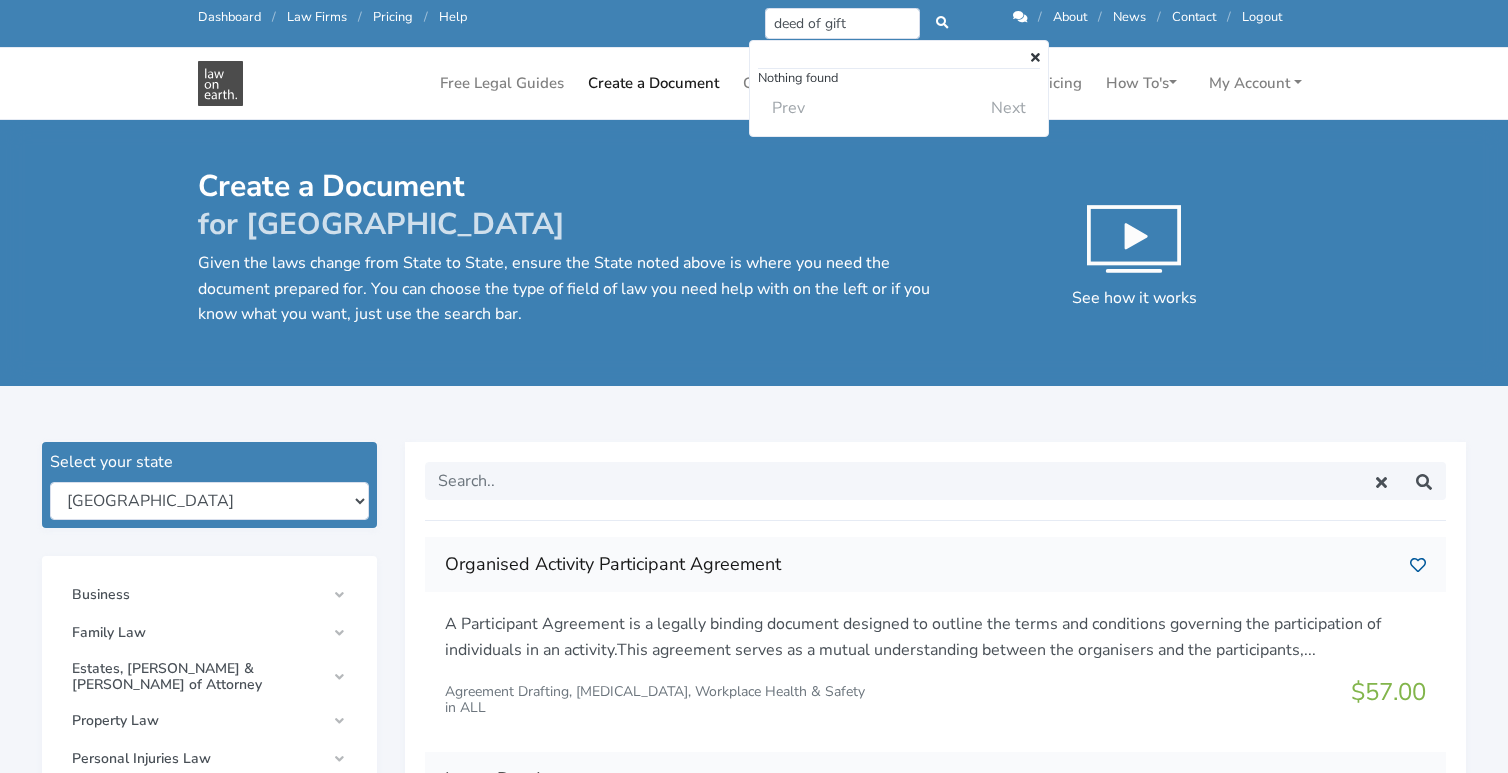 click at bounding box center [1035, 58] 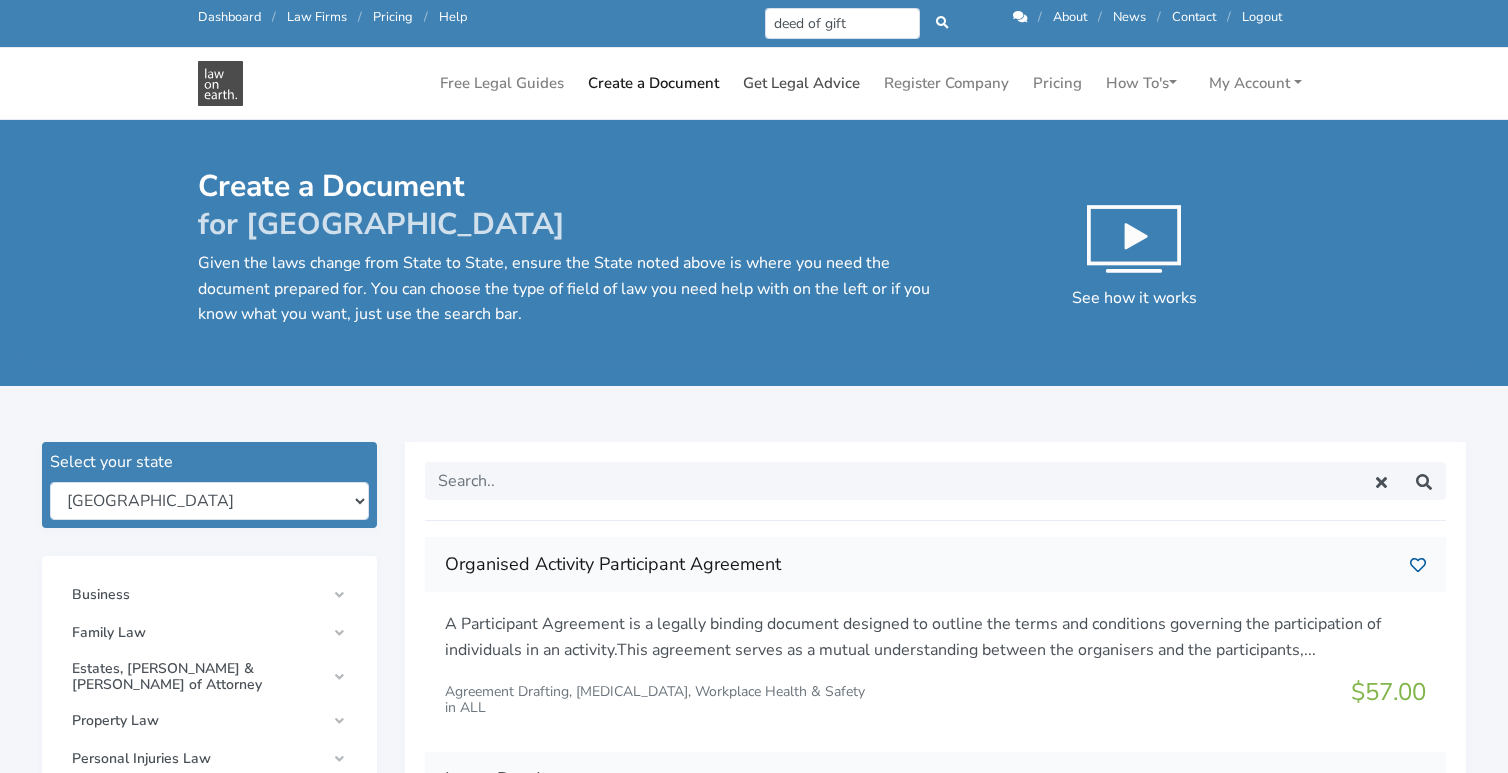 click on "Get Legal Advice" at bounding box center [801, 83] 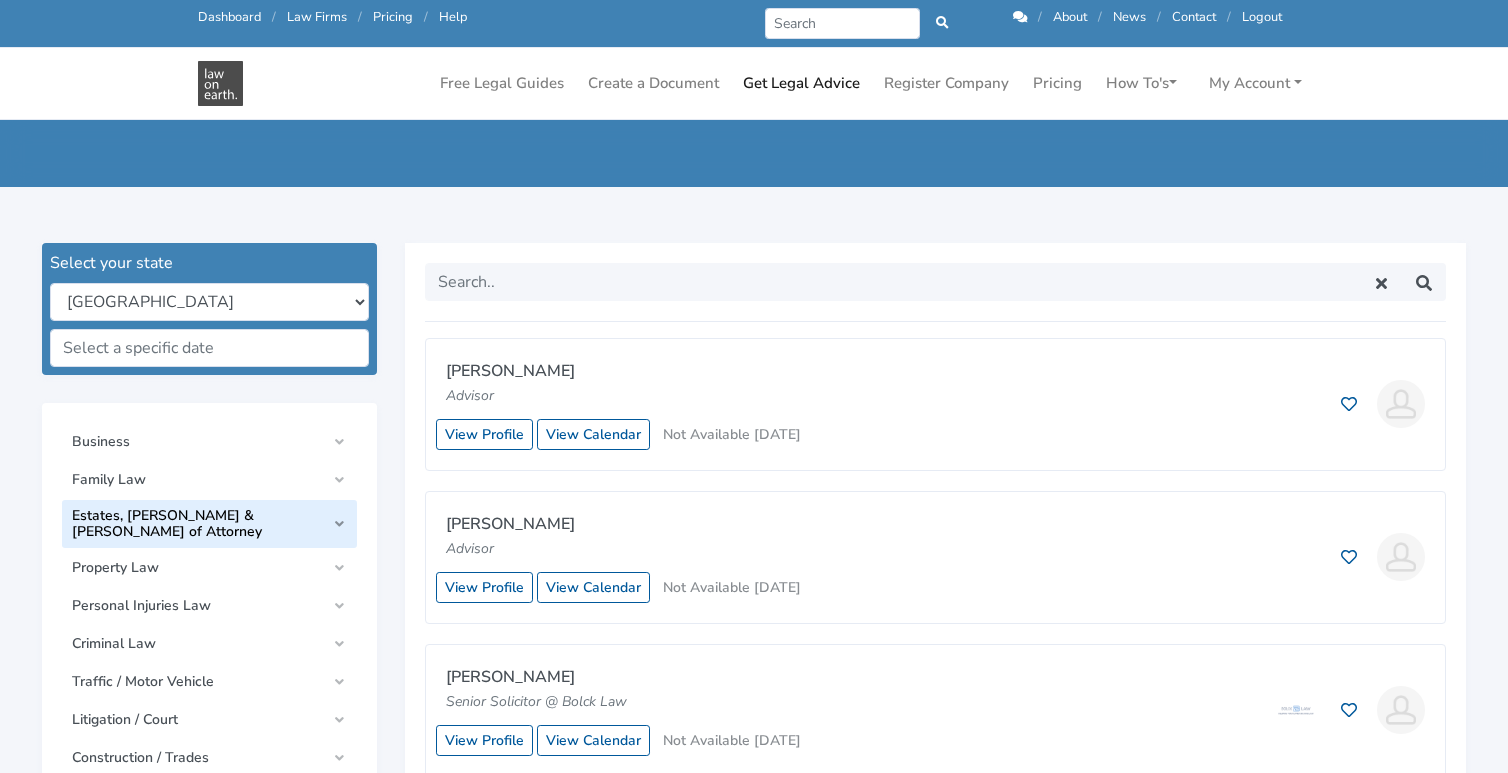 scroll, scrollTop: 437, scrollLeft: 0, axis: vertical 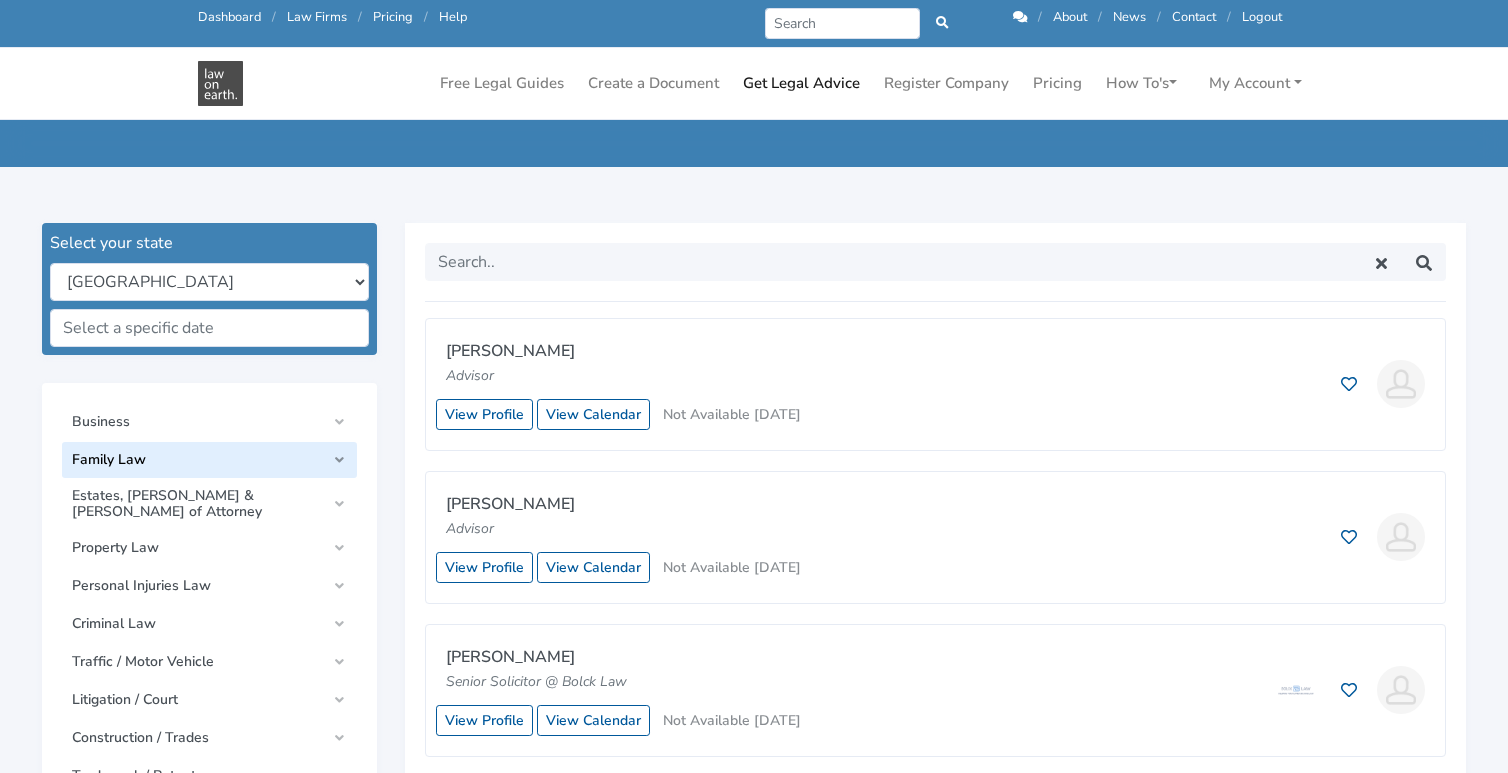 click on "Family Law" at bounding box center [198, 460] 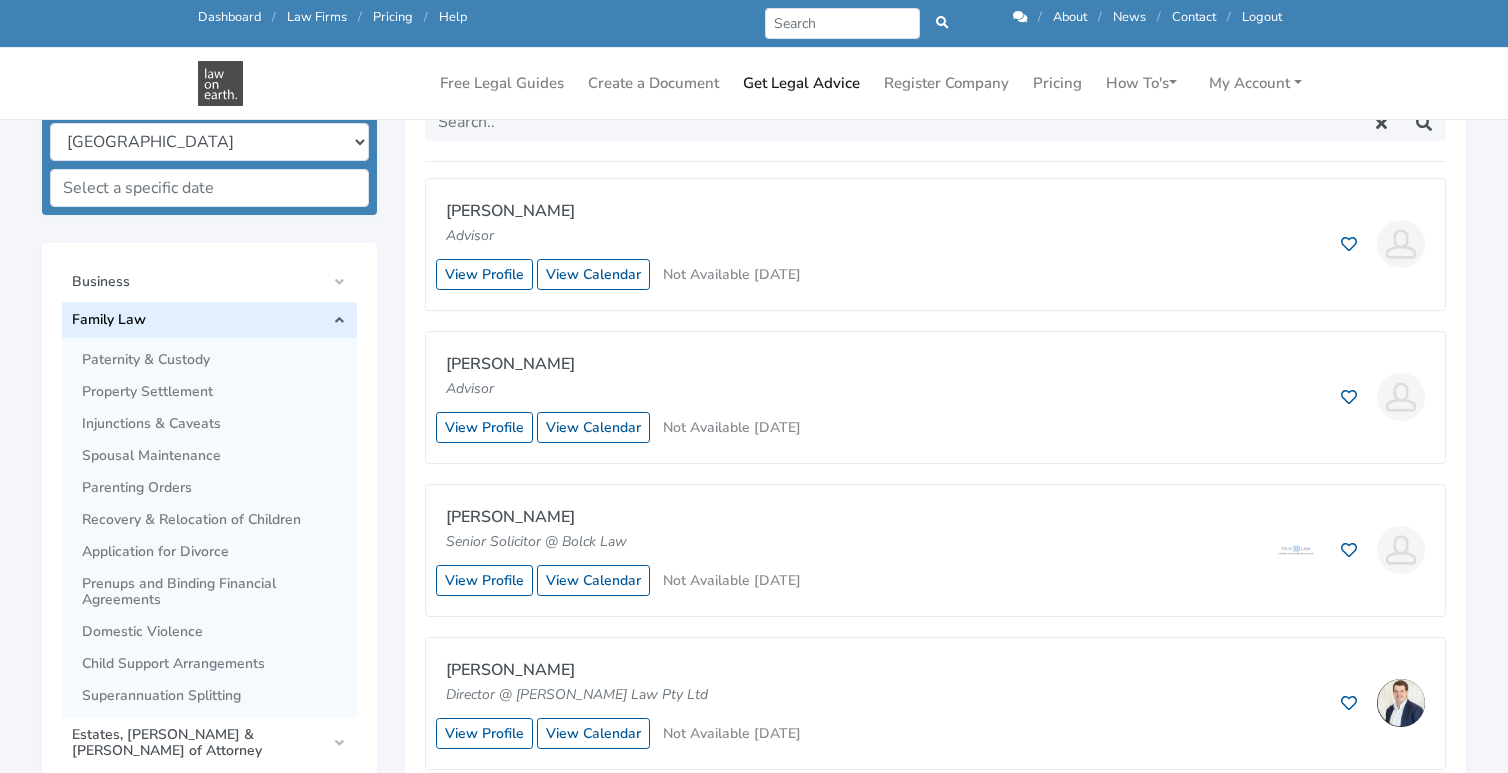 scroll, scrollTop: 579, scrollLeft: 0, axis: vertical 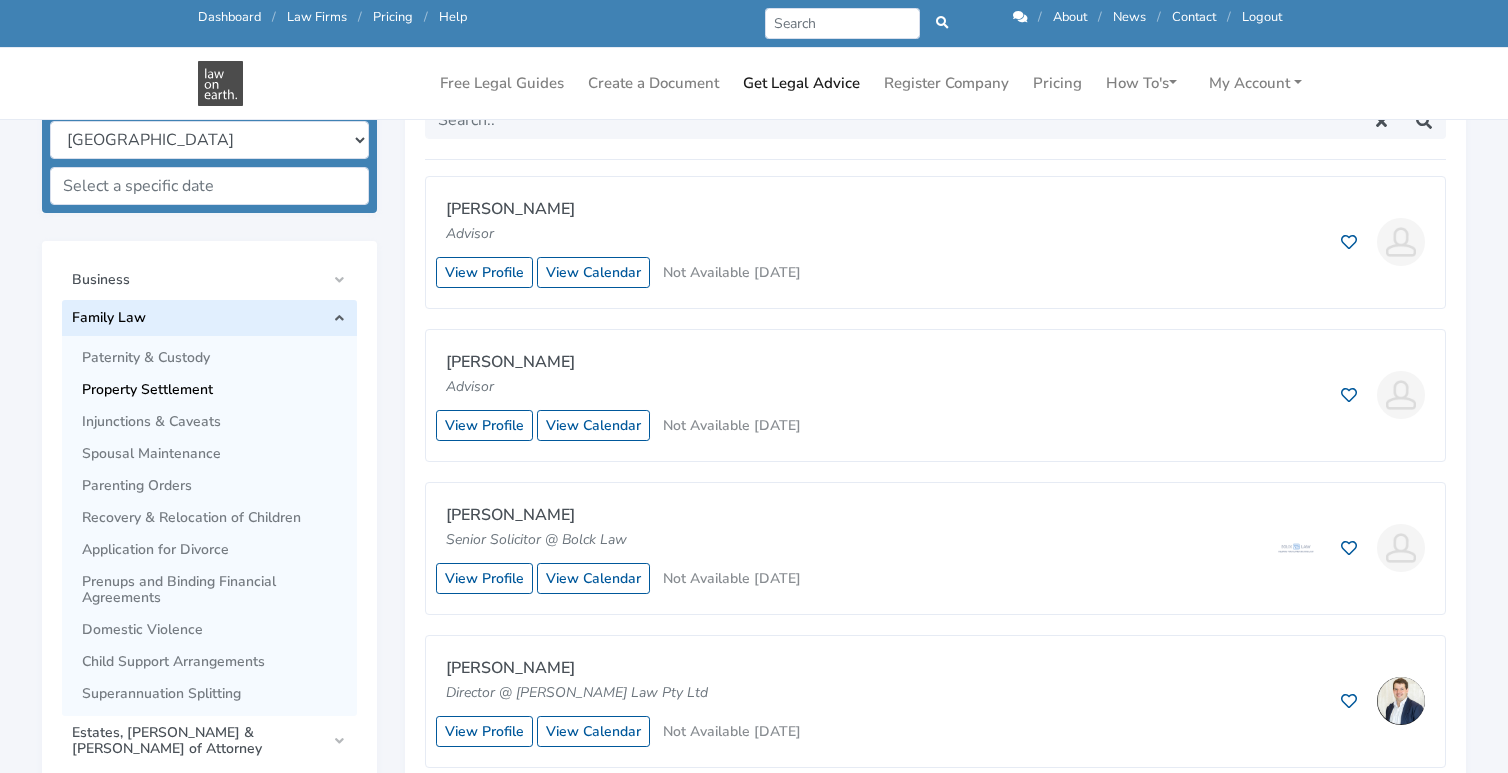 click on "Property Settlement" at bounding box center (214, 390) 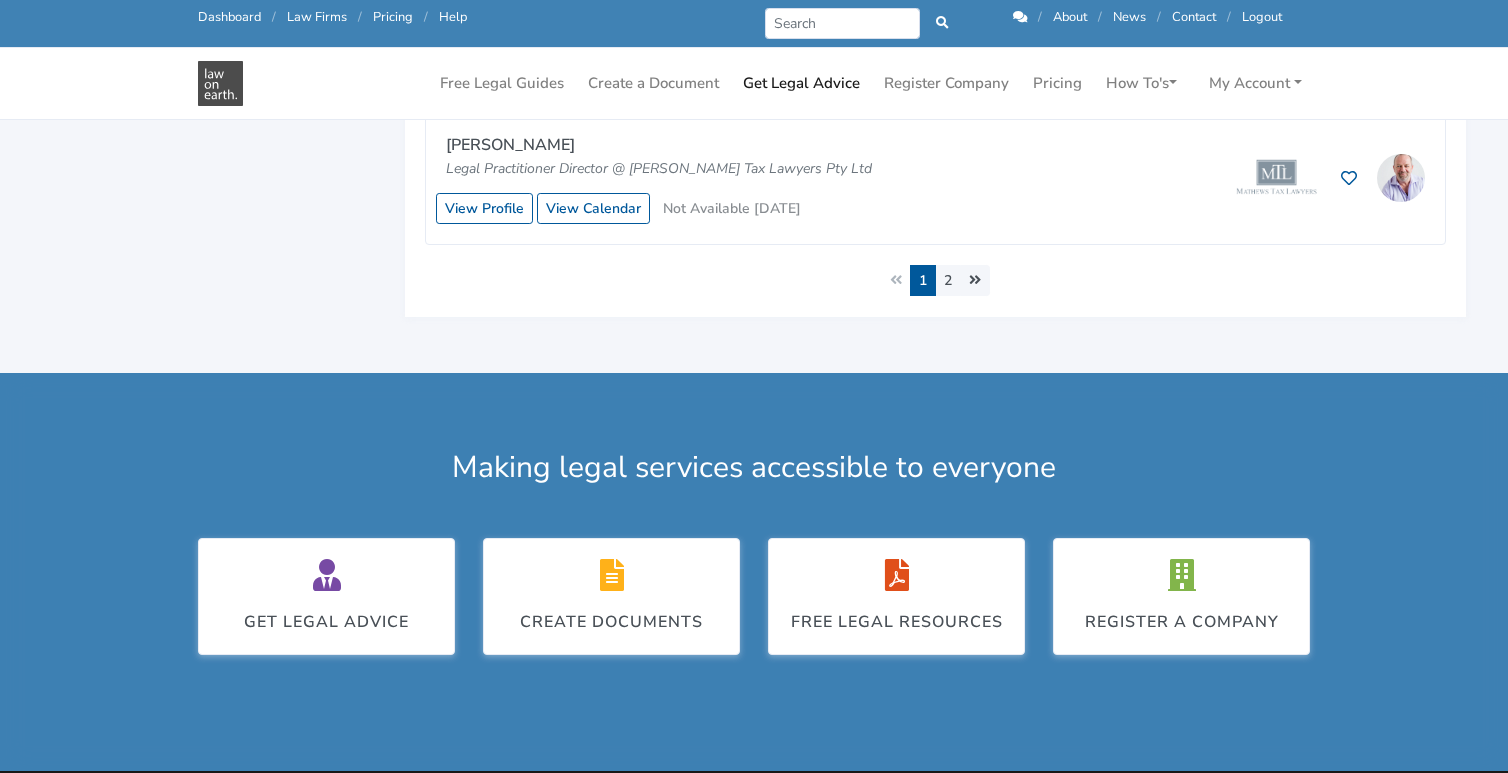 scroll, scrollTop: 2015, scrollLeft: 0, axis: vertical 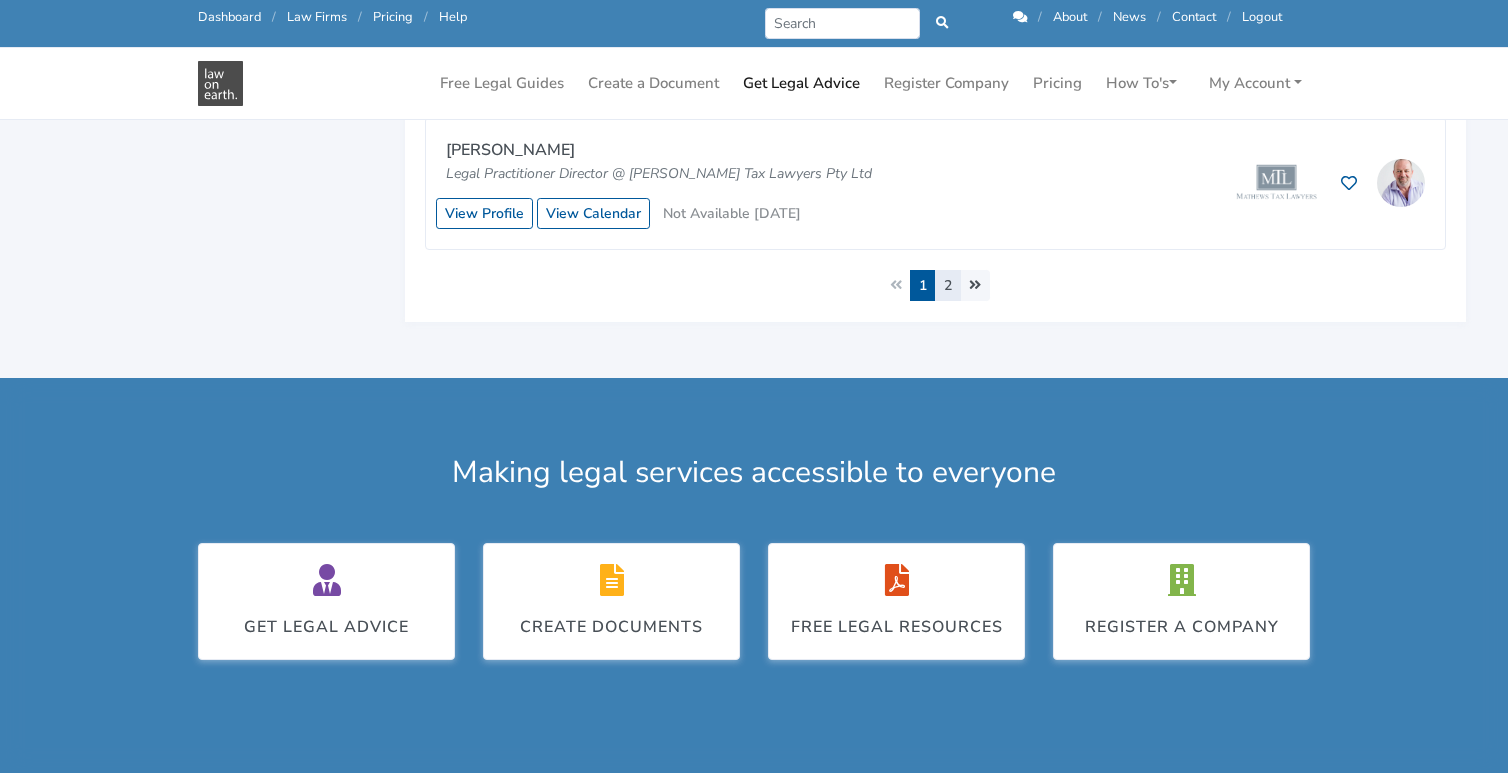 click on "2" at bounding box center (948, 285) 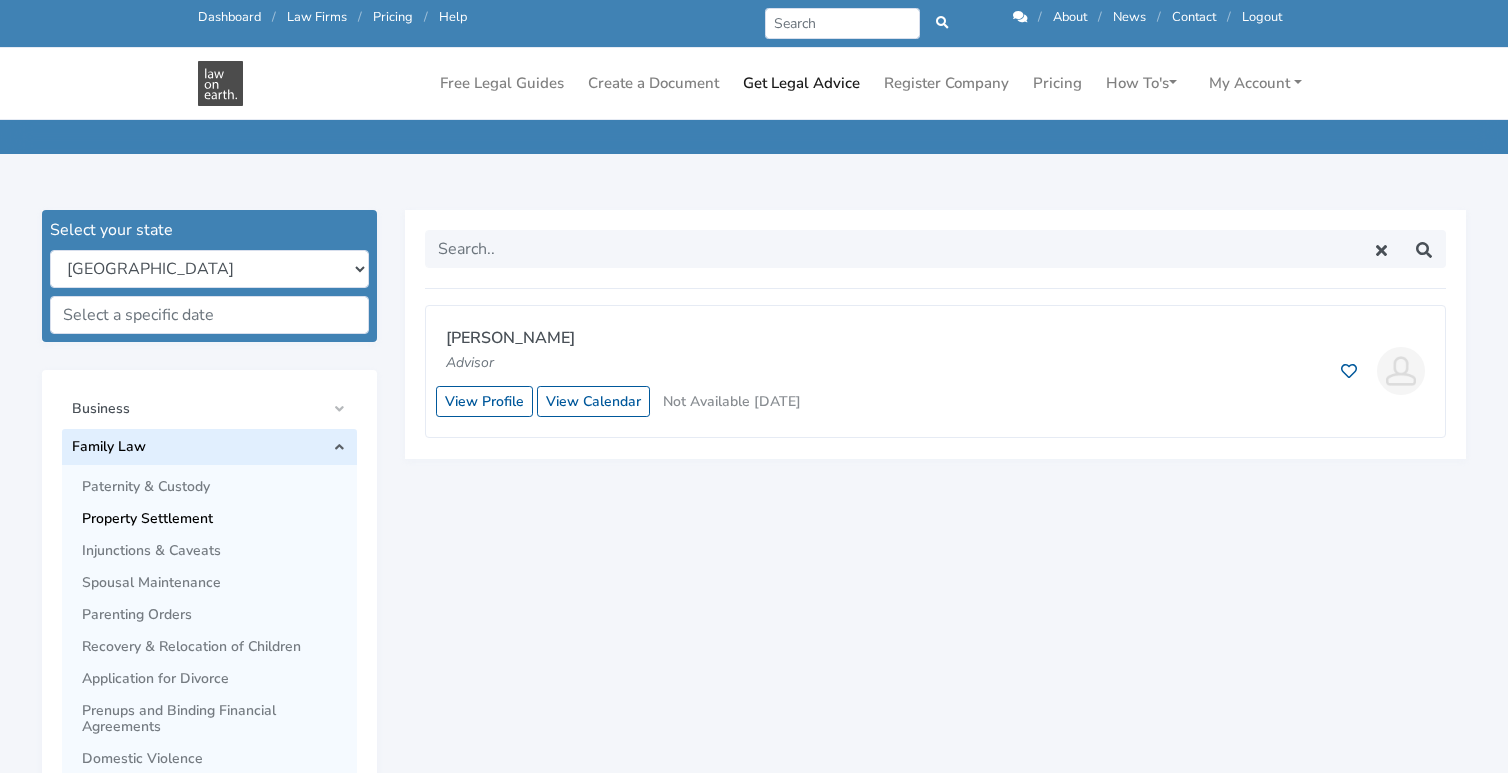 scroll, scrollTop: 476, scrollLeft: 0, axis: vertical 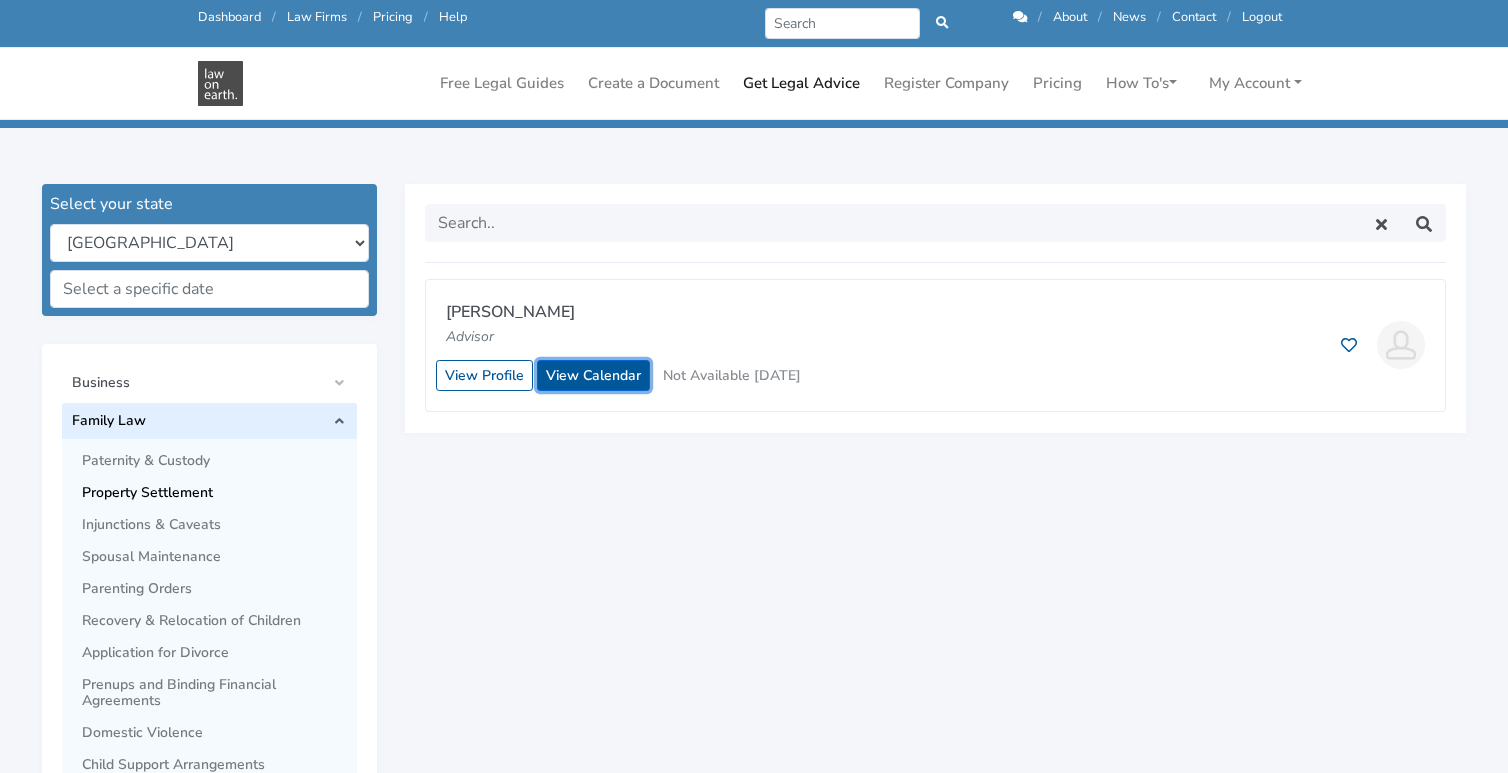 click on "View Calendar" at bounding box center (593, 375) 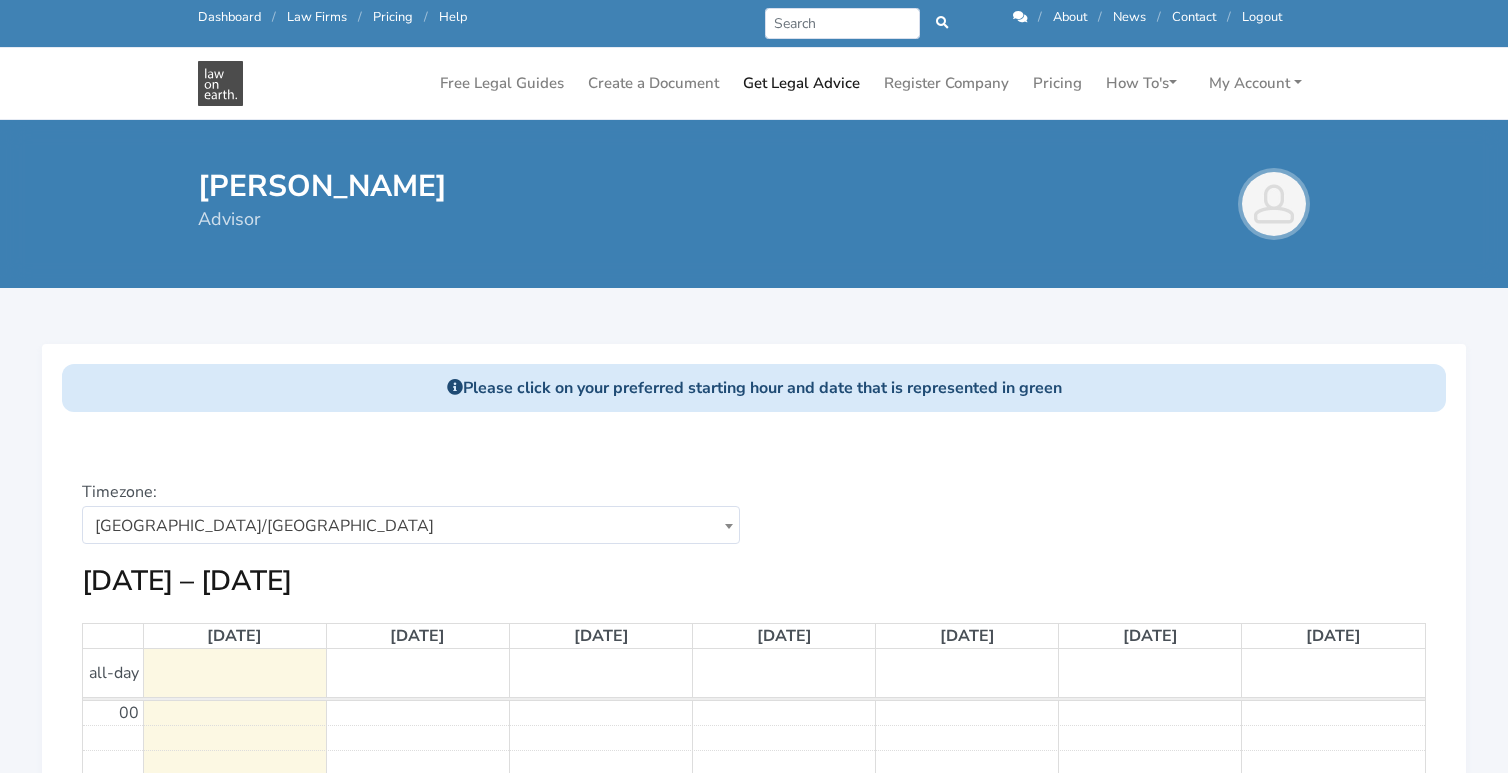 scroll, scrollTop: 0, scrollLeft: 0, axis: both 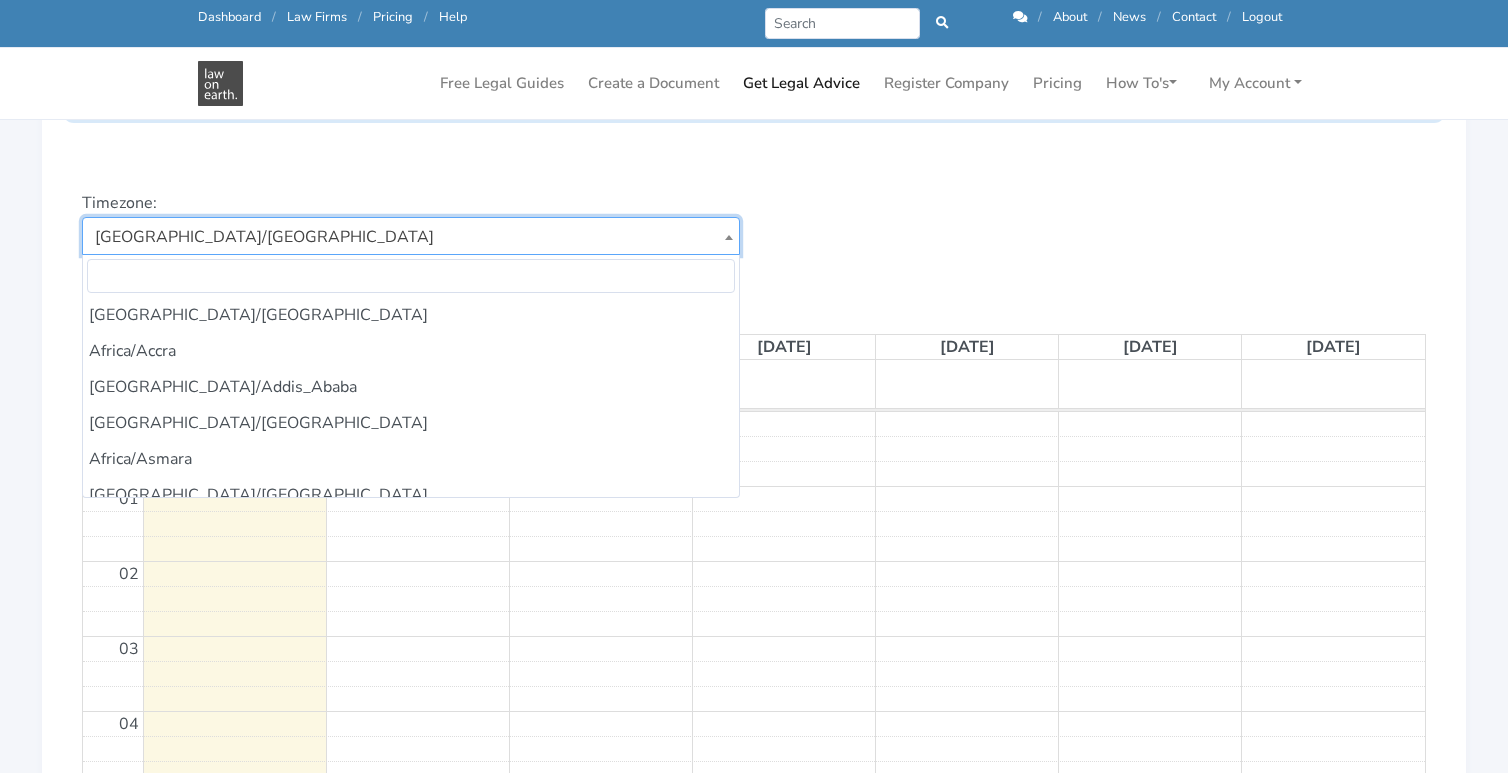 click on "Australia/Brisbane" at bounding box center [411, 237] 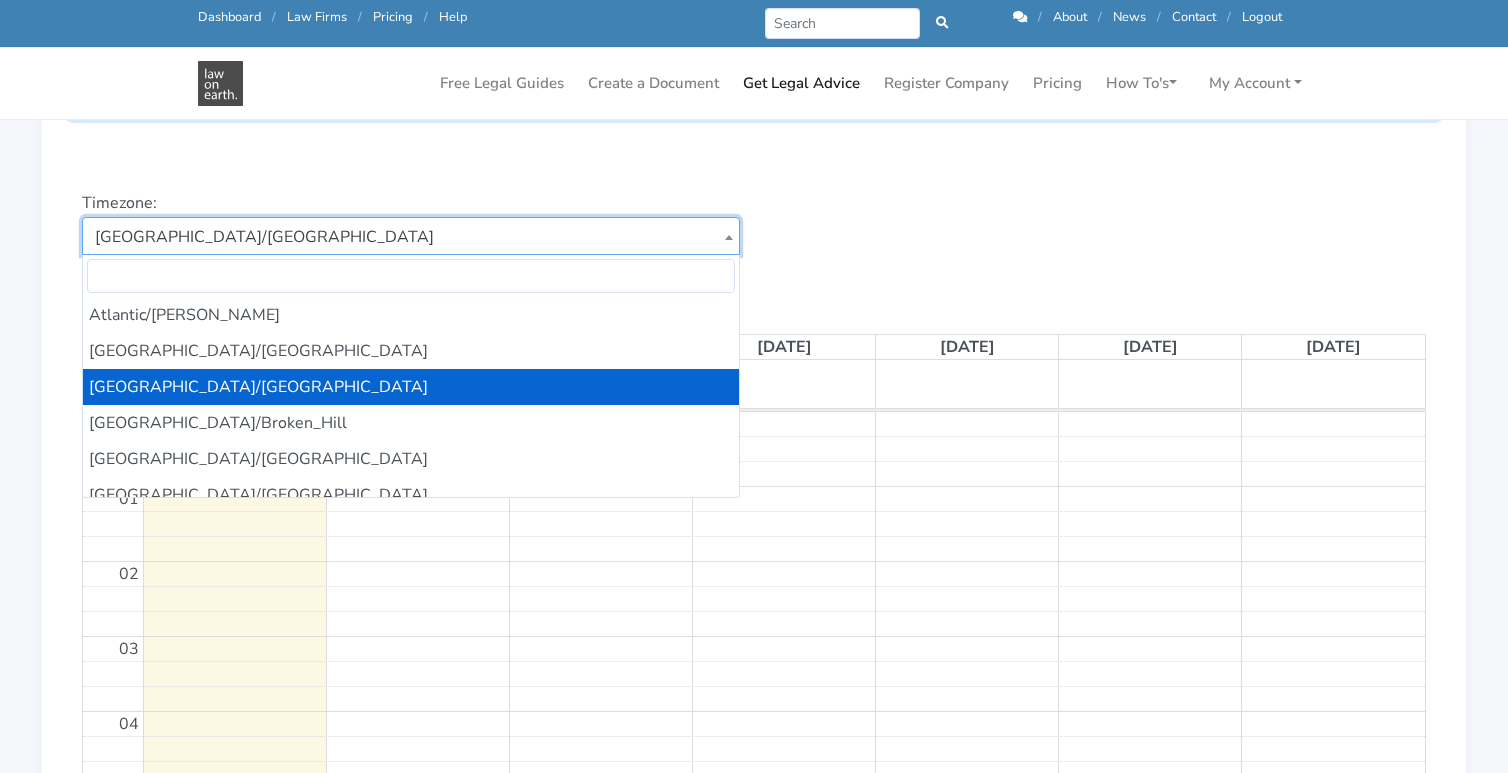 click on "Australia/Brisbane" at bounding box center [411, 237] 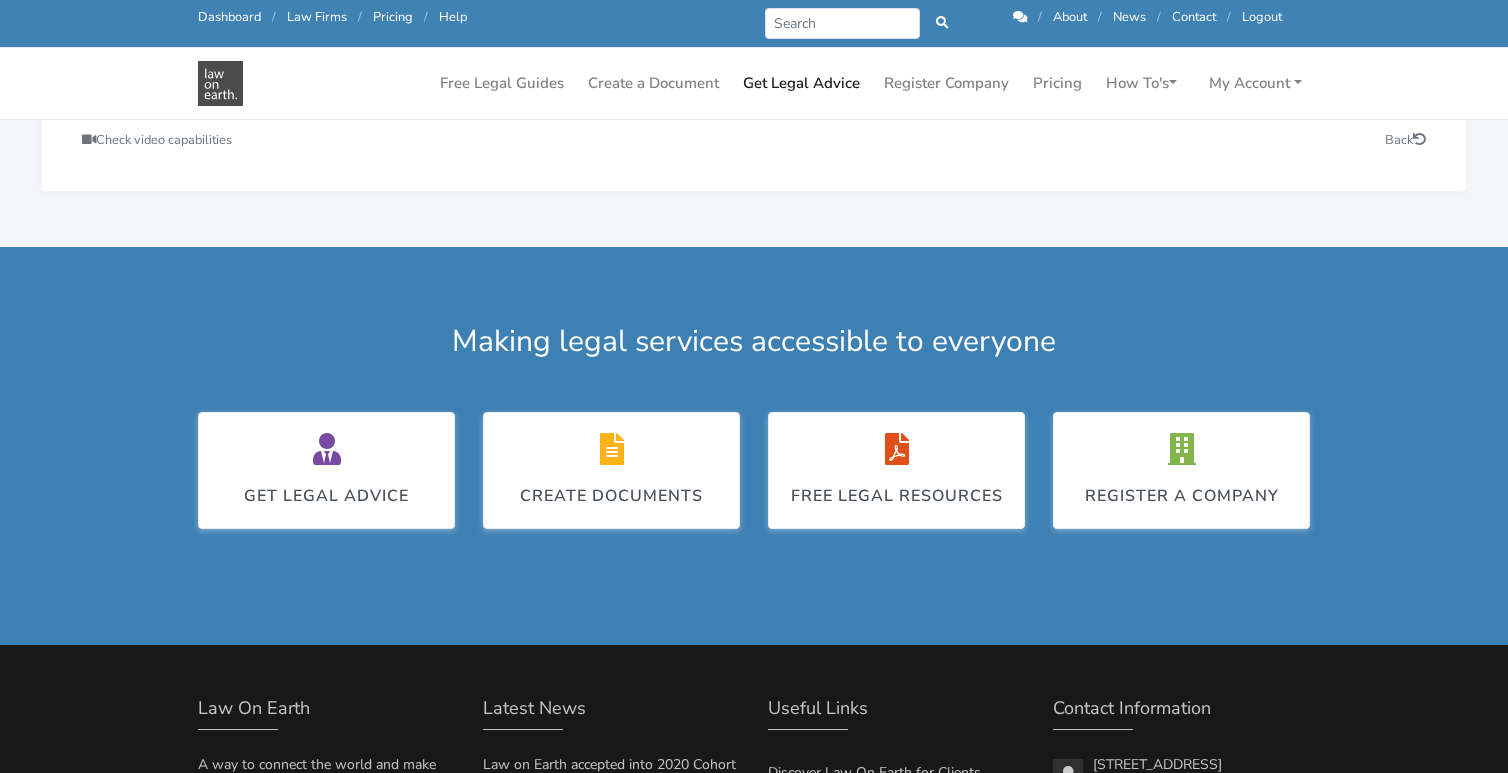 scroll, scrollTop: 1364, scrollLeft: 0, axis: vertical 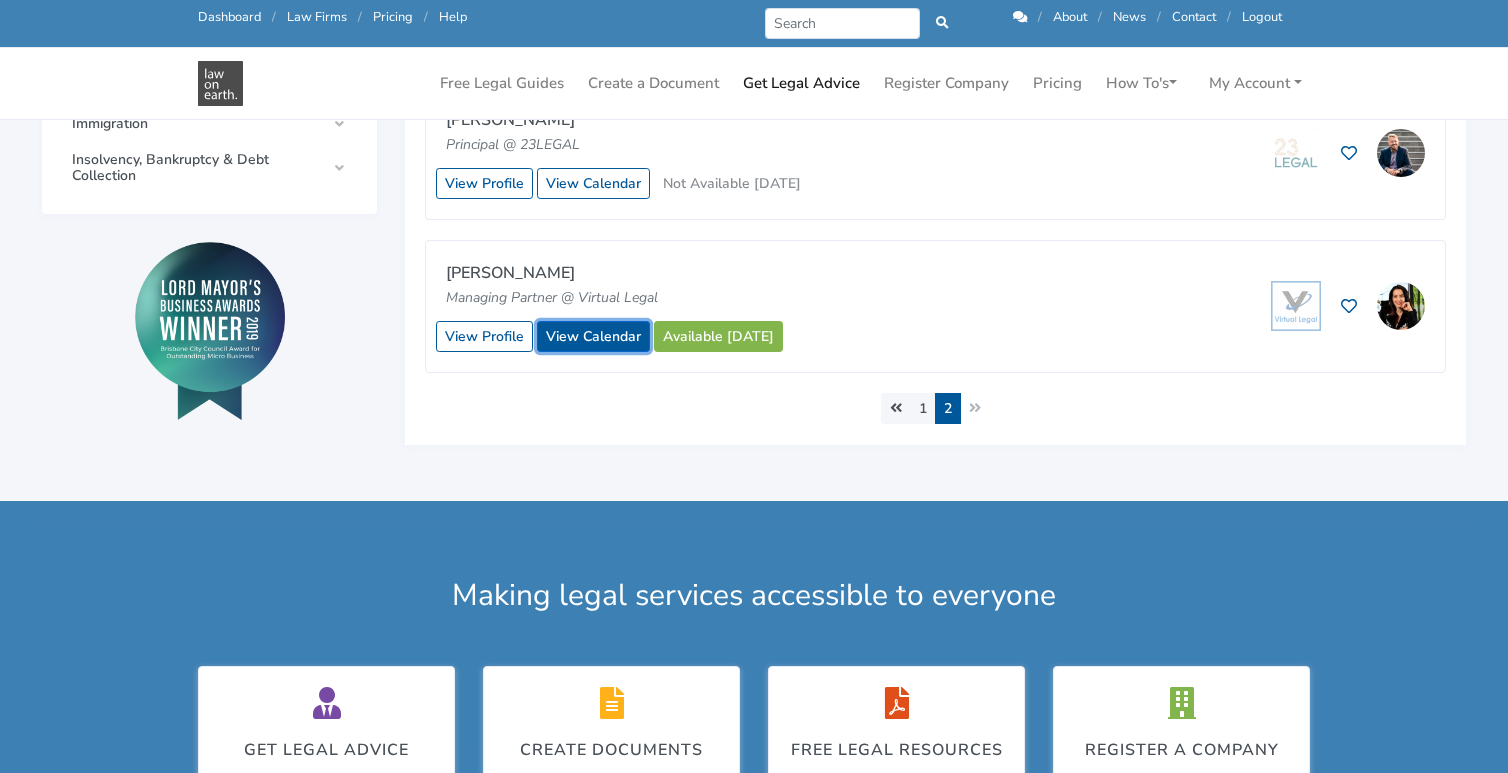 click on "View Calendar" at bounding box center [593, 336] 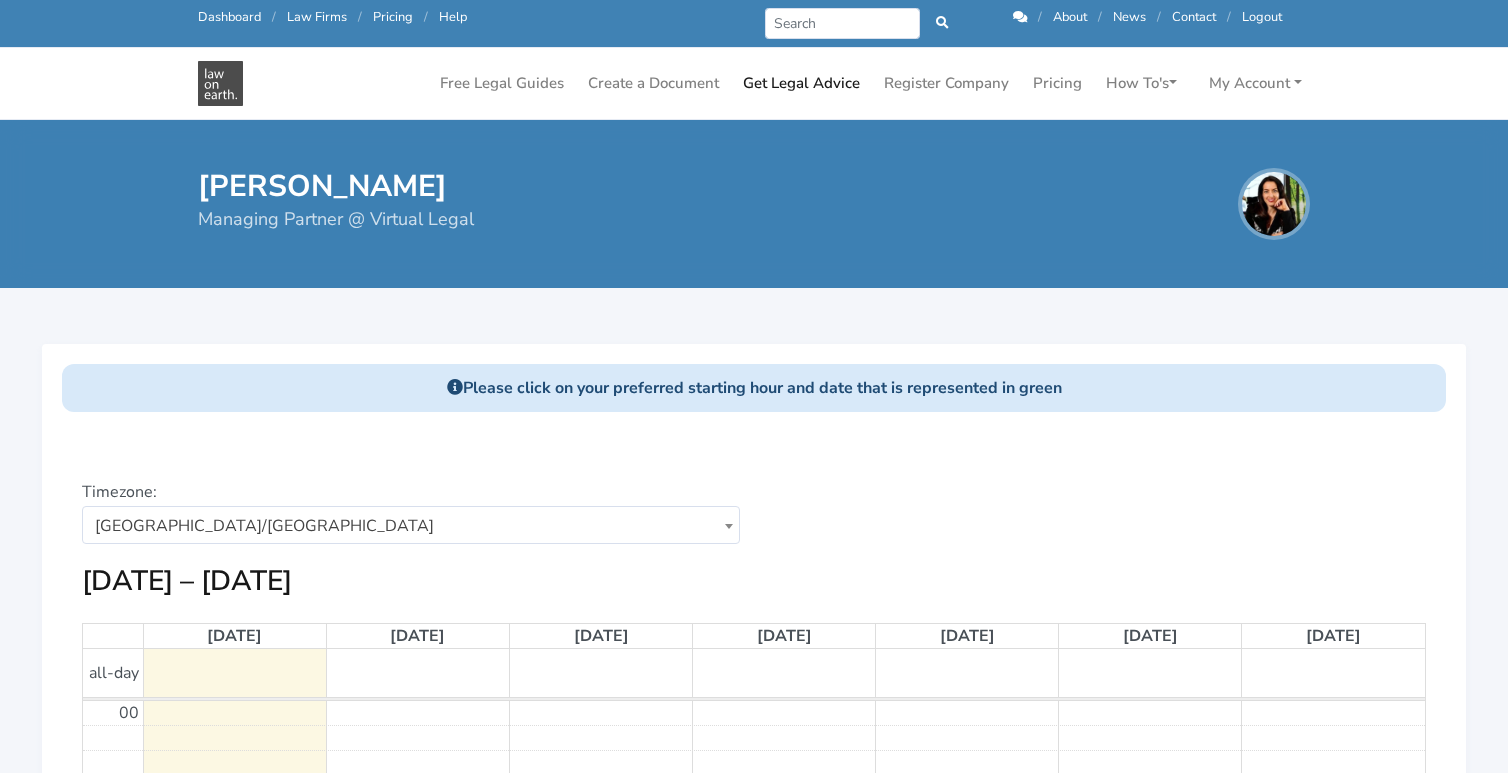 scroll, scrollTop: 0, scrollLeft: 0, axis: both 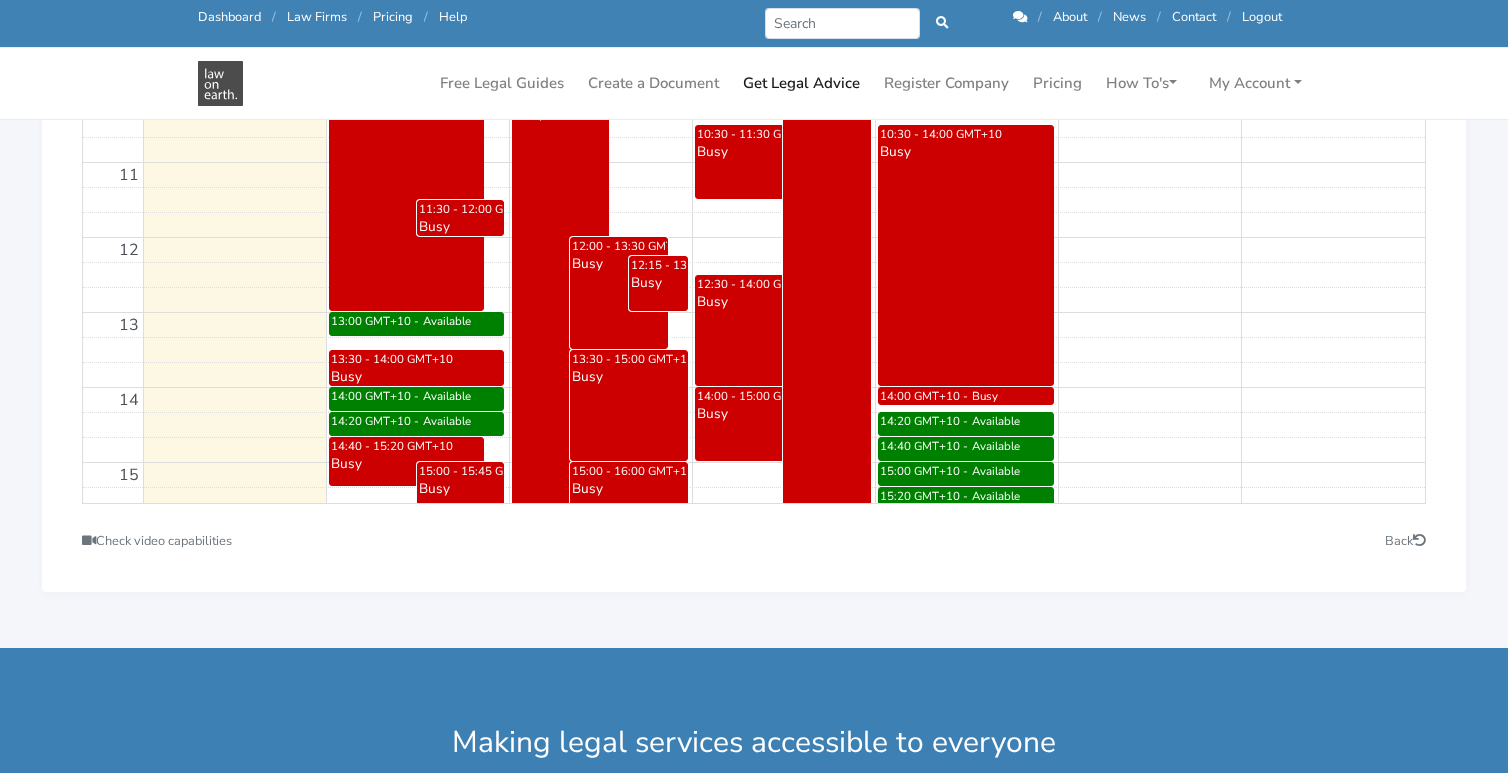click on "13:00 - 13:20 GMT+10" at bounding box center [376, 321] 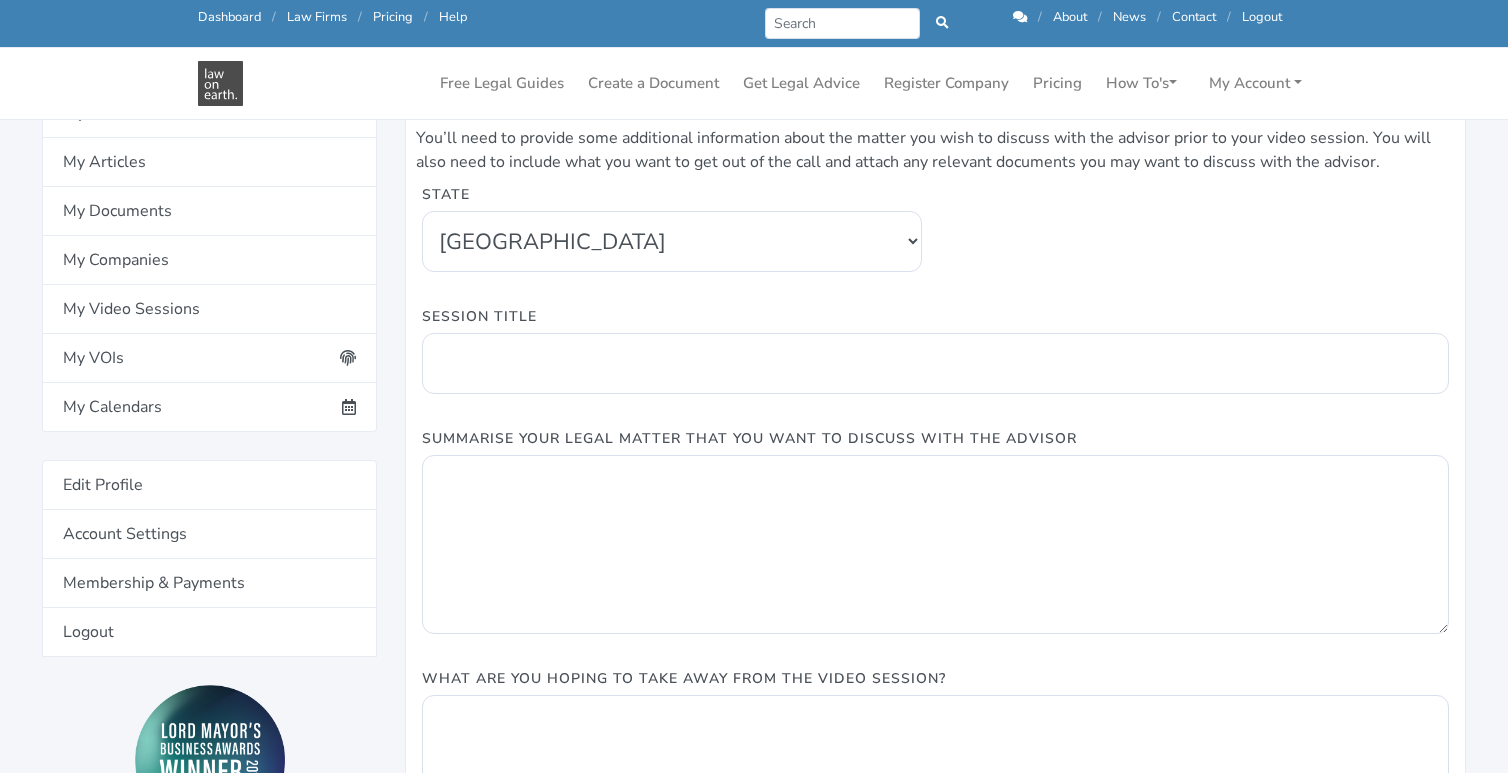scroll, scrollTop: 277, scrollLeft: 0, axis: vertical 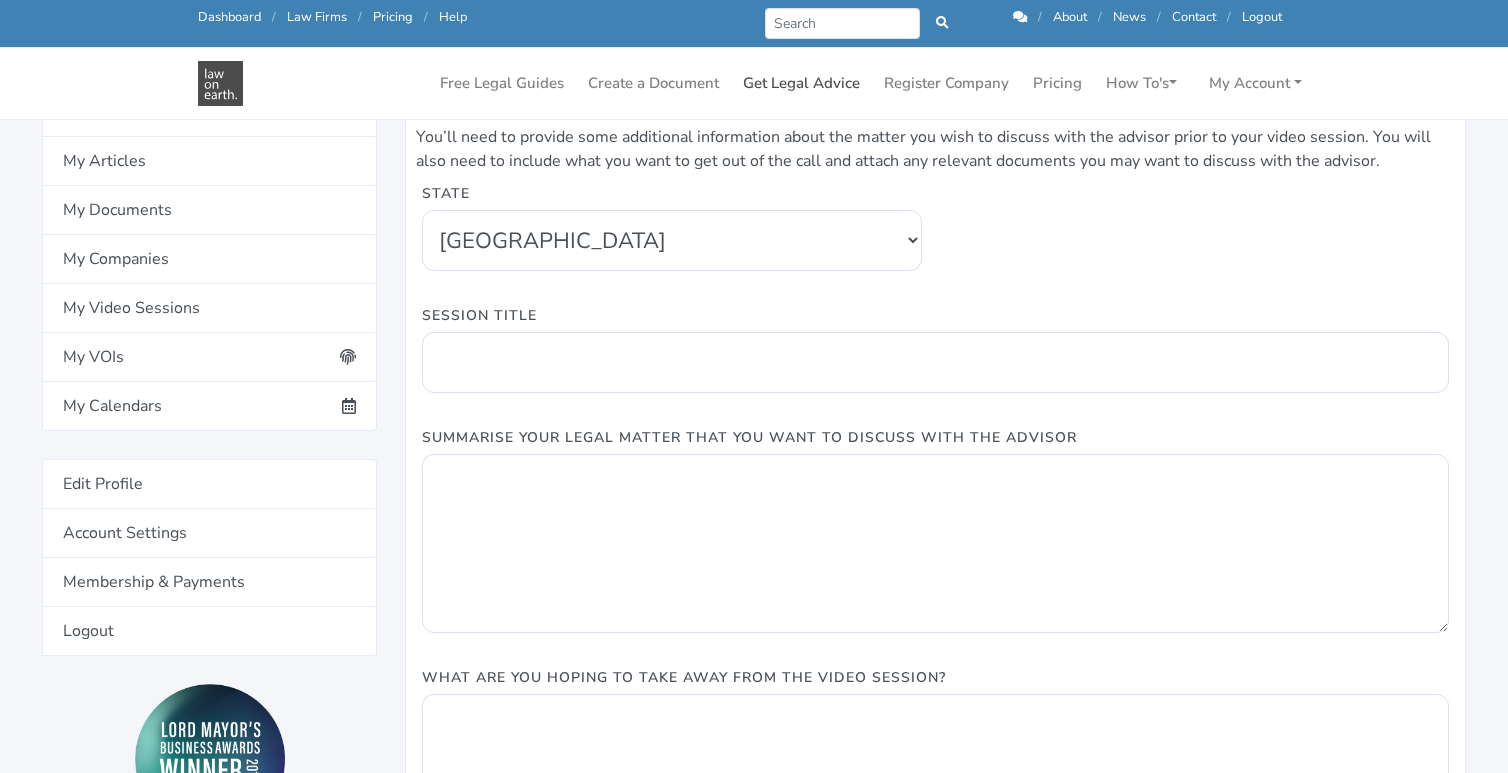 click on "Get Legal Advice" at bounding box center (801, 83) 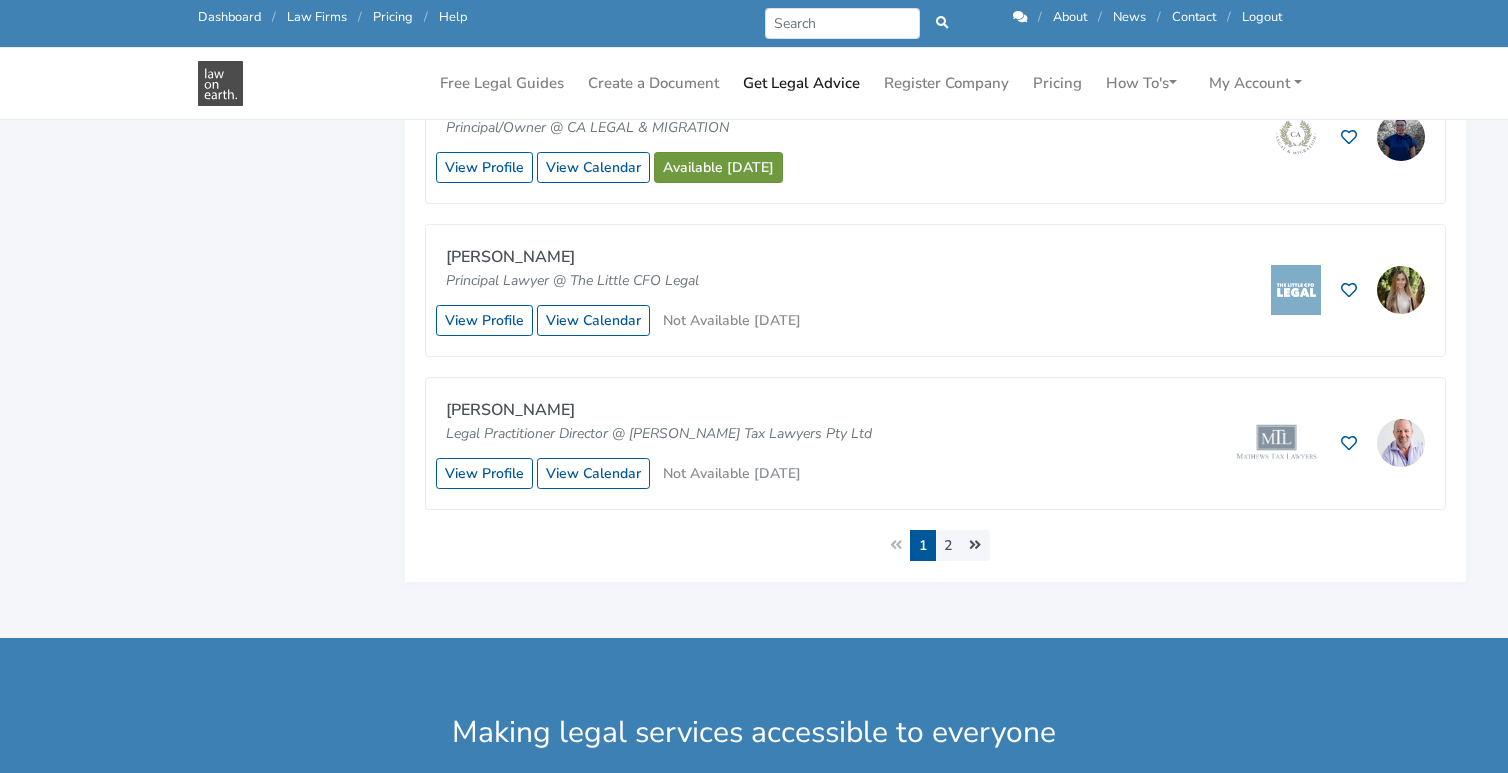 scroll, scrollTop: 1753, scrollLeft: 0, axis: vertical 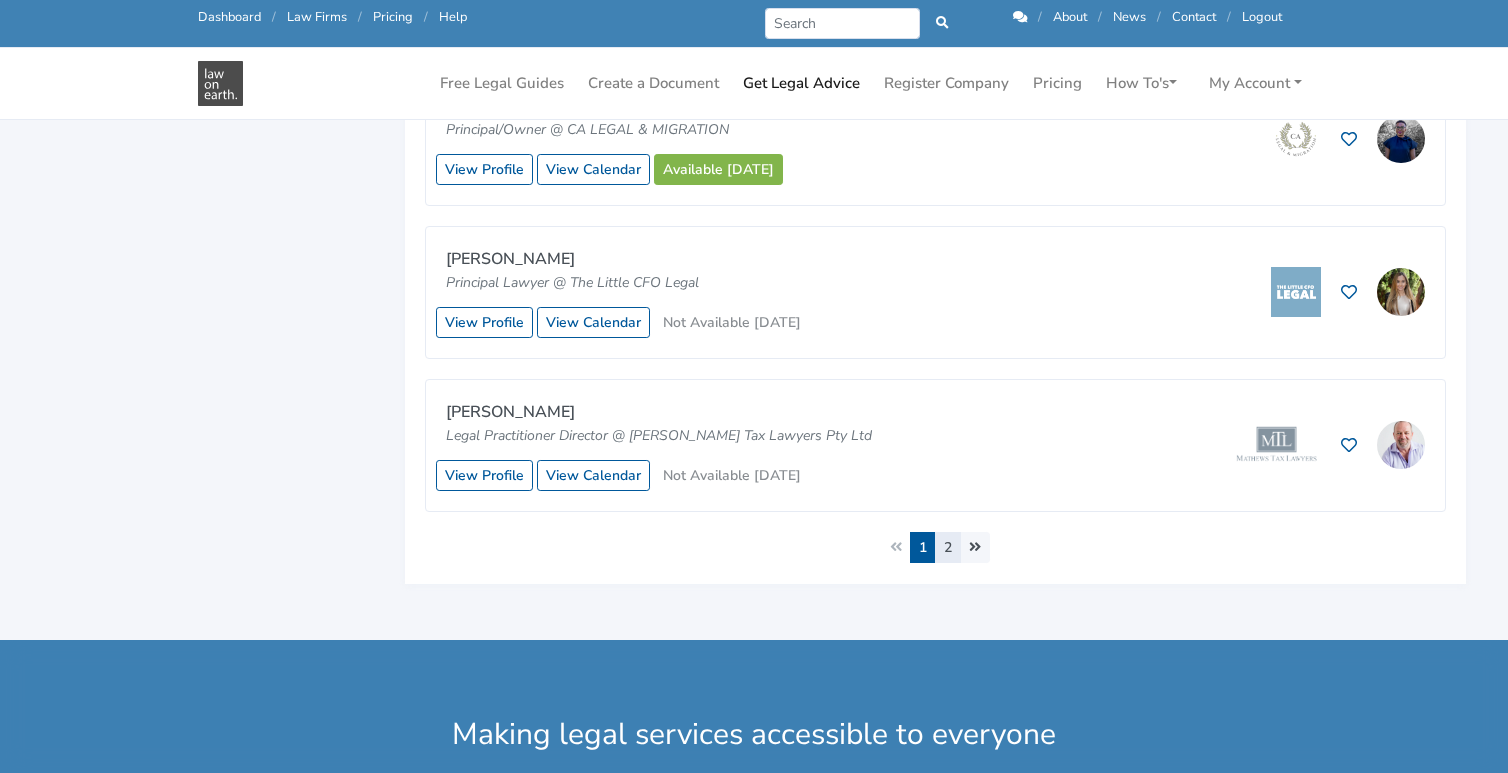 click on "2" at bounding box center [948, 547] 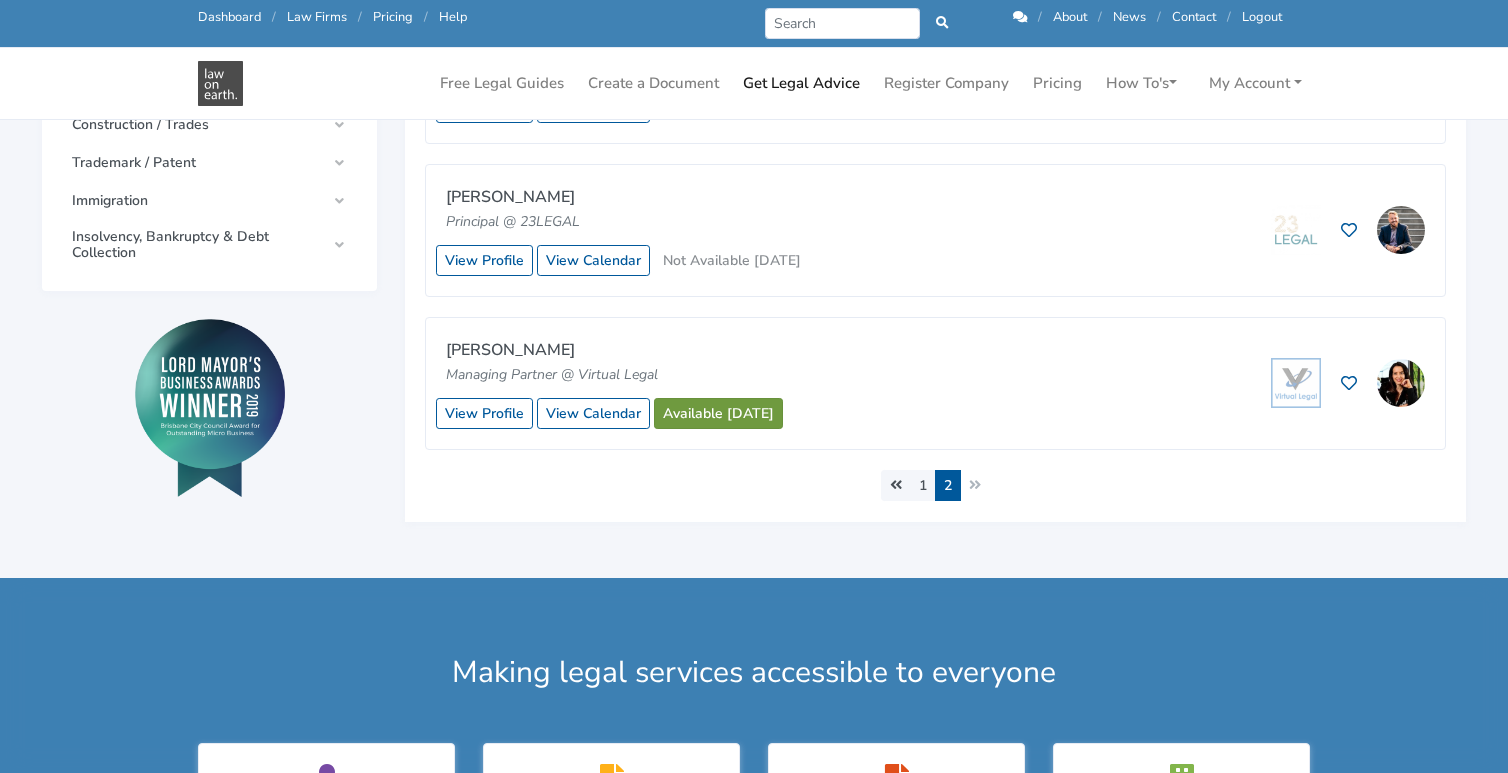scroll, scrollTop: 1056, scrollLeft: 0, axis: vertical 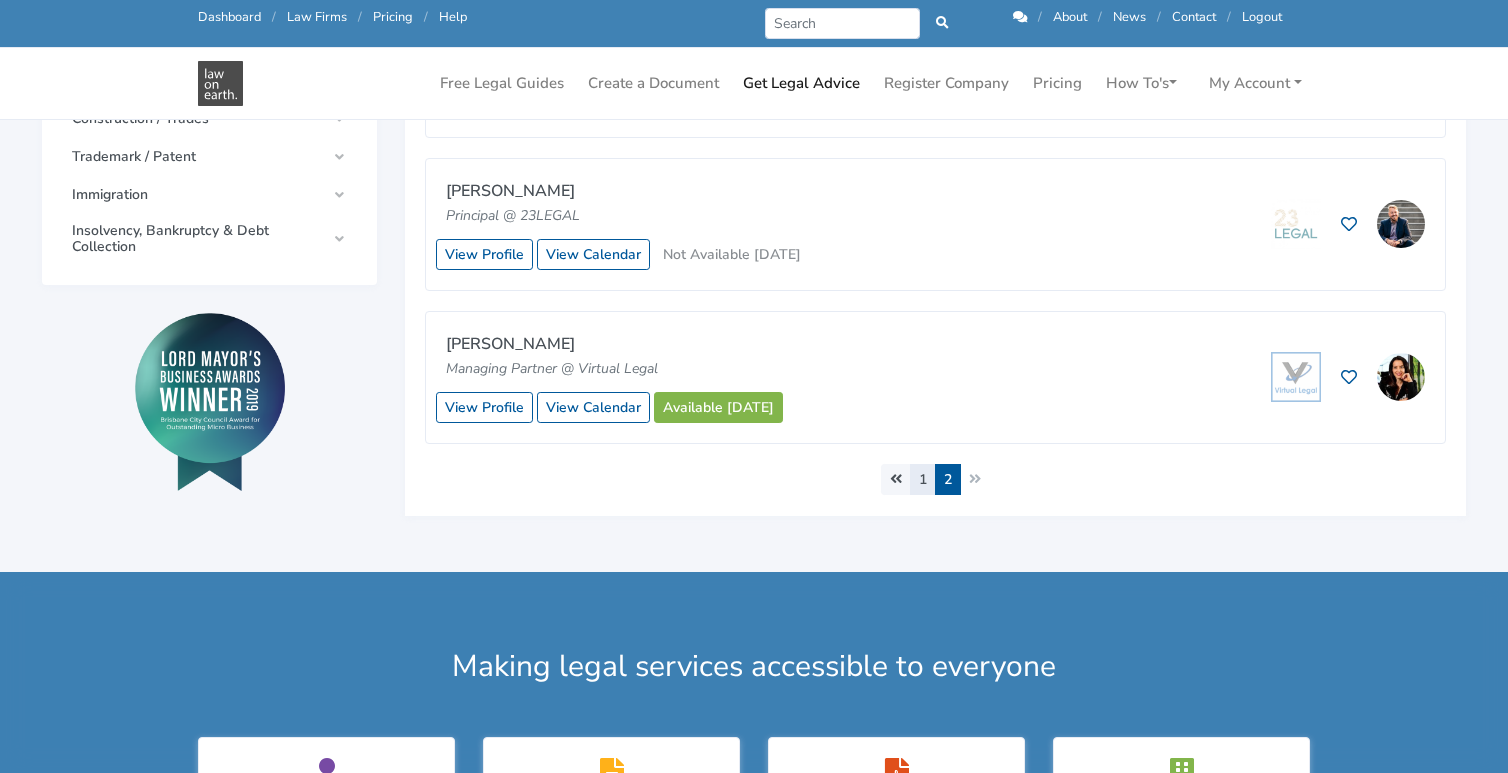 click on "1" at bounding box center [923, 479] 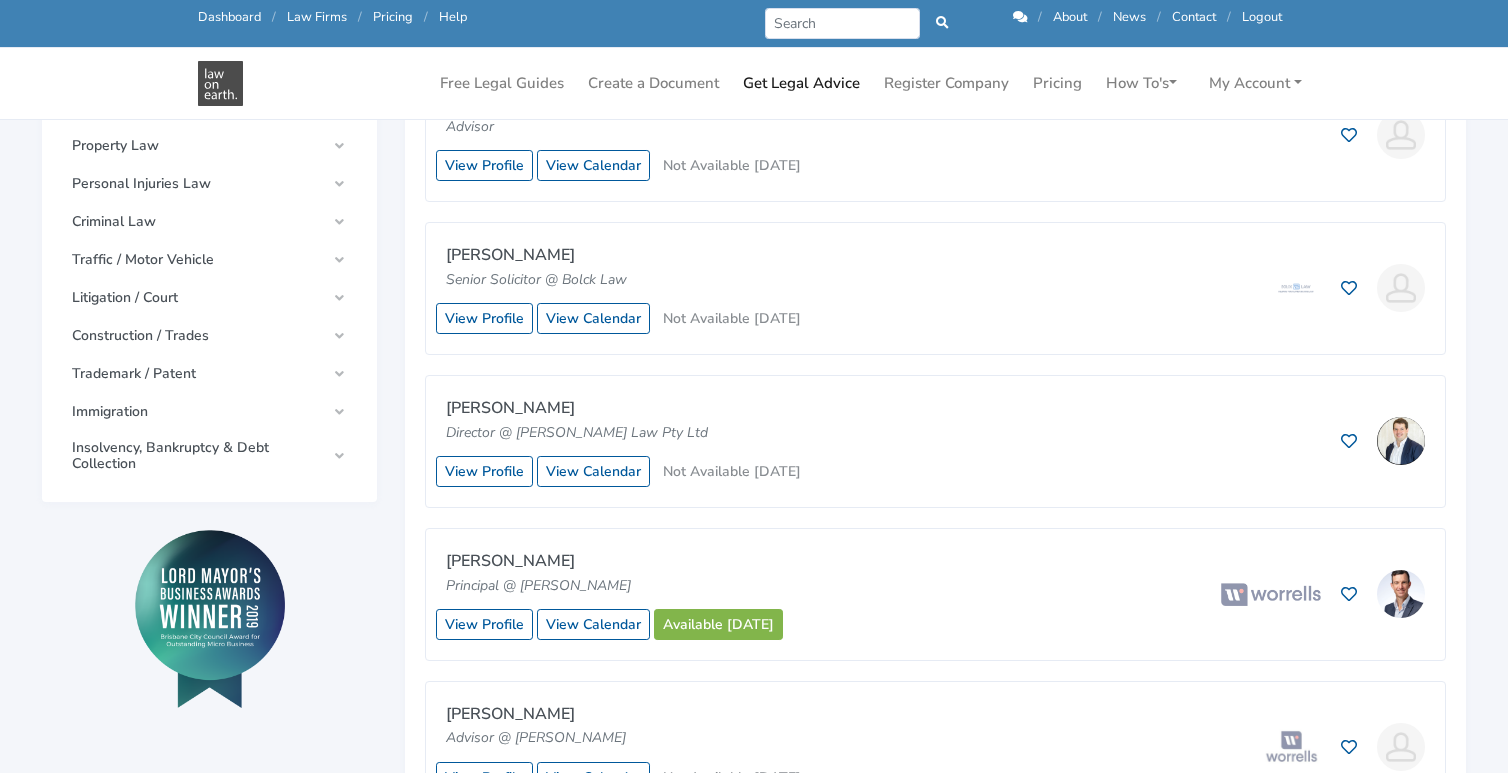 scroll, scrollTop: 966, scrollLeft: 0, axis: vertical 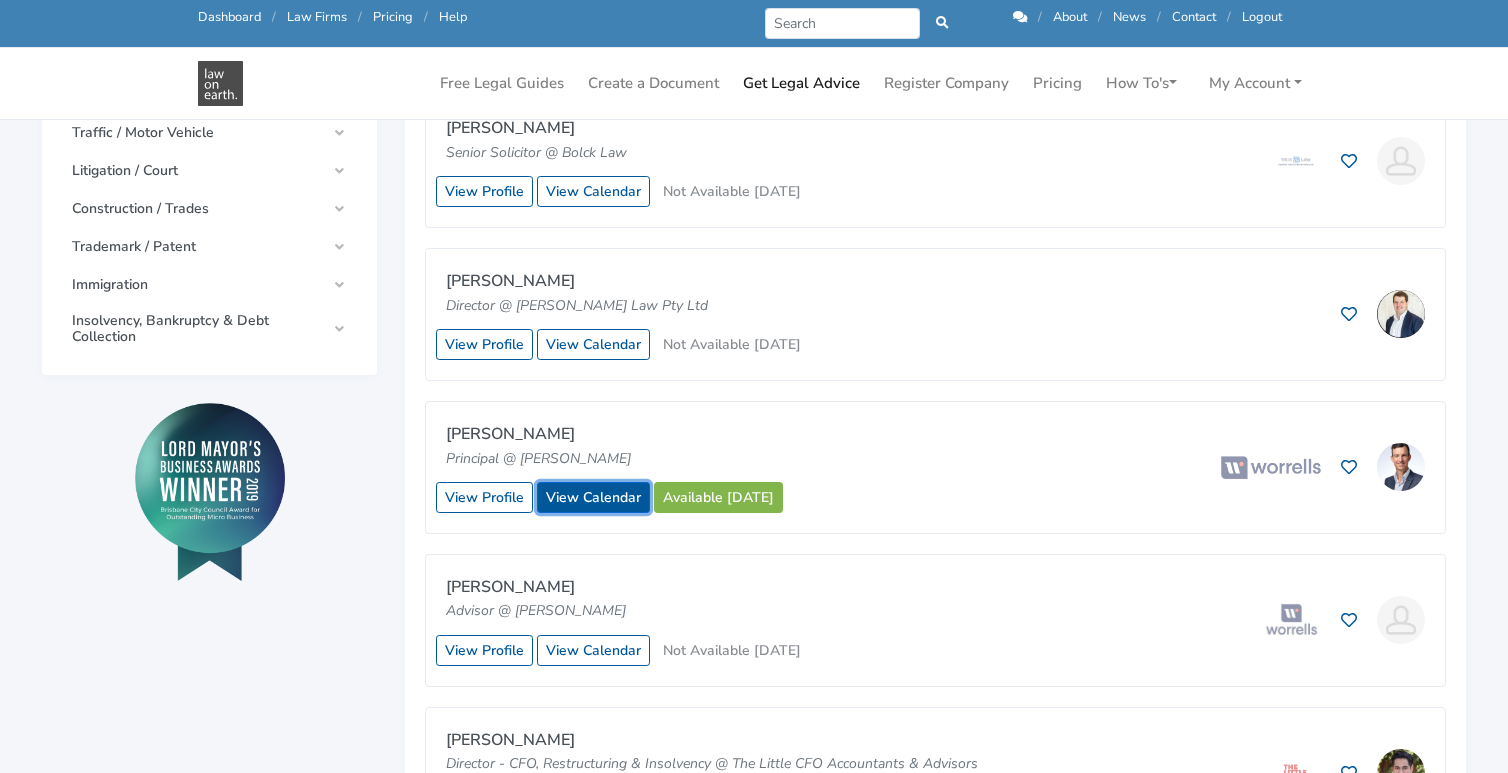 click on "View Calendar" at bounding box center (593, 497) 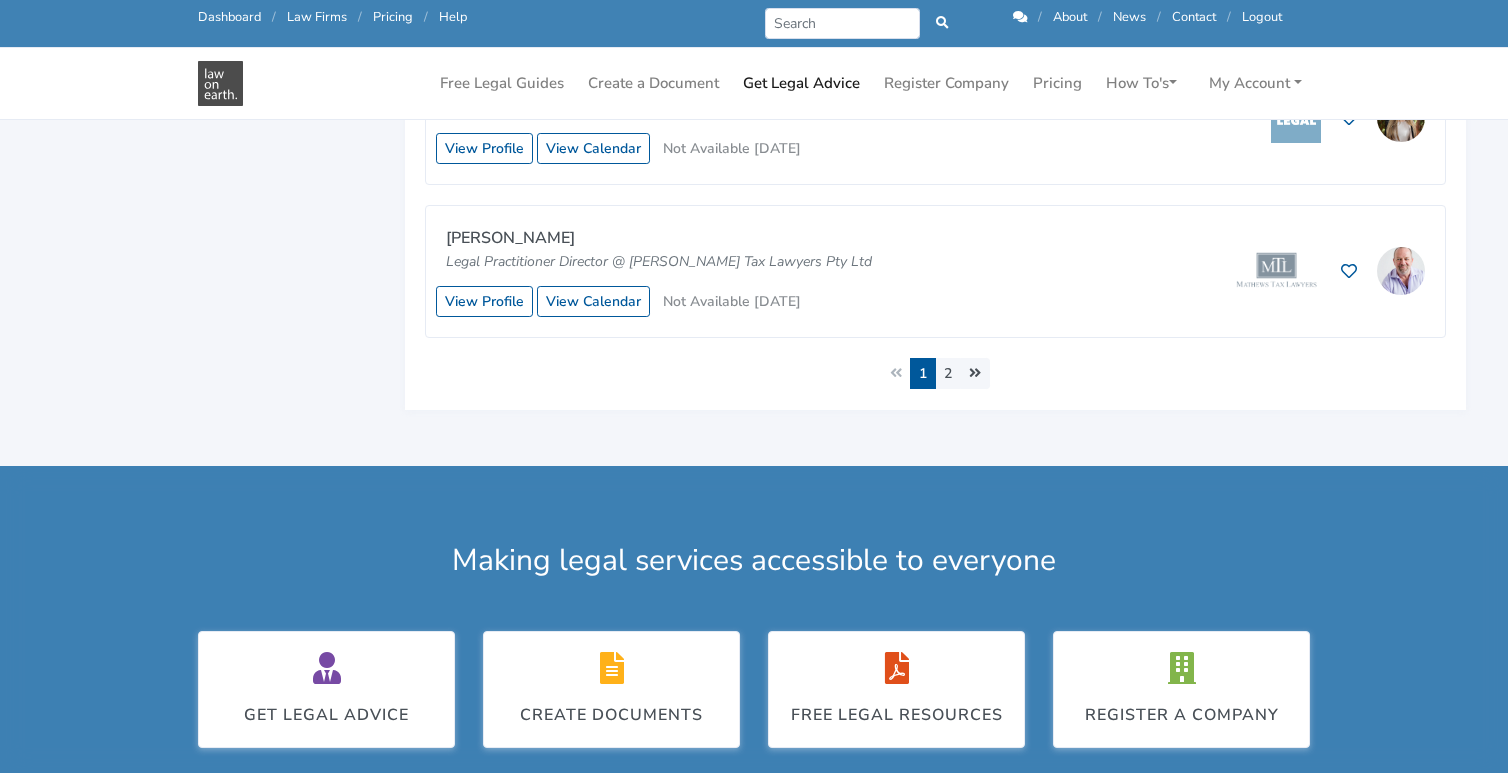 scroll, scrollTop: 1941, scrollLeft: 0, axis: vertical 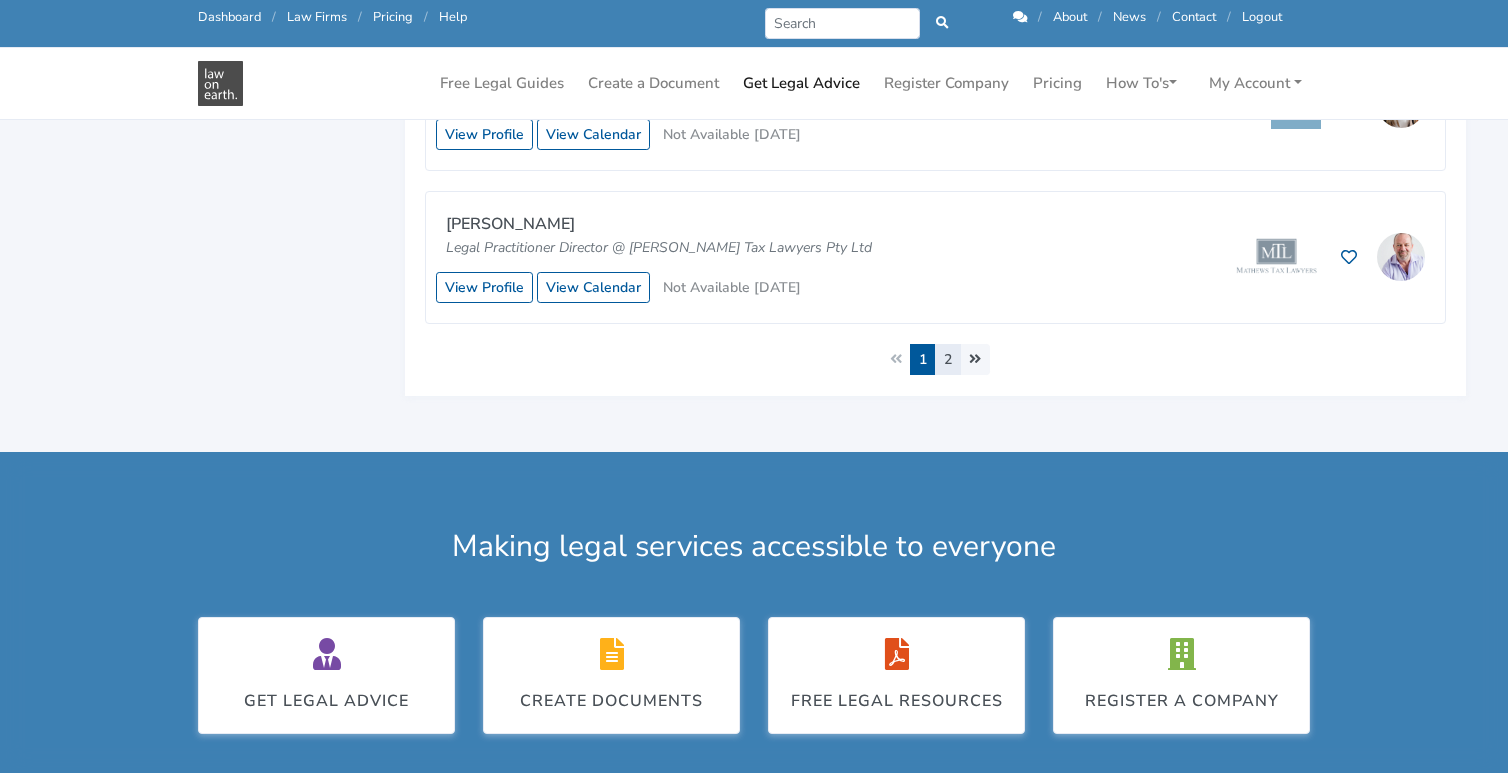click on "2" at bounding box center [948, 359] 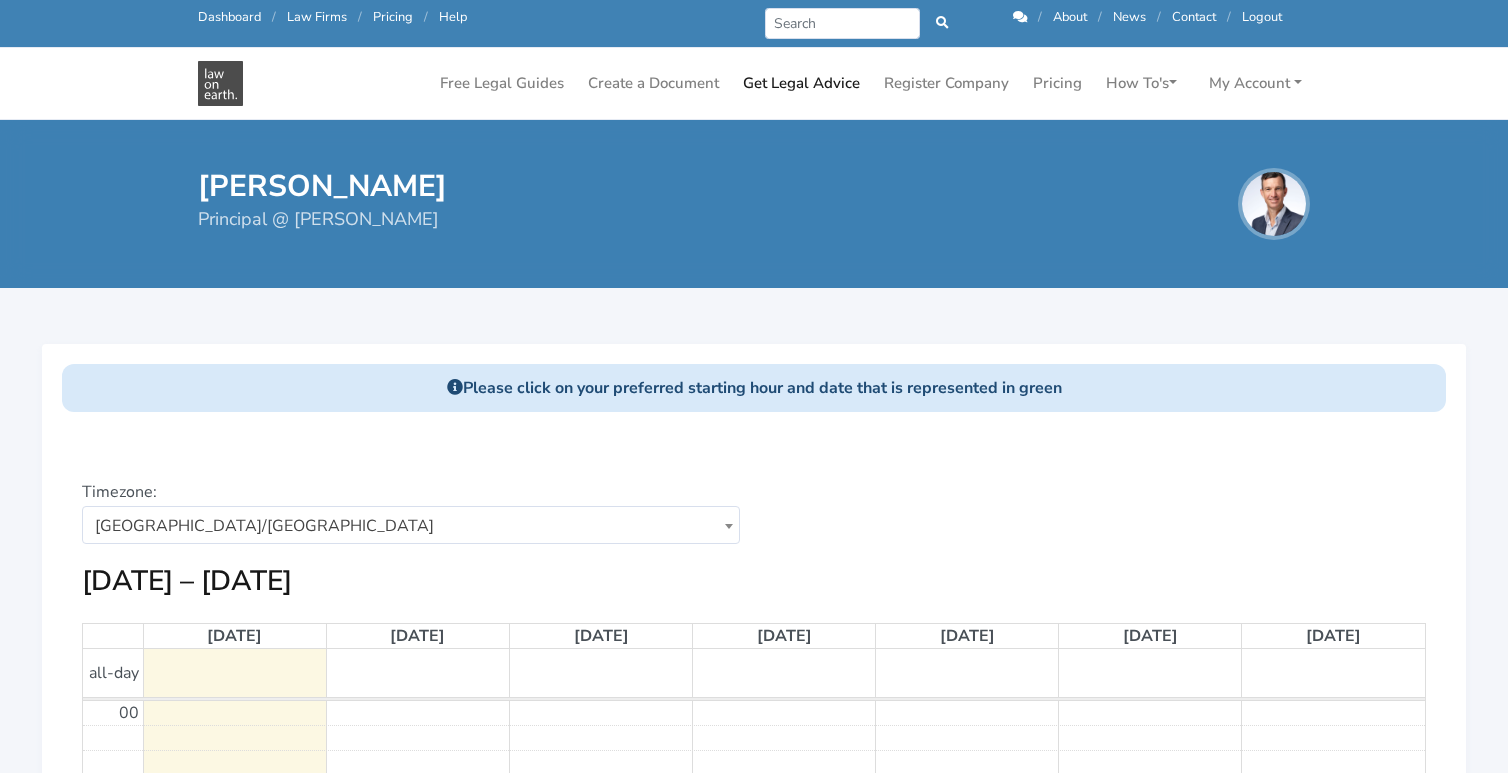 scroll, scrollTop: 0, scrollLeft: 0, axis: both 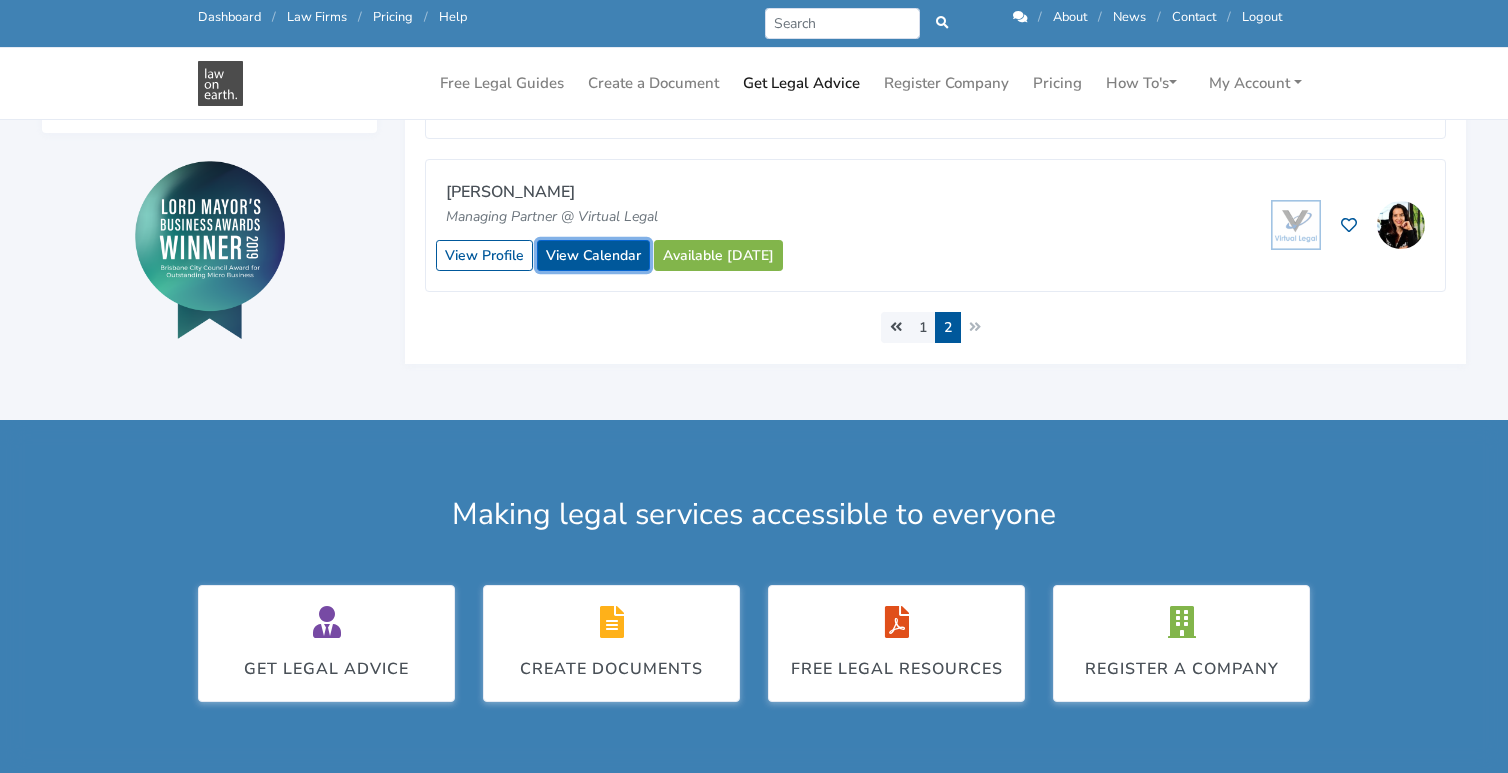 click on "View Calendar" at bounding box center [593, 255] 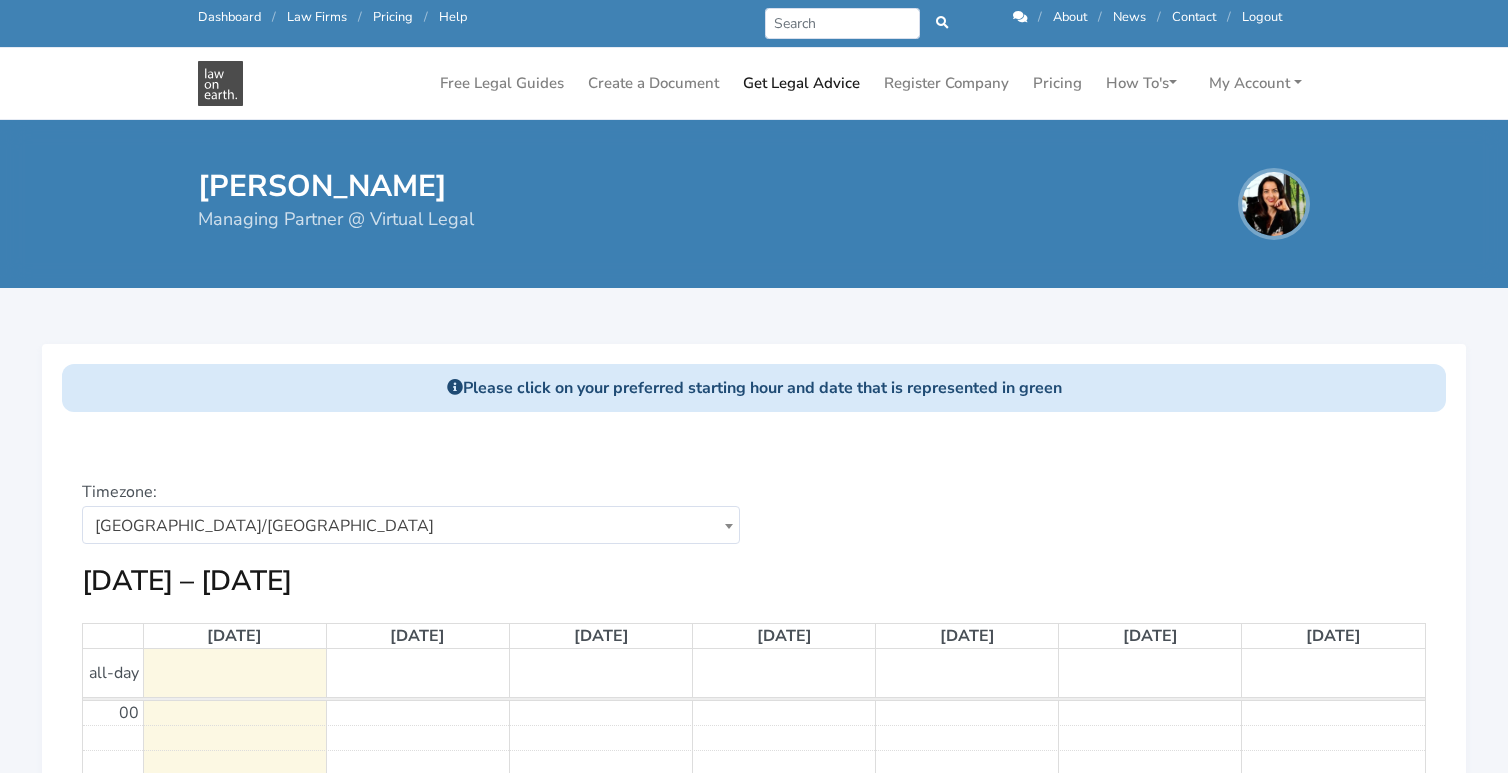 scroll, scrollTop: 0, scrollLeft: 0, axis: both 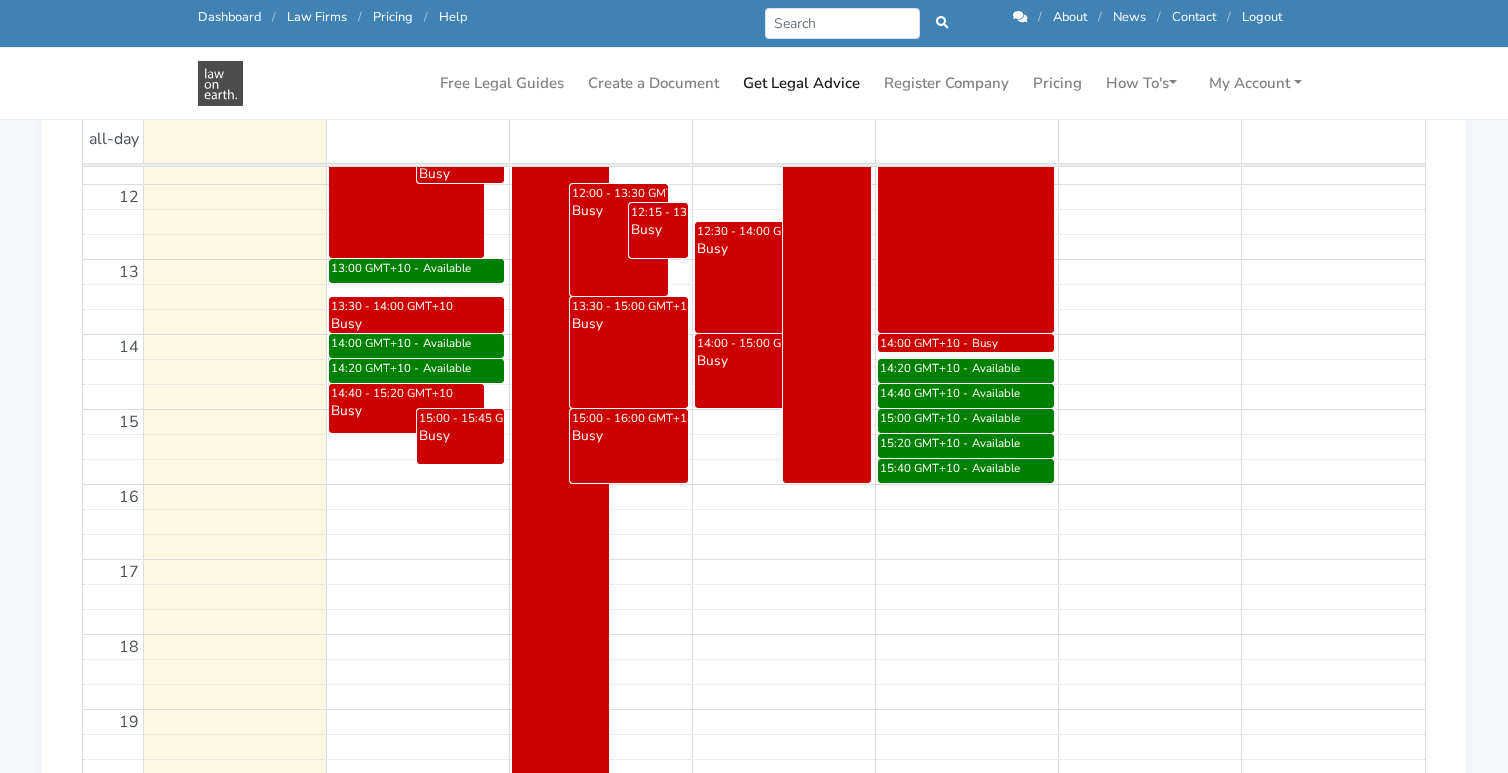 click on "13:00 - 13:20 GMT+10" at bounding box center (376, 268) 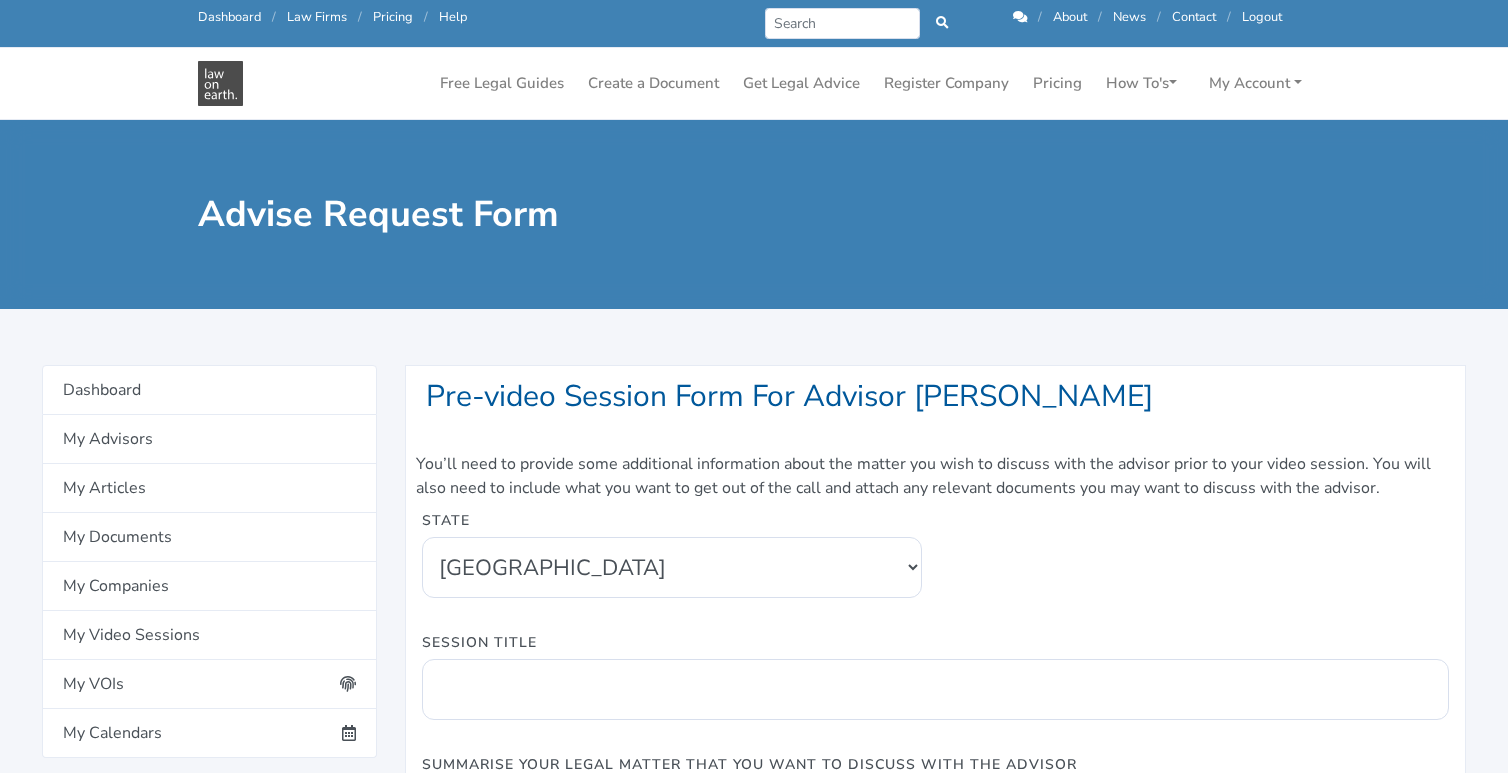 scroll, scrollTop: 0, scrollLeft: 0, axis: both 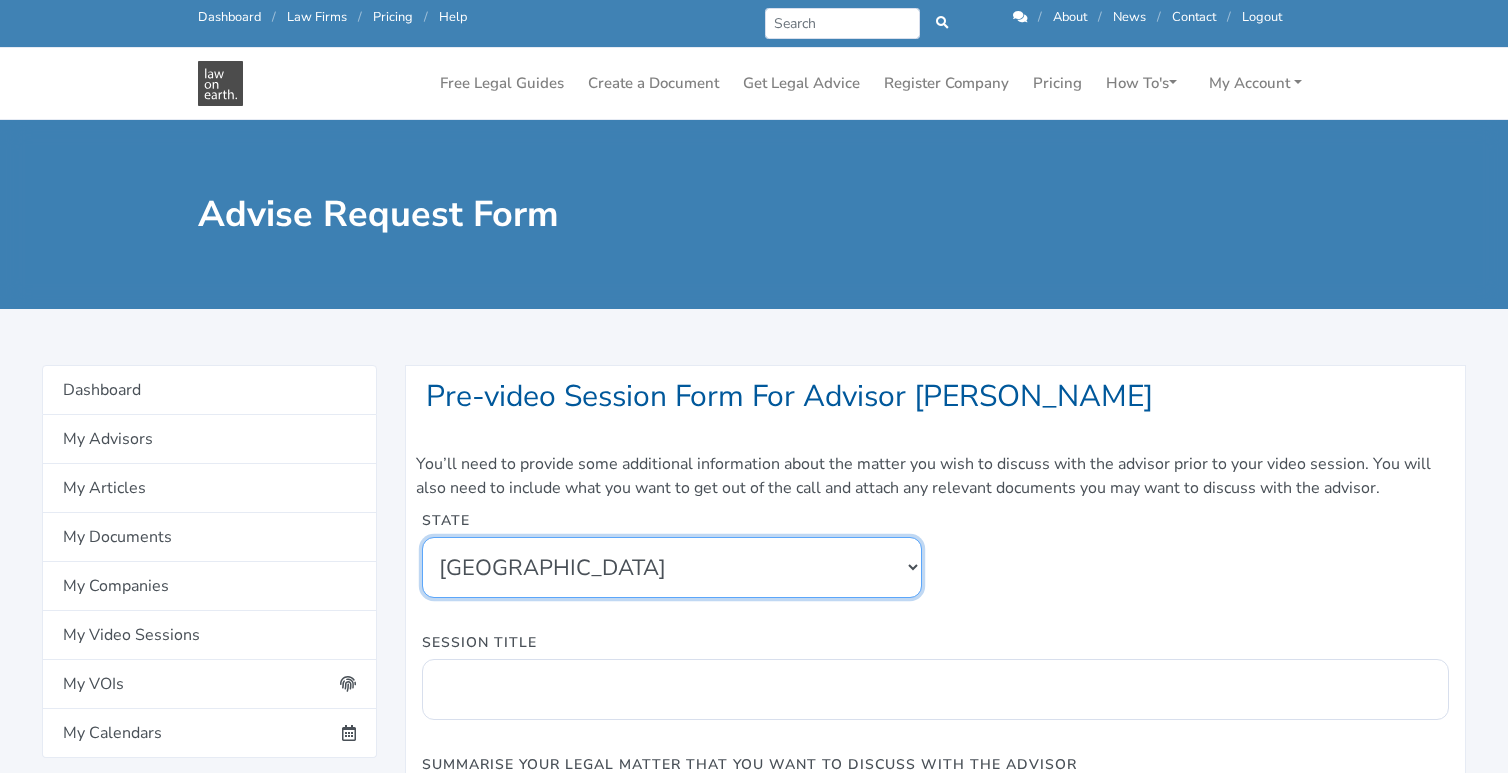 click on "New South Wales Queensland South Australia Tasmania Victoria Western Australia Australian Capital Territory Northern Territory All States United Kingdon" at bounding box center (672, 567) 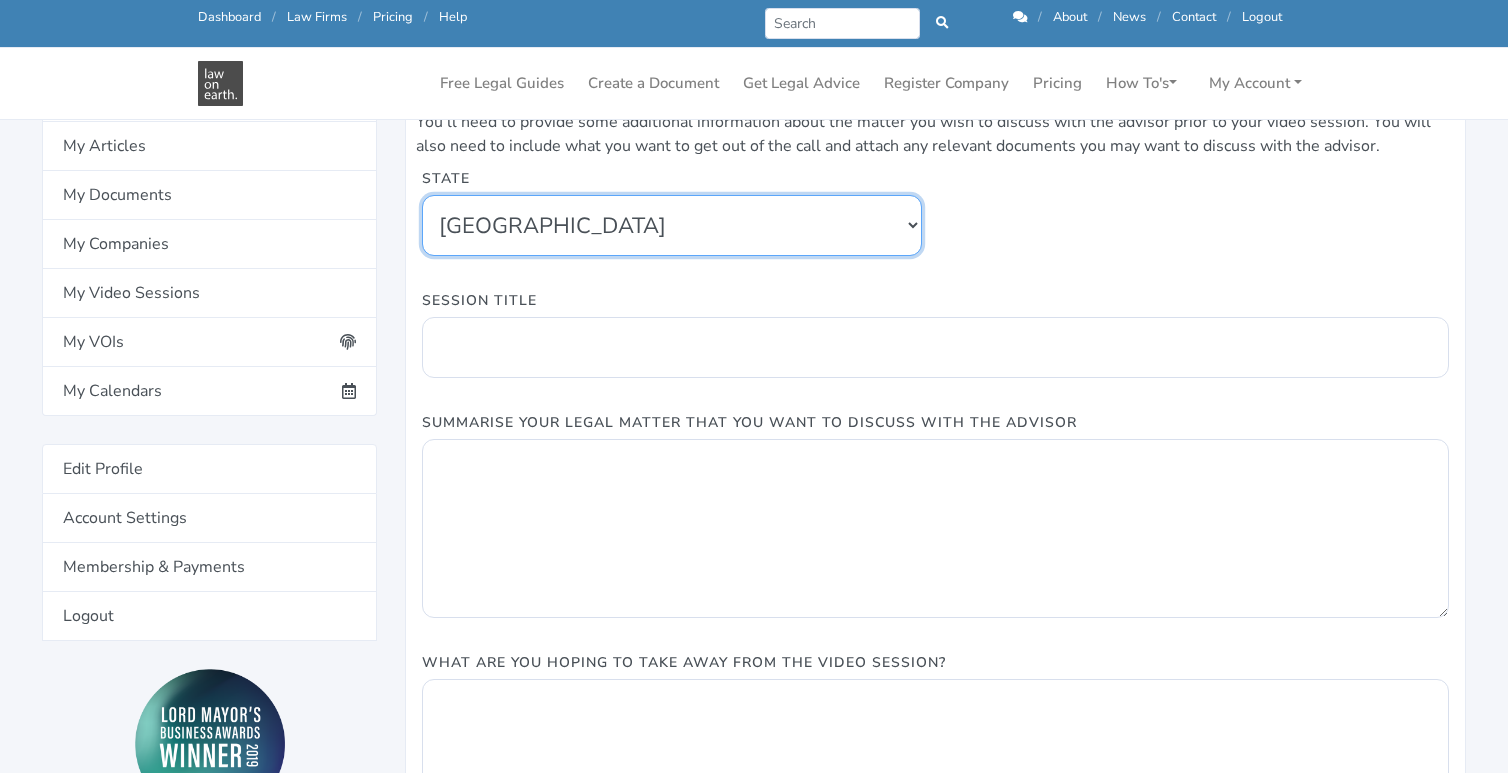 scroll, scrollTop: 294, scrollLeft: 0, axis: vertical 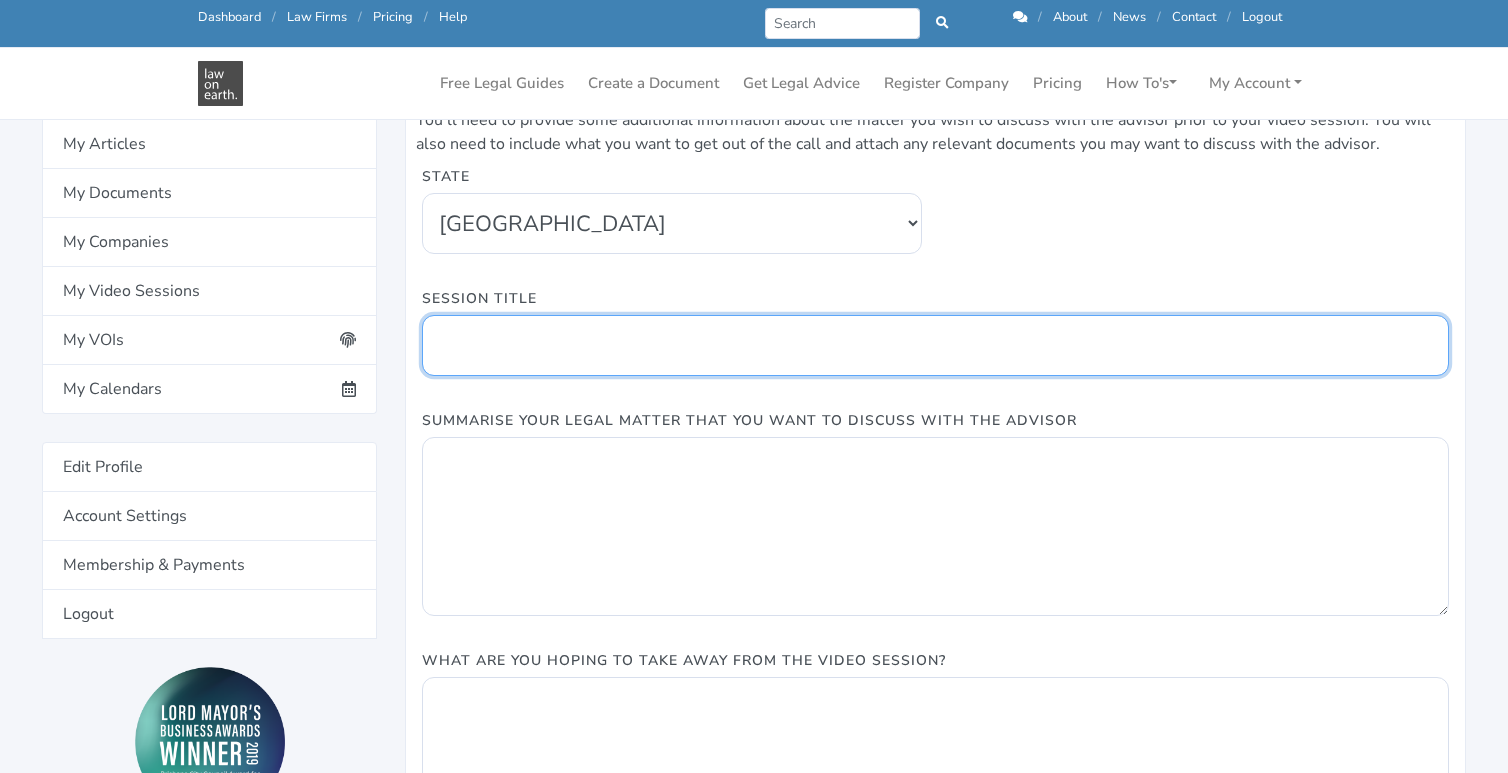 click on "Session Title" at bounding box center (935, 345) 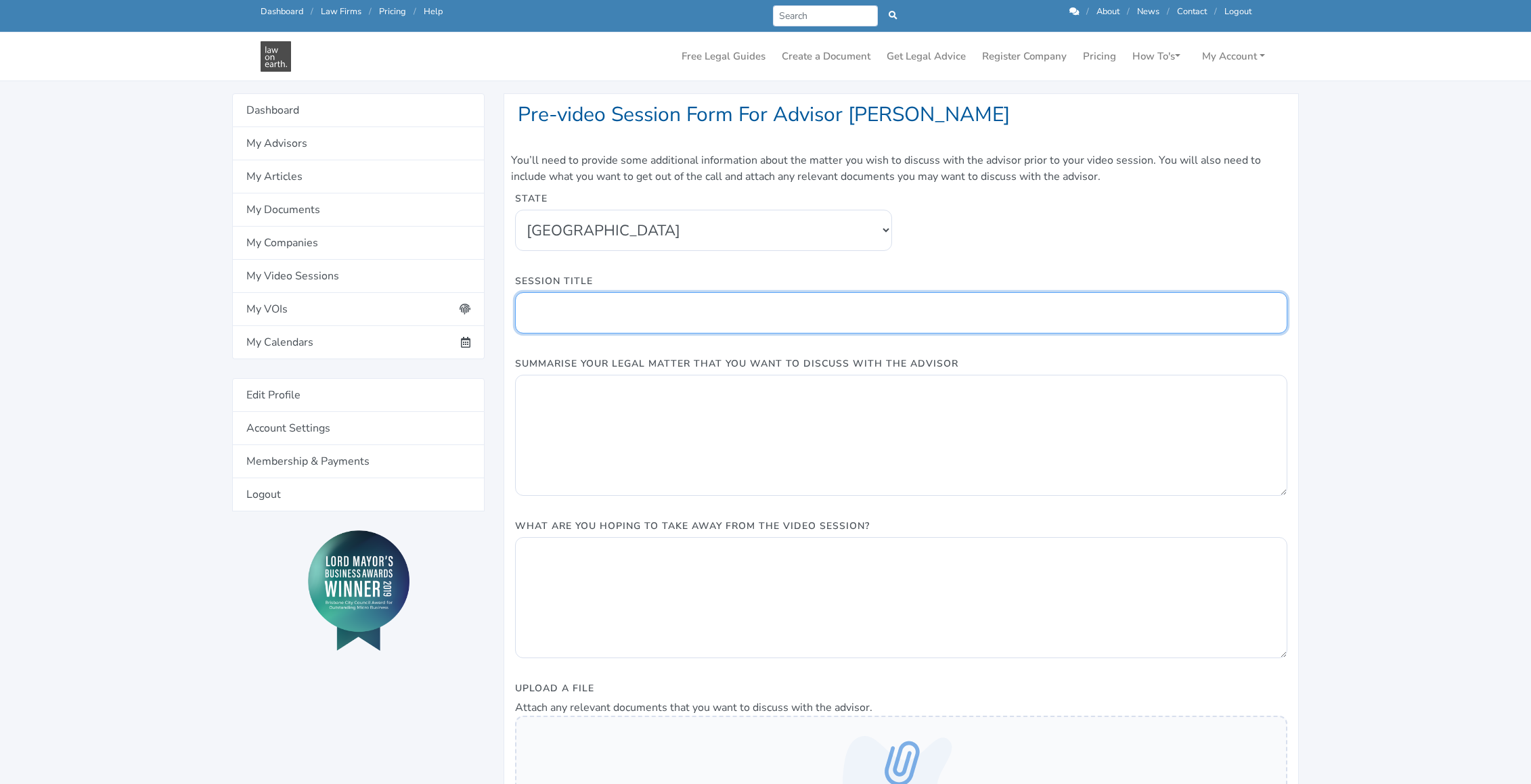 scroll, scrollTop: 120, scrollLeft: 0, axis: vertical 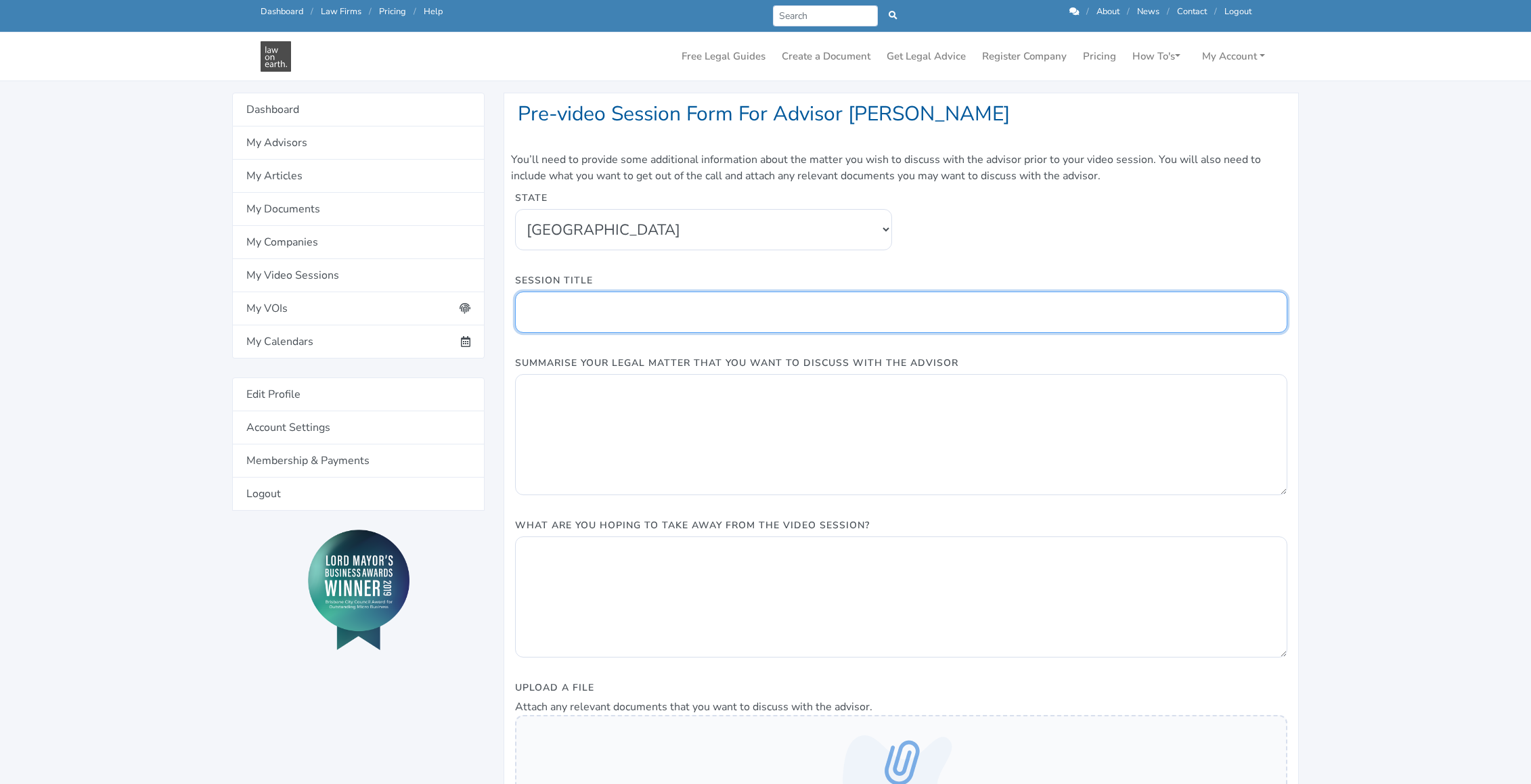 paste on "Property Gift Documentation" 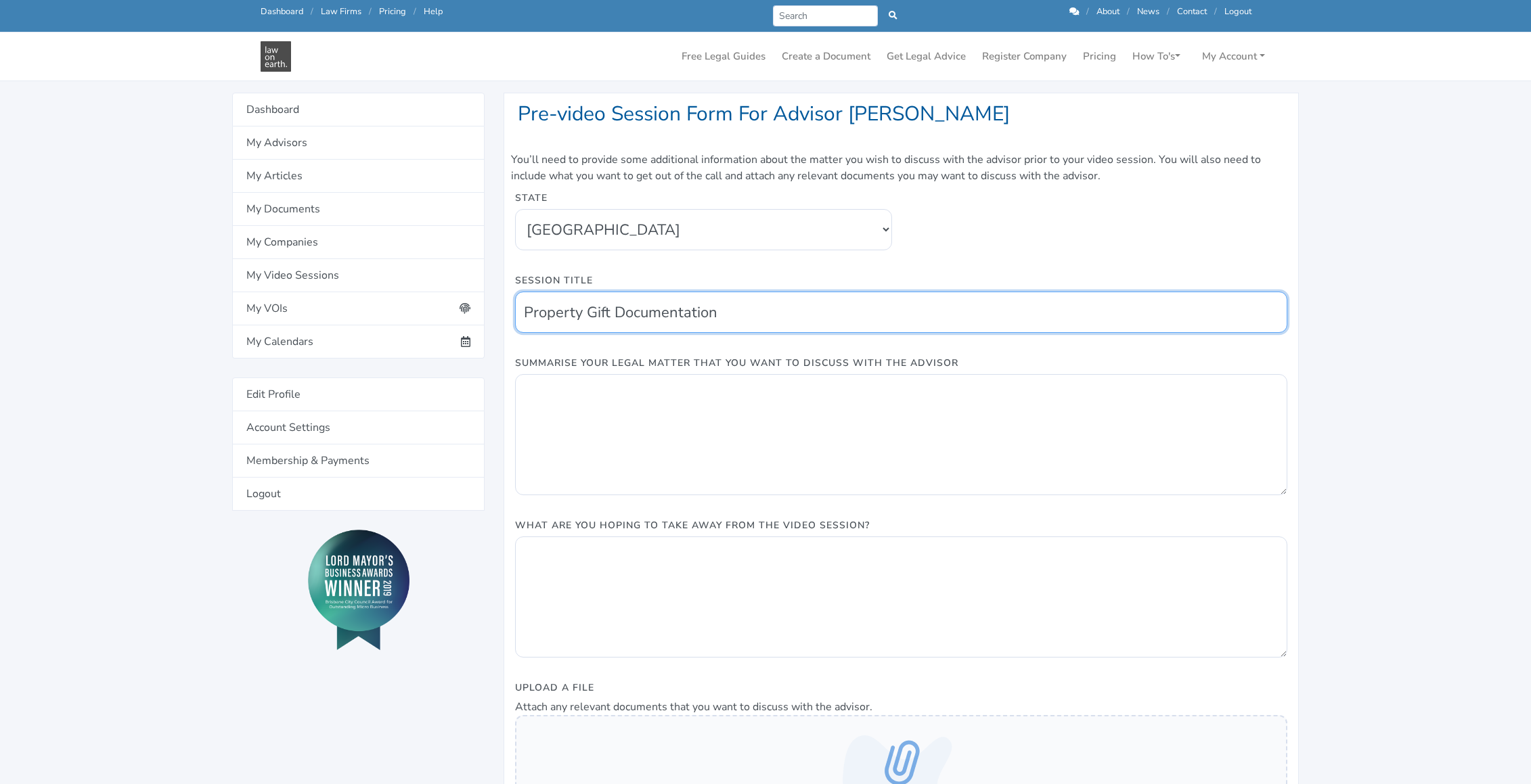 type on "Property Gift Documentation" 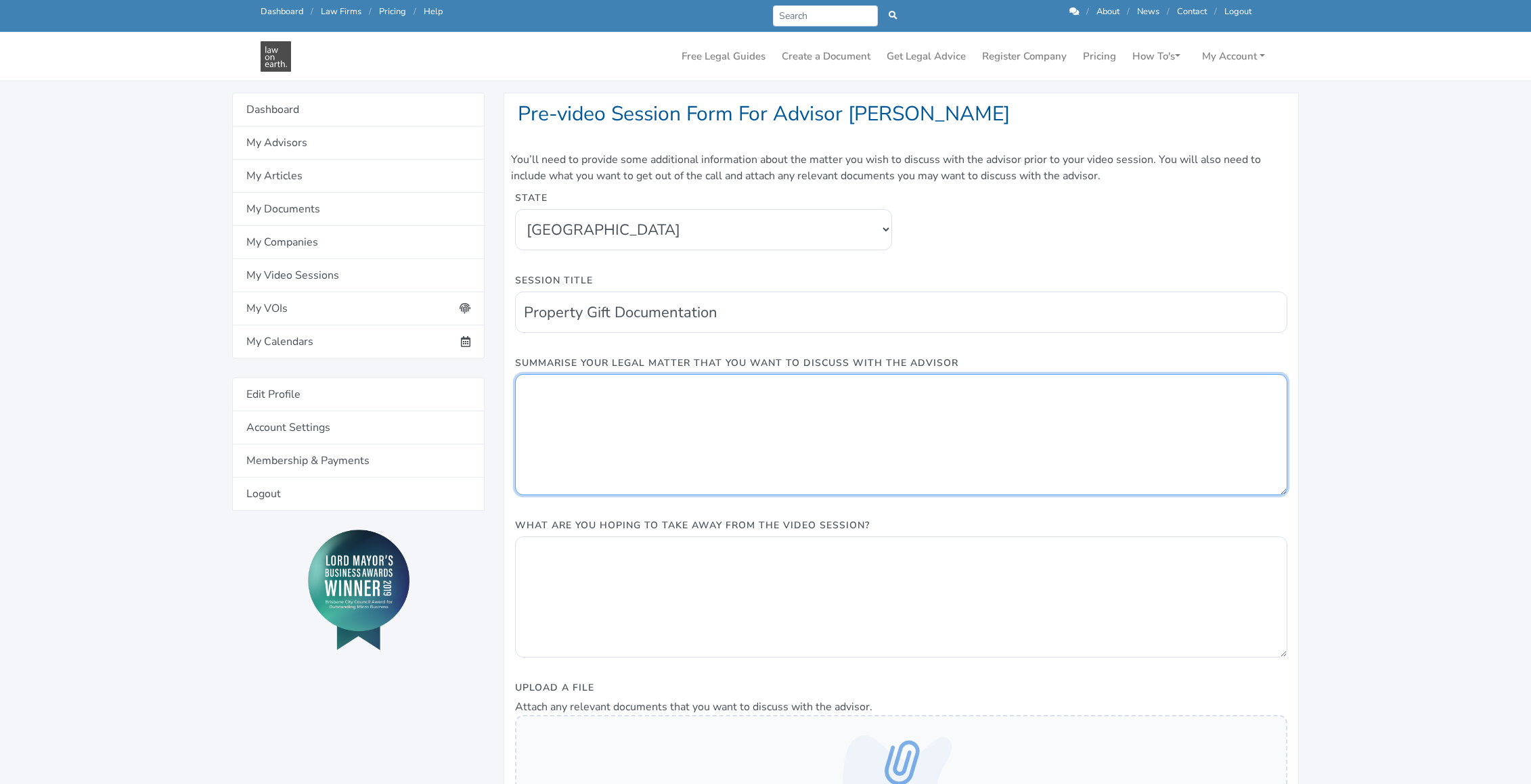 click on "Summarise Your Legal Matter That You Want To Discuss With The Advisor" at bounding box center [901, 434] 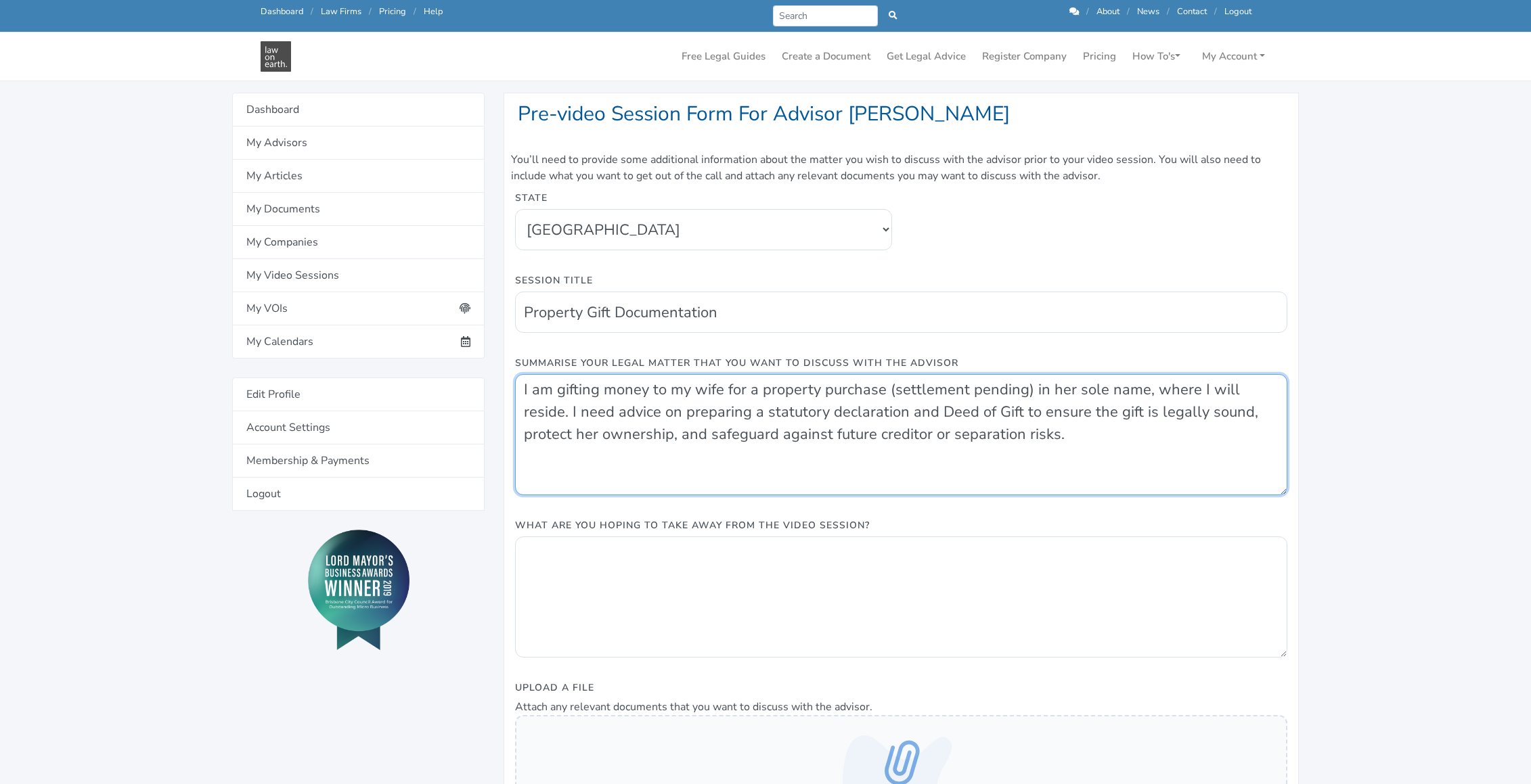 click on "I am gifting money to my wife for a property purchase (settlement pending) in her sole name, where I will reside. I need advice on preparing a statutory declaration and Deed of Gift to ensure the gift is legally sound, protect her ownership, and safeguard against future creditor or separation risks." at bounding box center (901, 434) 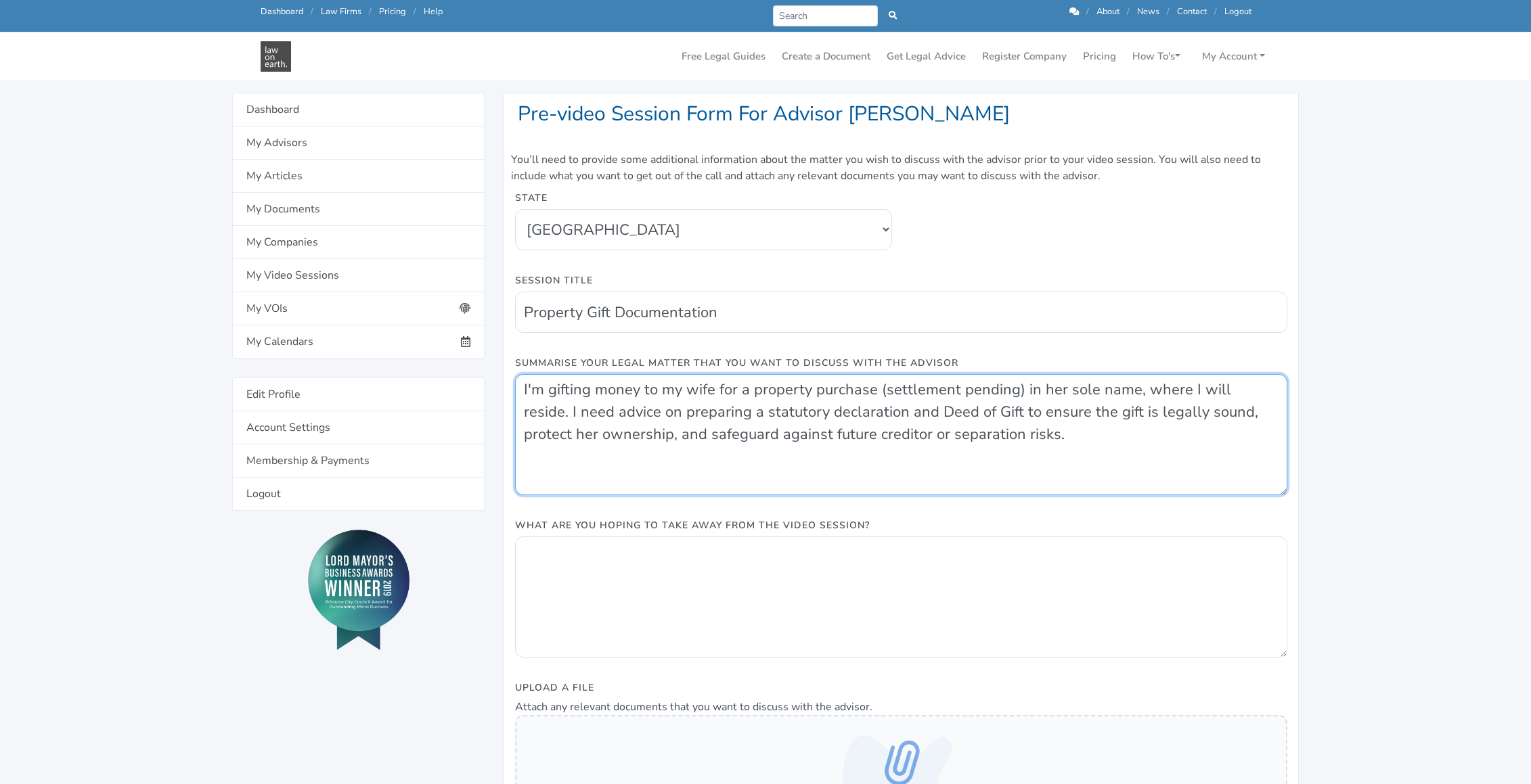 click on "I'm gifting money to my wife for a property purchase (settlement pending) in her sole name, where I will reside. I need advice on preparing a statutory declaration and Deed of Gift to ensure the gift is legally sound, protect her ownership, and safeguard against future creditor or separation risks." at bounding box center [901, 434] 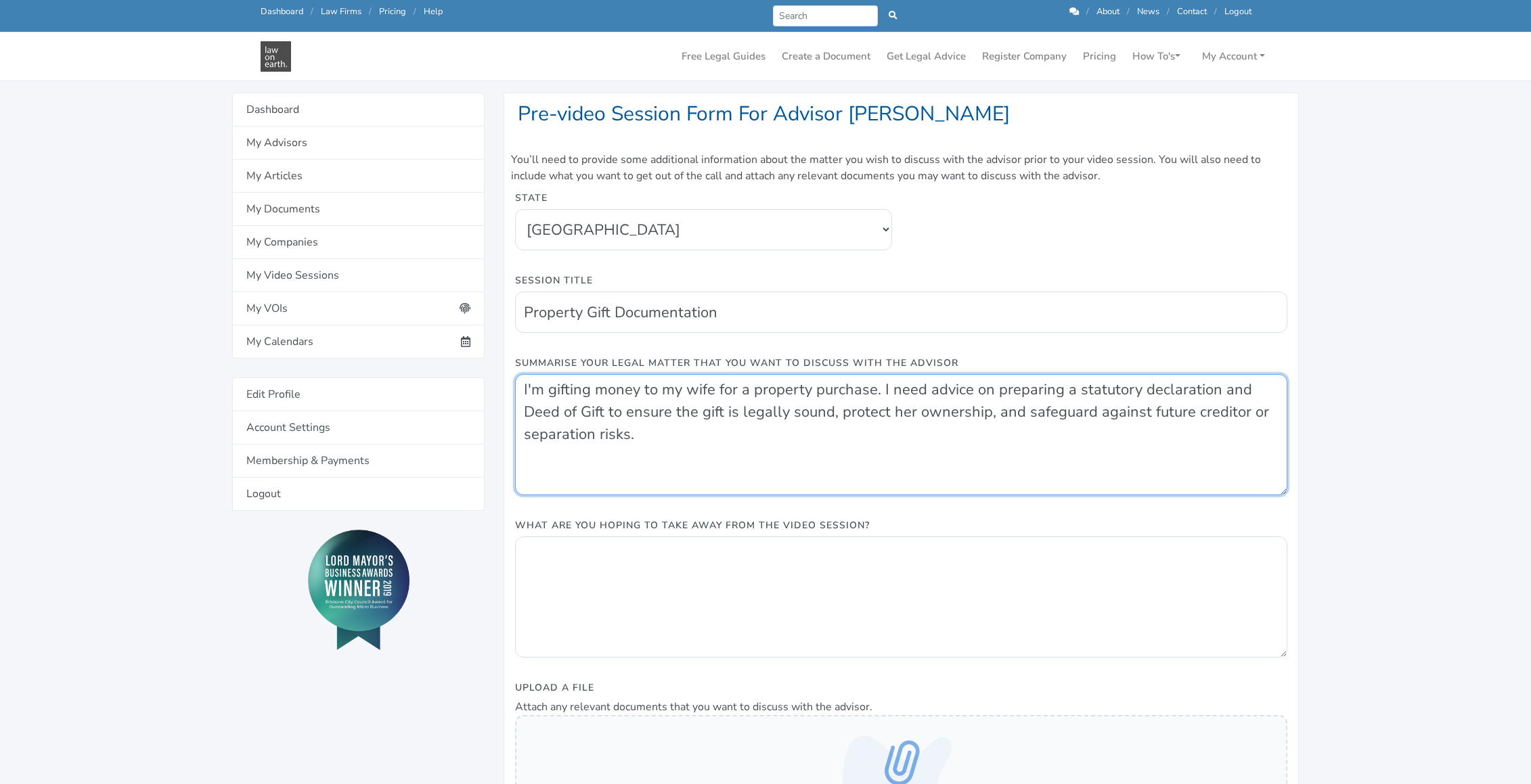 click on "I'm gifting money to my wife for a property purchase. I need advice on preparing a statutory declaration and Deed of Gift to ensure the gift is legally sound, protect her ownership, and safeguard against future creditor or separation risks." at bounding box center (901, 434) 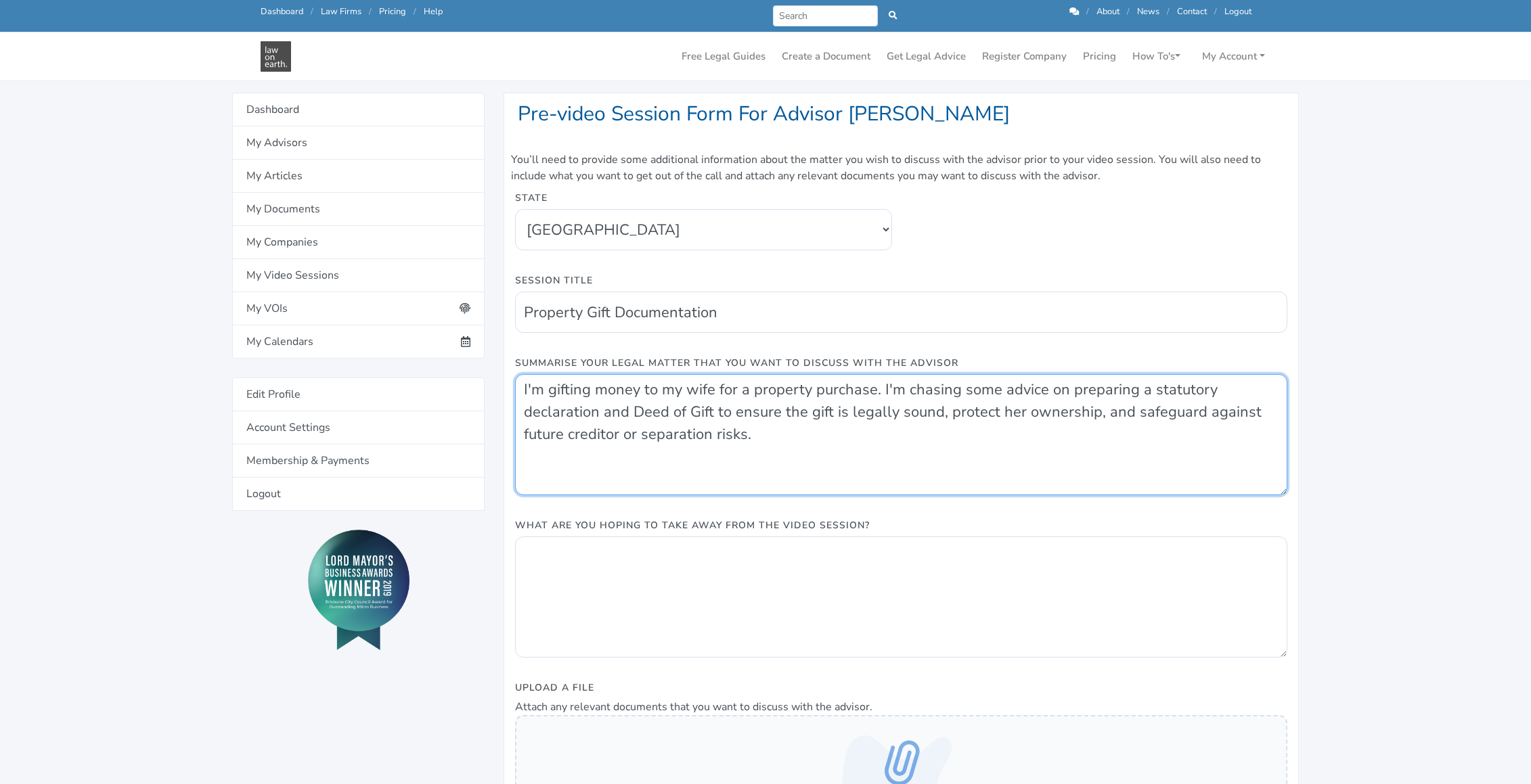 click on "I'm gifting money to my wife for a property purchase. I'm chasing some advice on preparing a statutory declaration and Deed of Gift to ensure the gift is legally sound, protect her ownership, and safeguard against future creditor or separation risks." at bounding box center [901, 434] 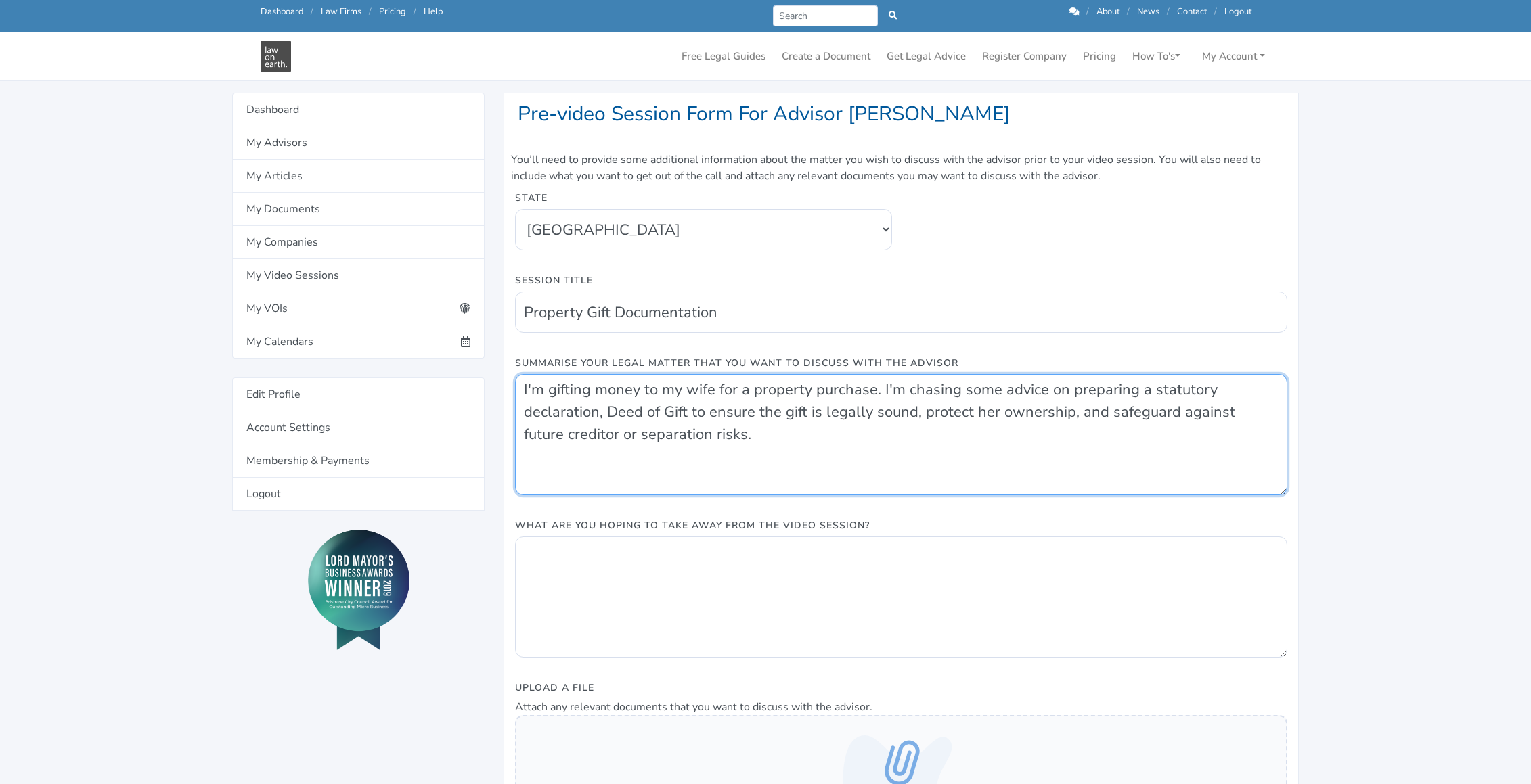click on "I'm gifting money to my wife for a property purchase. I'm chasing some advice on preparing a statutory declaration, Deed of Gift to ensure the gift is legally sound, protect her ownership, and safeguard against future creditor or separation risks." at bounding box center (901, 434) 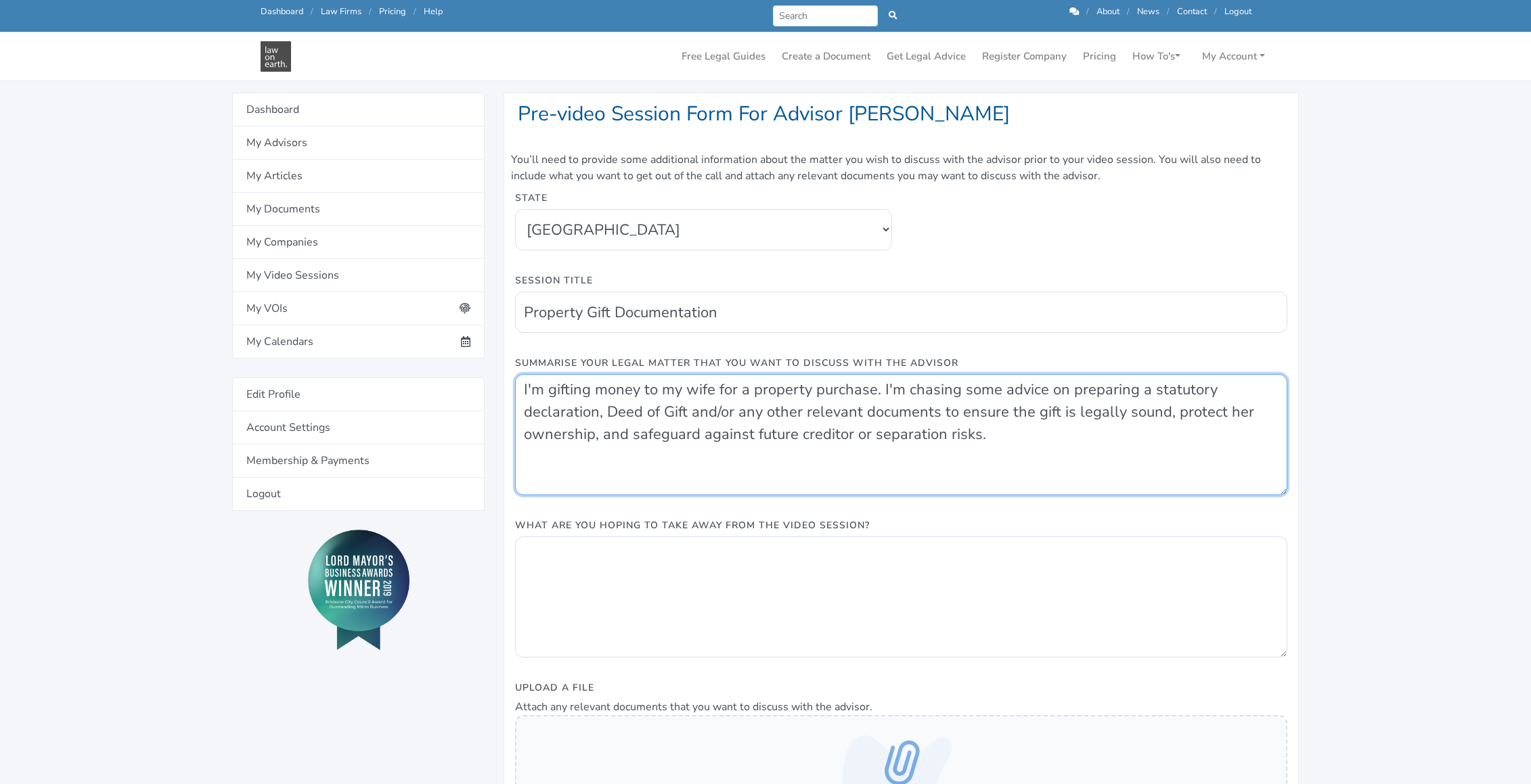 drag, startPoint x: 1187, startPoint y: 447, endPoint x: 1167, endPoint y: 415, distance: 37.735925 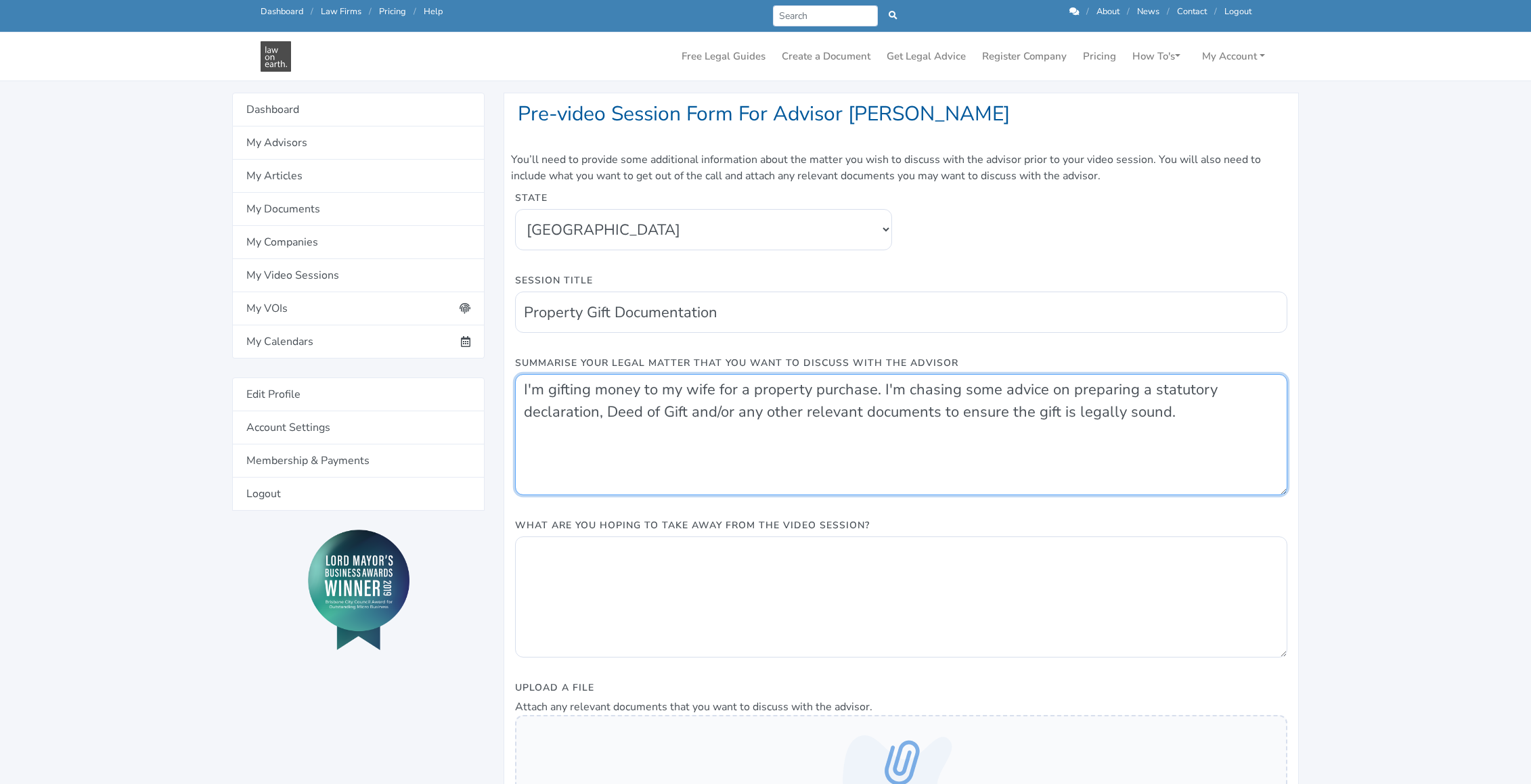 type on "I'm gifting money to my wife for a property purchase. I'm chasing some advice on preparing a statutory declaration, Deed of Gift and/or any other relevant documents to ensure the gift is legally sound." 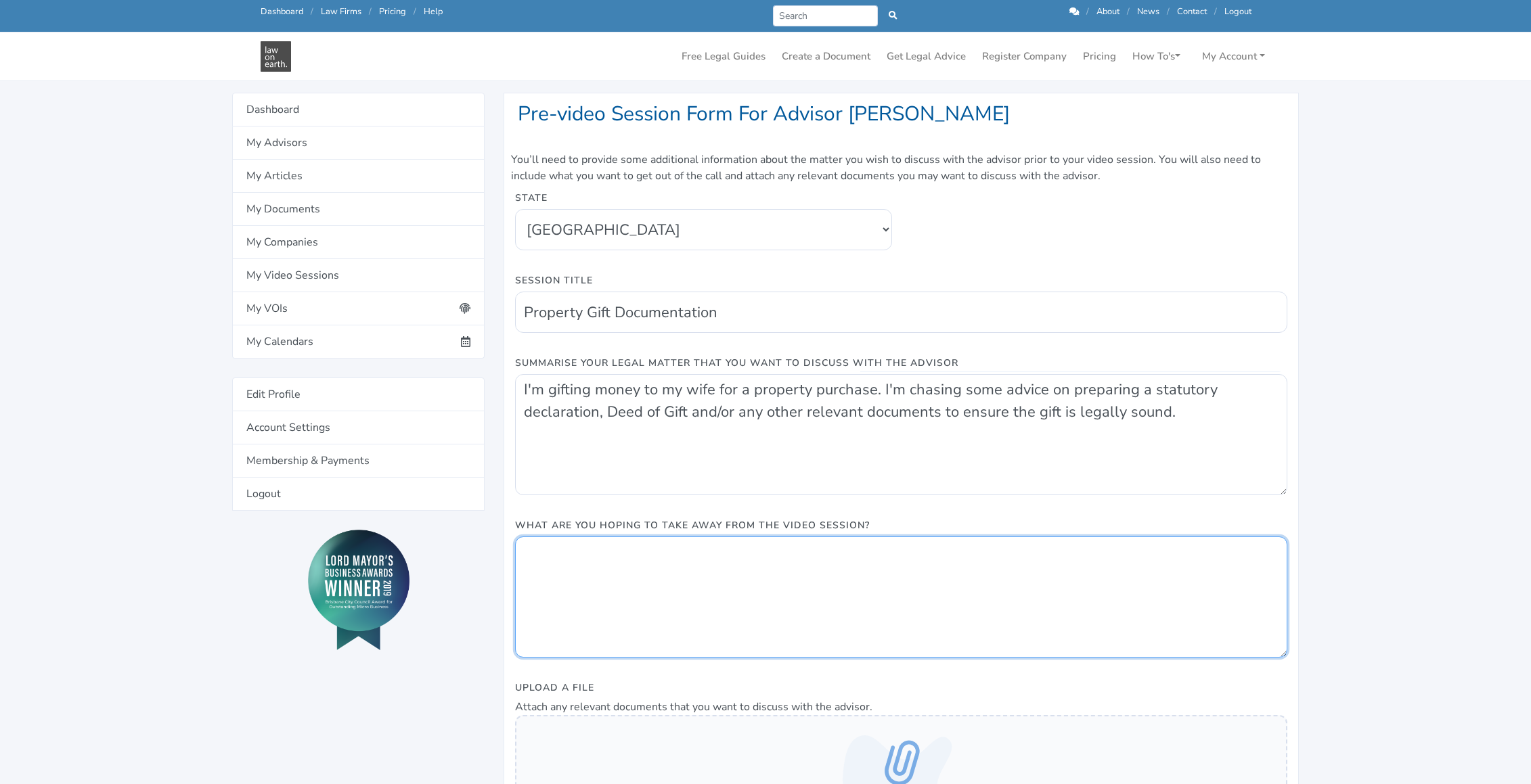 click on "What are you hoping to take away from the video session?" at bounding box center [901, 597] 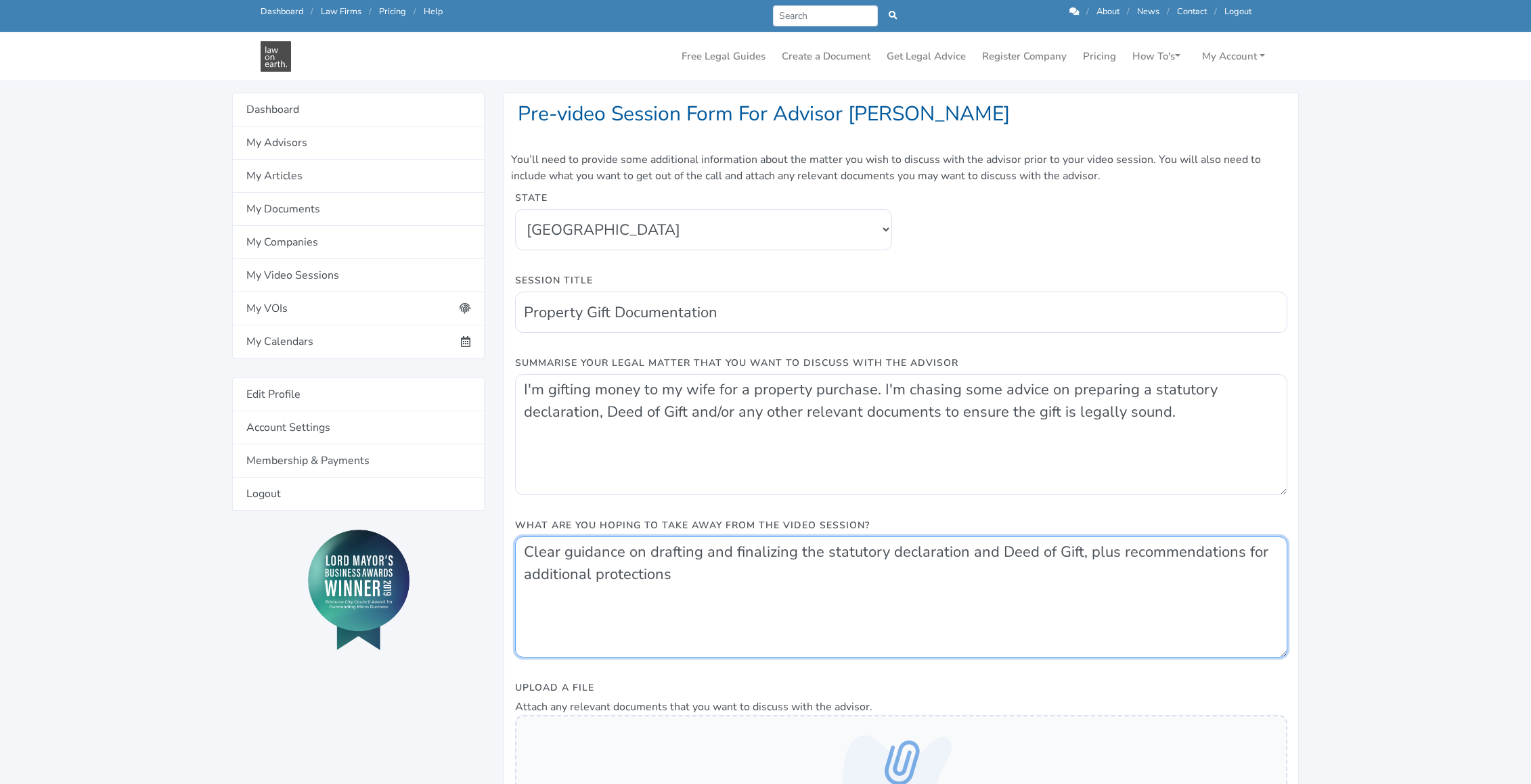 drag, startPoint x: 573, startPoint y: 549, endPoint x: 511, endPoint y: 549, distance: 62 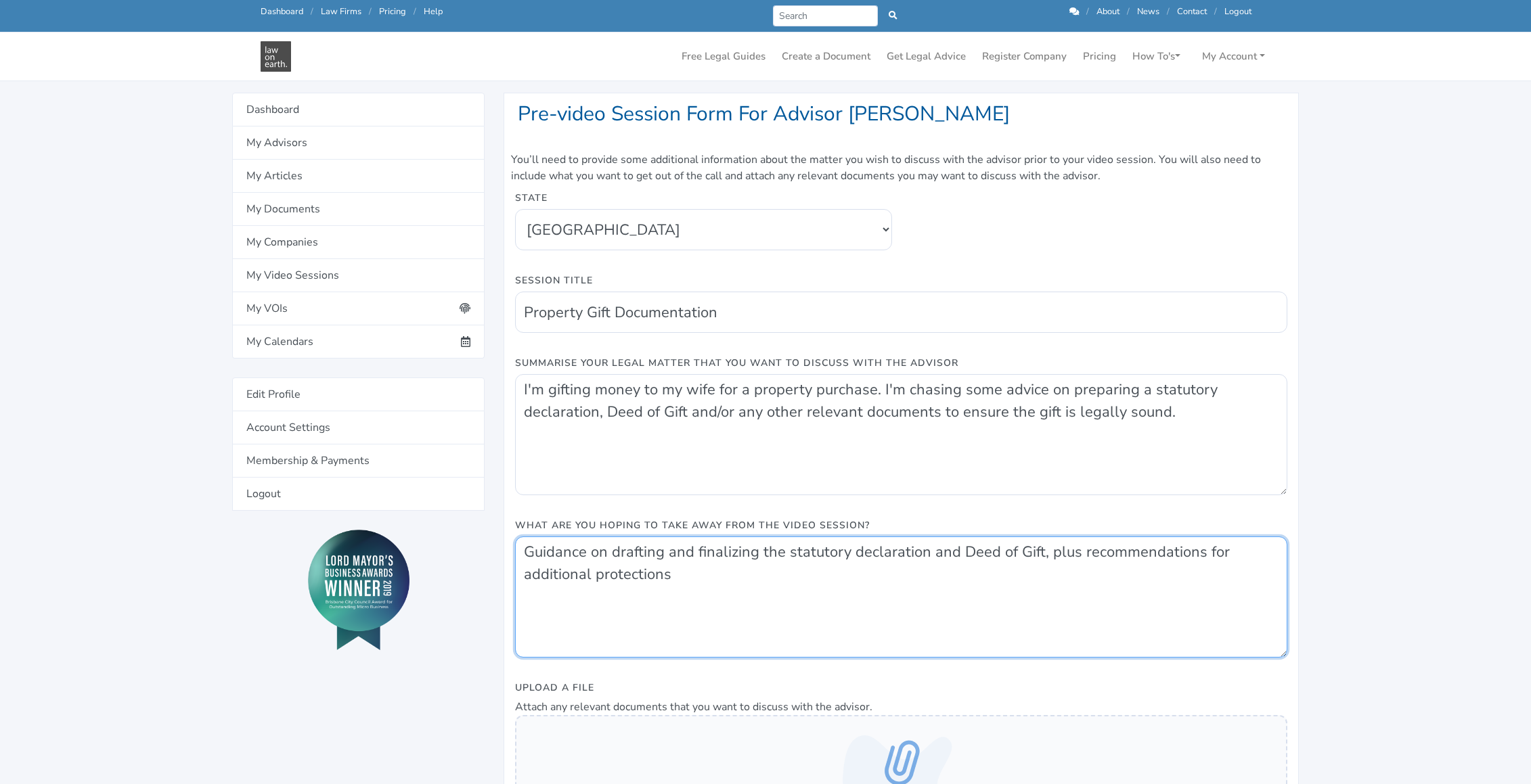 click on "Guidance on drafting and finalizing the statutory declaration and Deed of Gift, plus recommendations for additional protections" at bounding box center [901, 597] 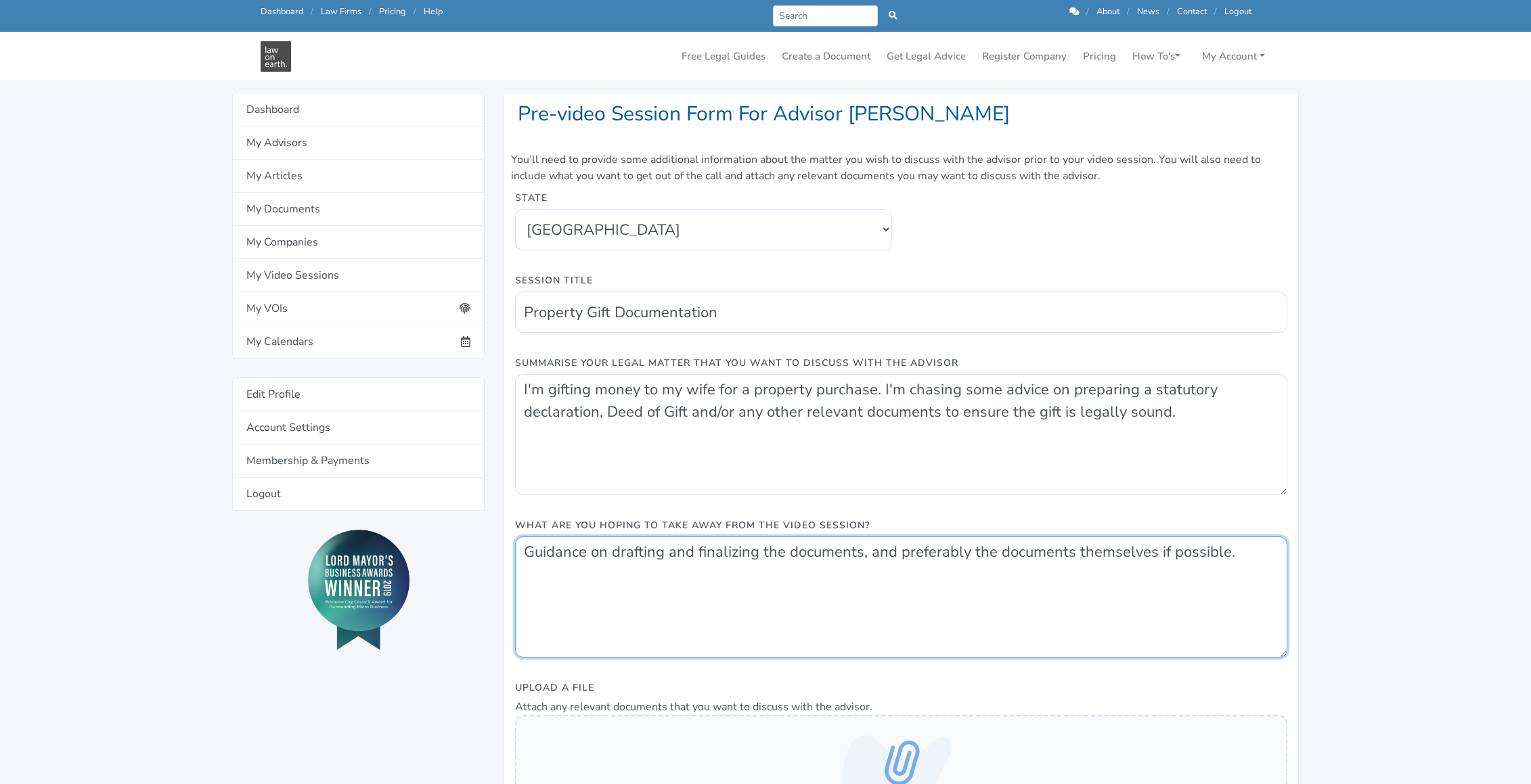 click on "Guidance on drafting and finalizing the documents, and preferably the documents themselves if possible." at bounding box center [901, 597] 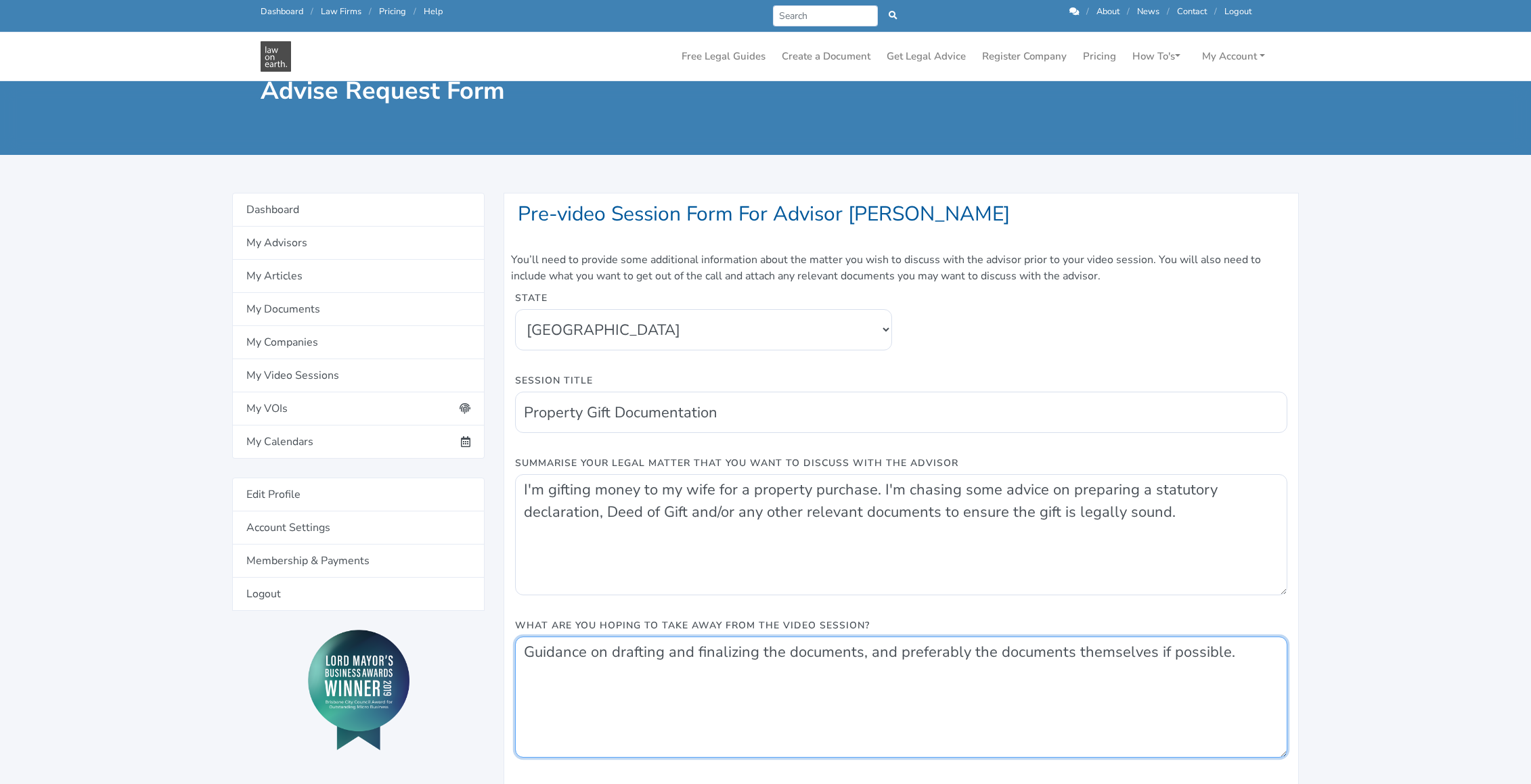 scroll, scrollTop: 0, scrollLeft: 0, axis: both 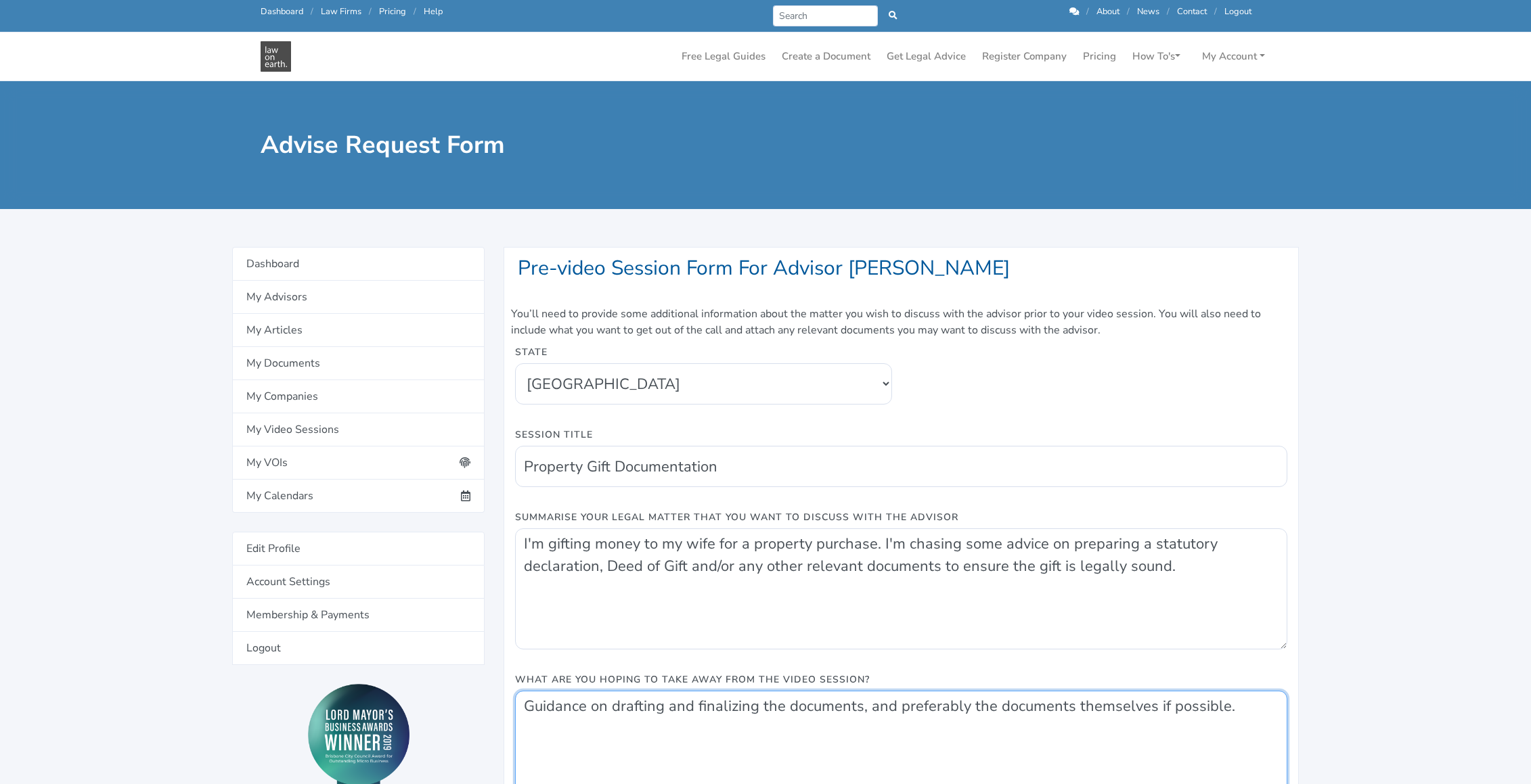type on "Guidance on drafting and finalizing the documents, and preferably the documents themselves if possible." 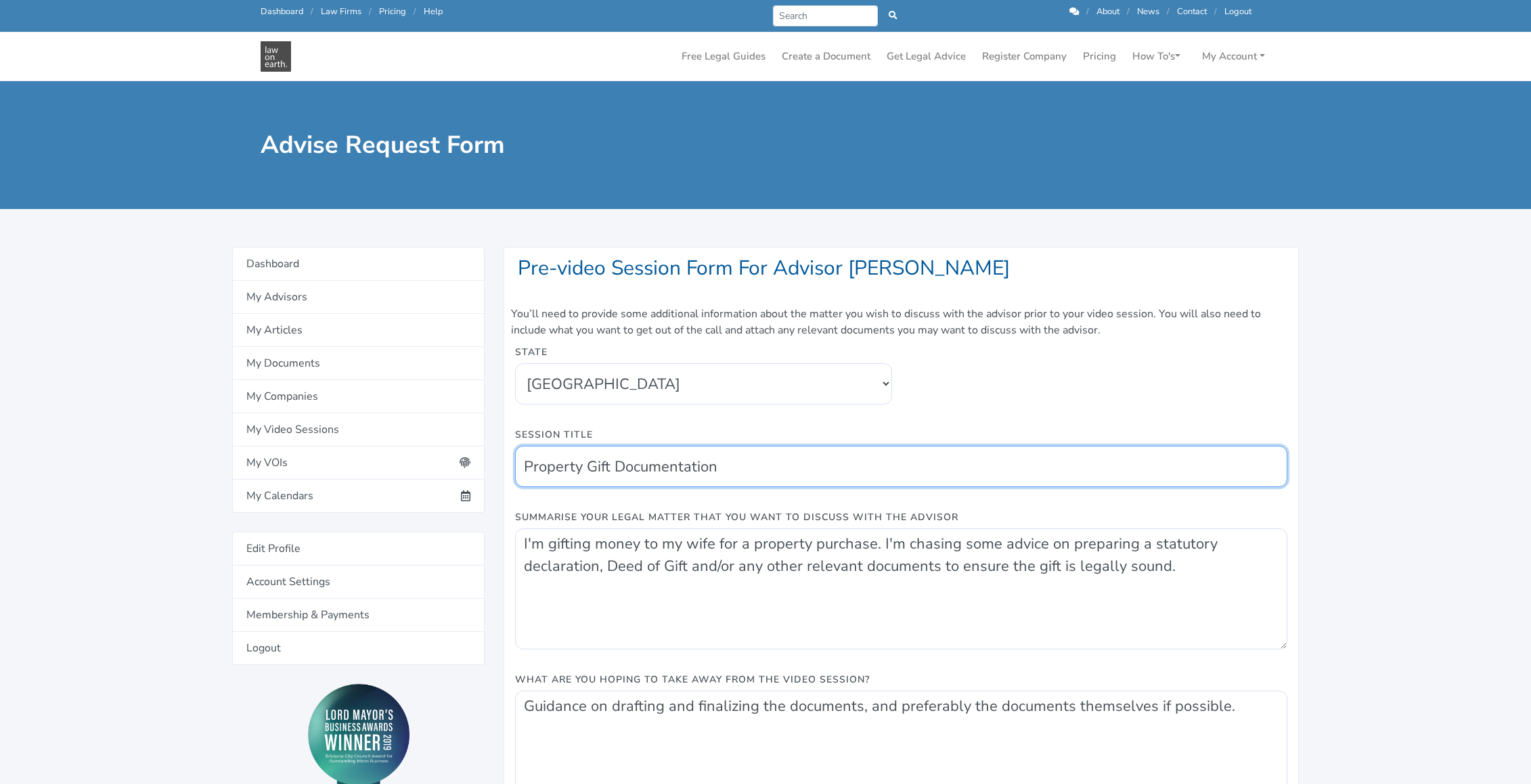click on "Property Gift Documentation" at bounding box center (901, 466) 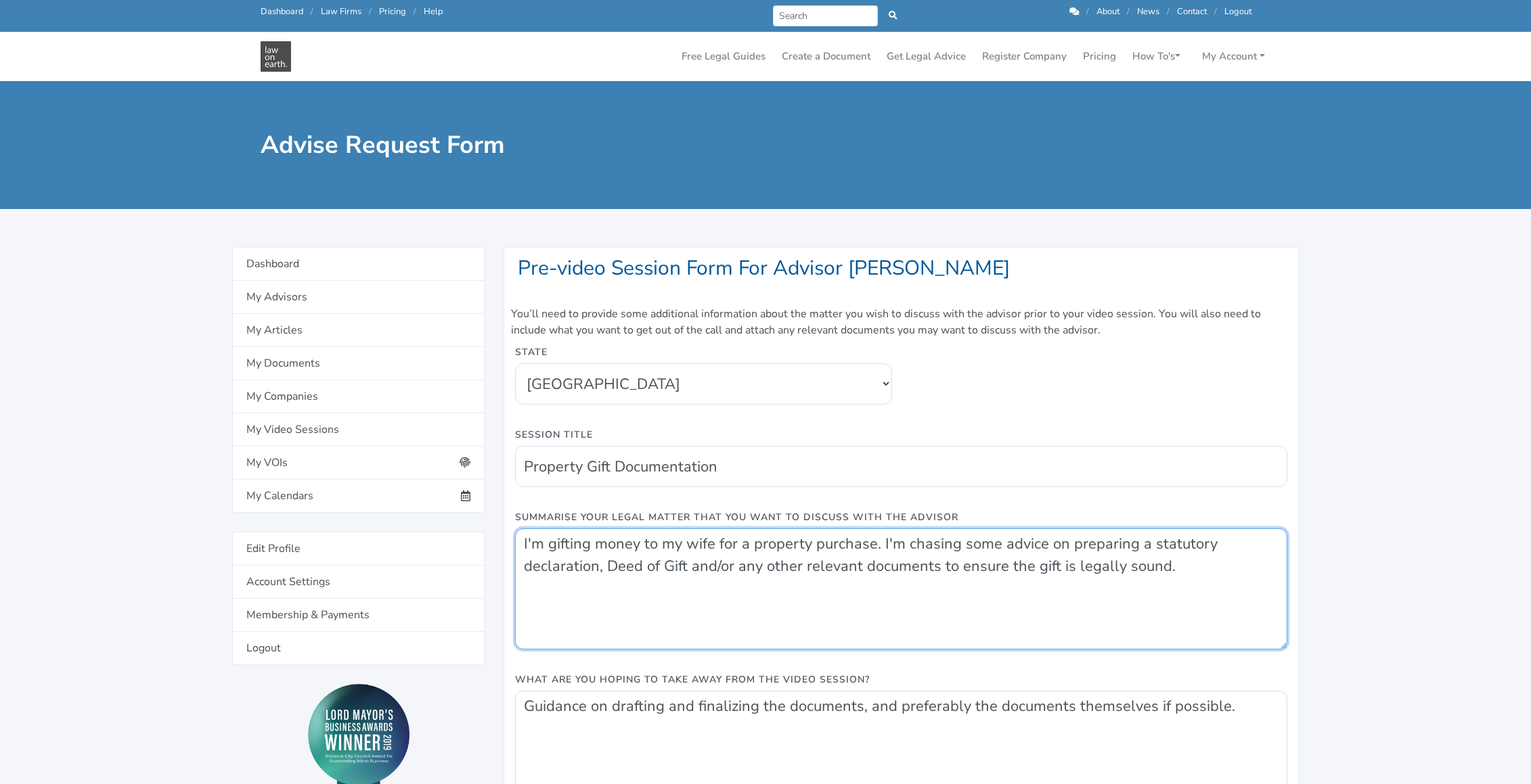 click on "I'm gifting money to my wife for a property purchase. I'm chasing some advice on preparing a statutory declaration, Deed of Gift and/or any other relevant documents to ensure the gift is legally sound." at bounding box center (901, 589) 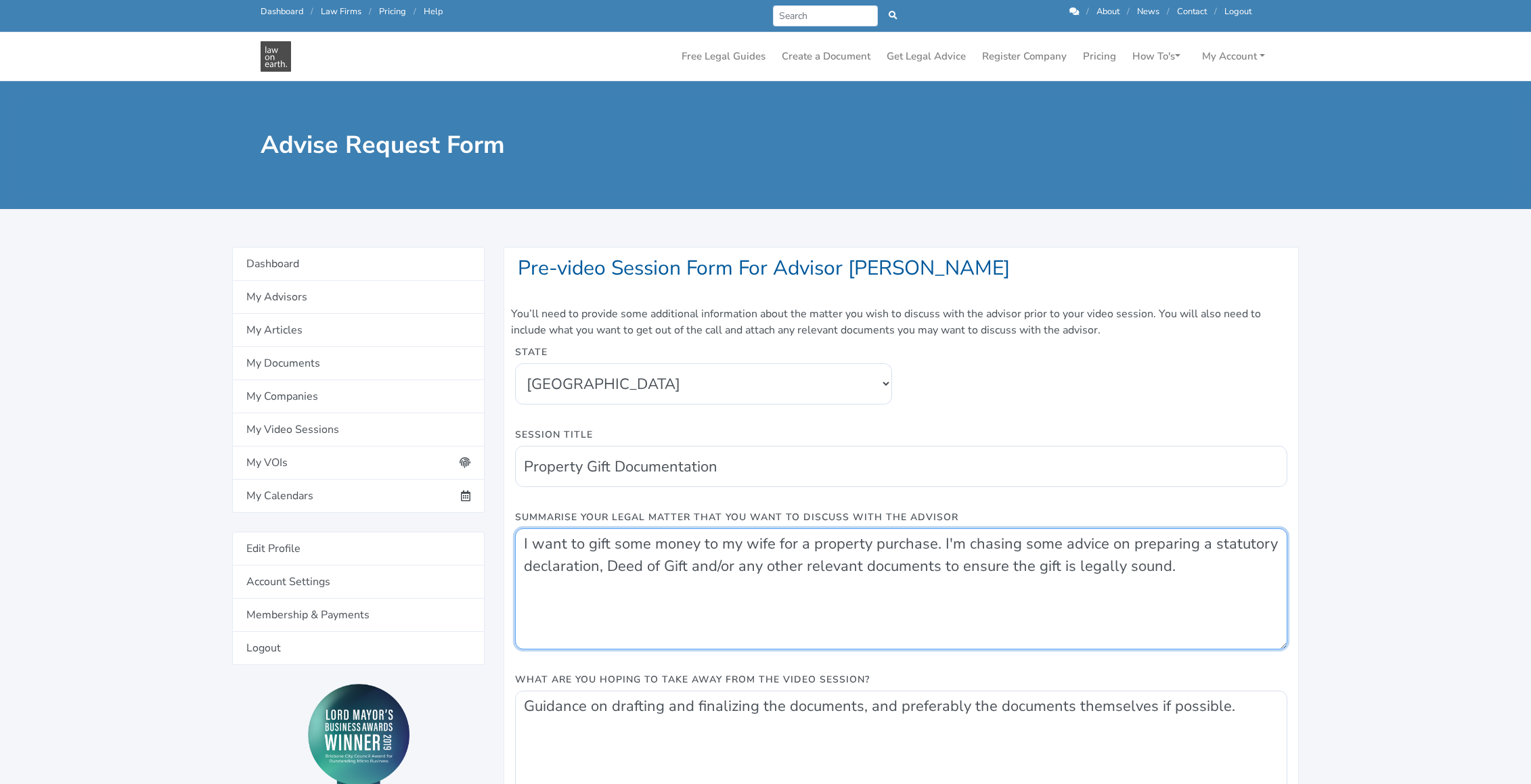 click on "I want to gift some money to my wife for a property purchase. I'm chasing some advice on preparing a statutory declaration, Deed of Gift and/or any other relevant documents to ensure the gift is legally sound." at bounding box center (901, 589) 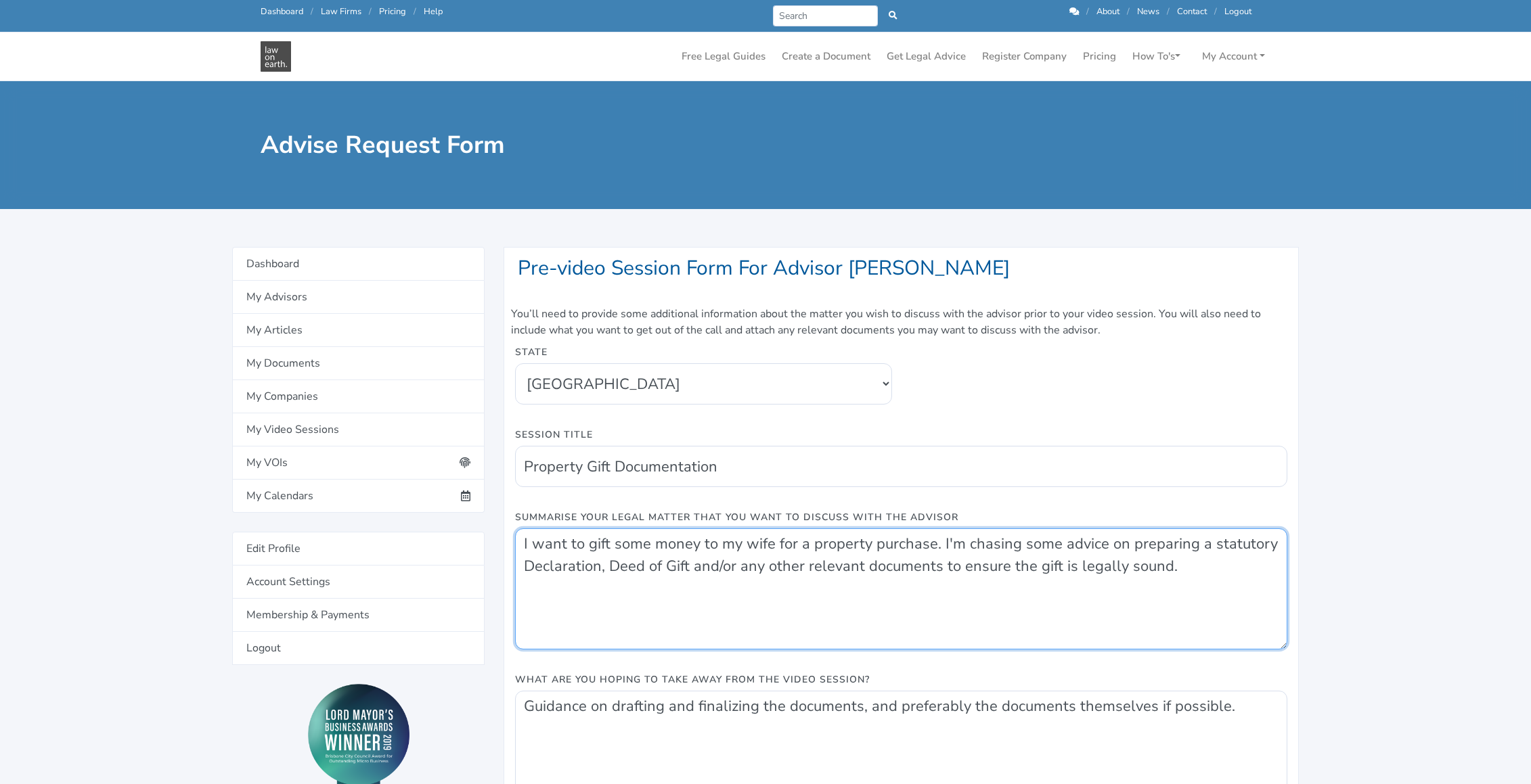 click on "I want to gift some money to my wife for a property purchase. I'm chasing some advice on preparing a statutory Declaration, Deed of Gift and/or any other relevant documents to ensure the gift is legally sound." at bounding box center [901, 589] 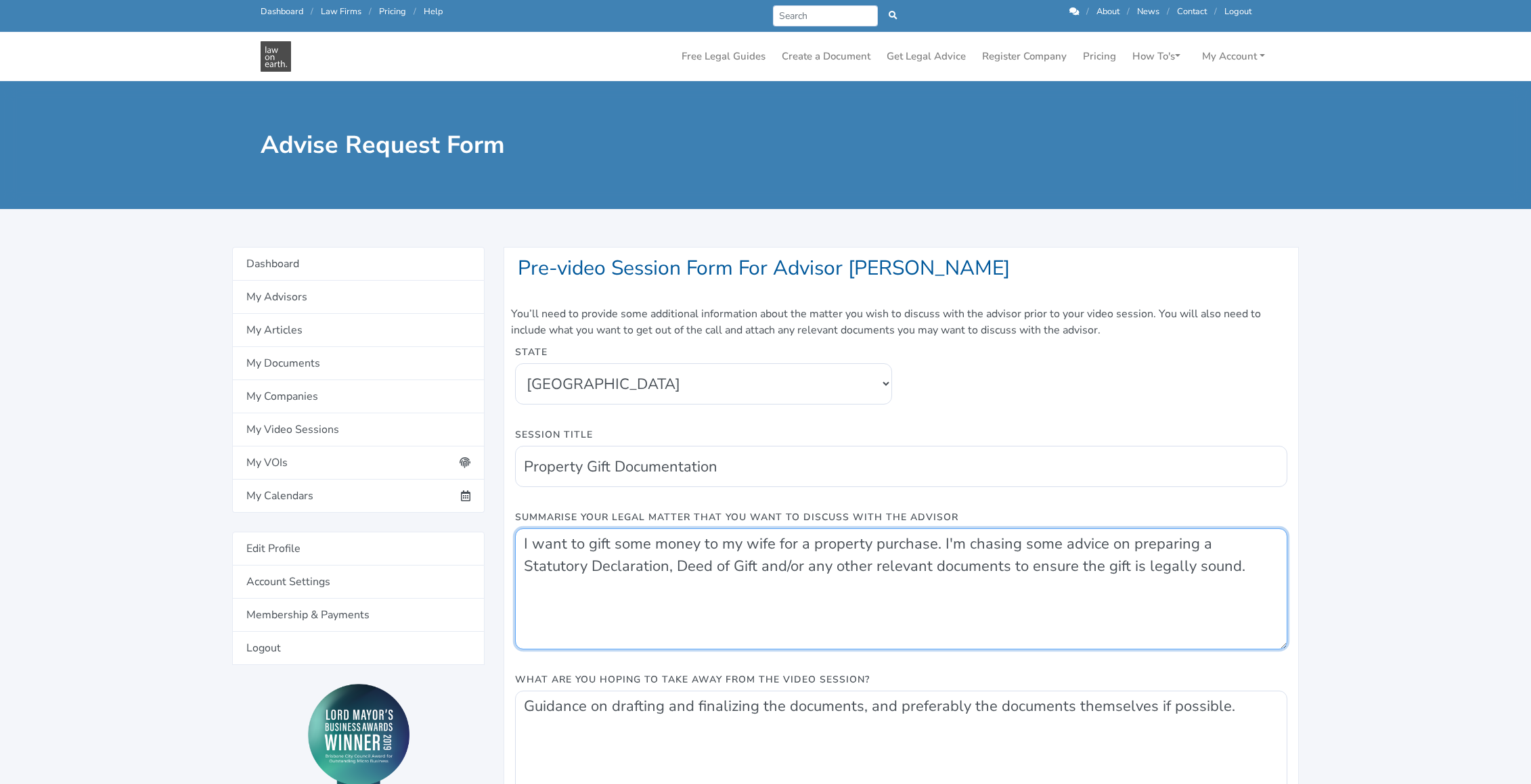 click on "I want to gift some money to my wife for a property purchase. I'm chasing some advice on preparing a Statutory Declaration, Deed of Gift and/or any other relevant documents to ensure the gift is legally sound." at bounding box center [901, 589] 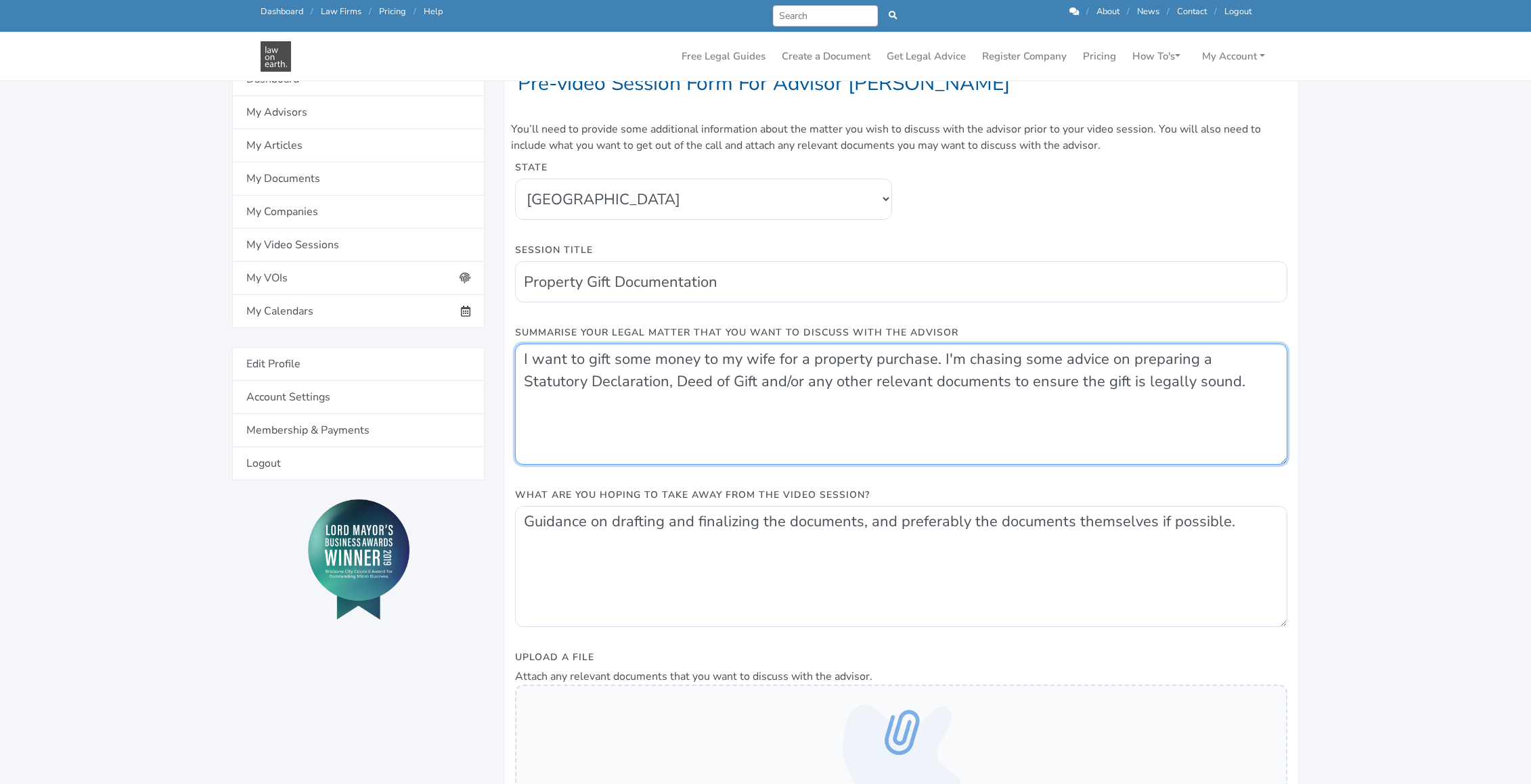 scroll, scrollTop: 154, scrollLeft: 0, axis: vertical 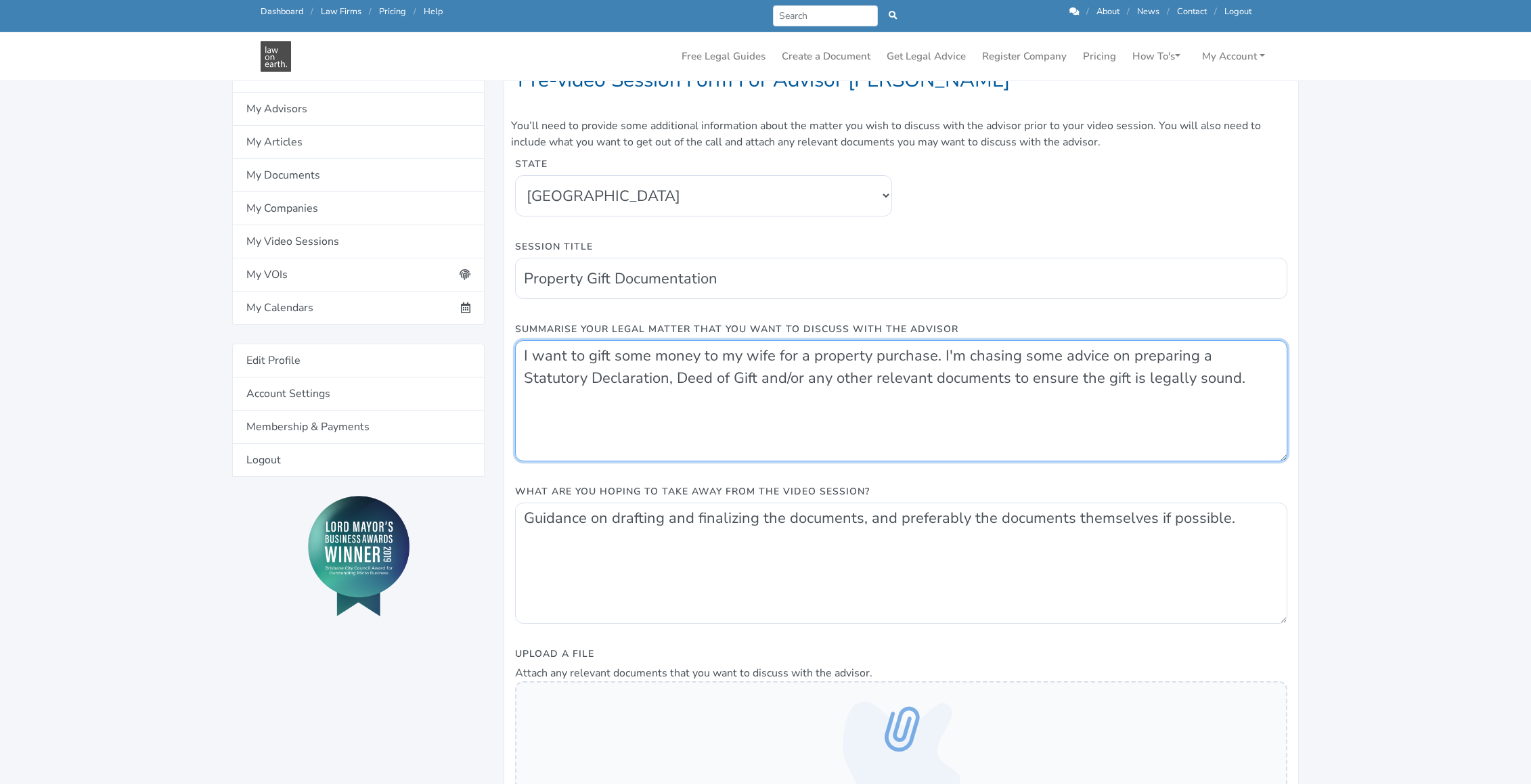 type on "I want to gift some money to my wife for a property purchase. I'm chasing some advice on preparing a Statutory Declaration, Deed of Gift and/or any other relevant documents to ensure the gift is legally sound." 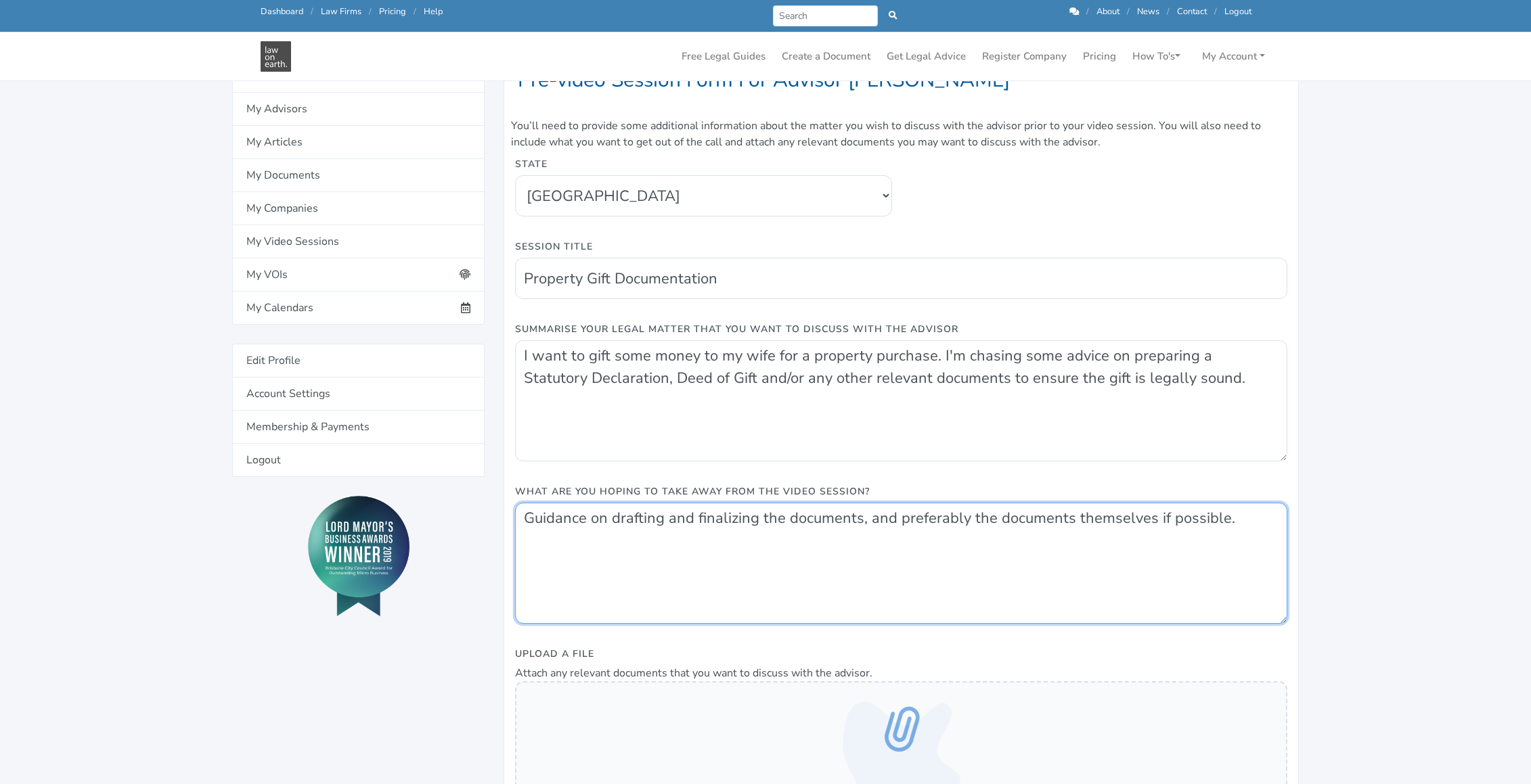 click on "Guidance on drafting and finalizing the documents, and preferably the documents themselves if possible." at bounding box center [901, 563] 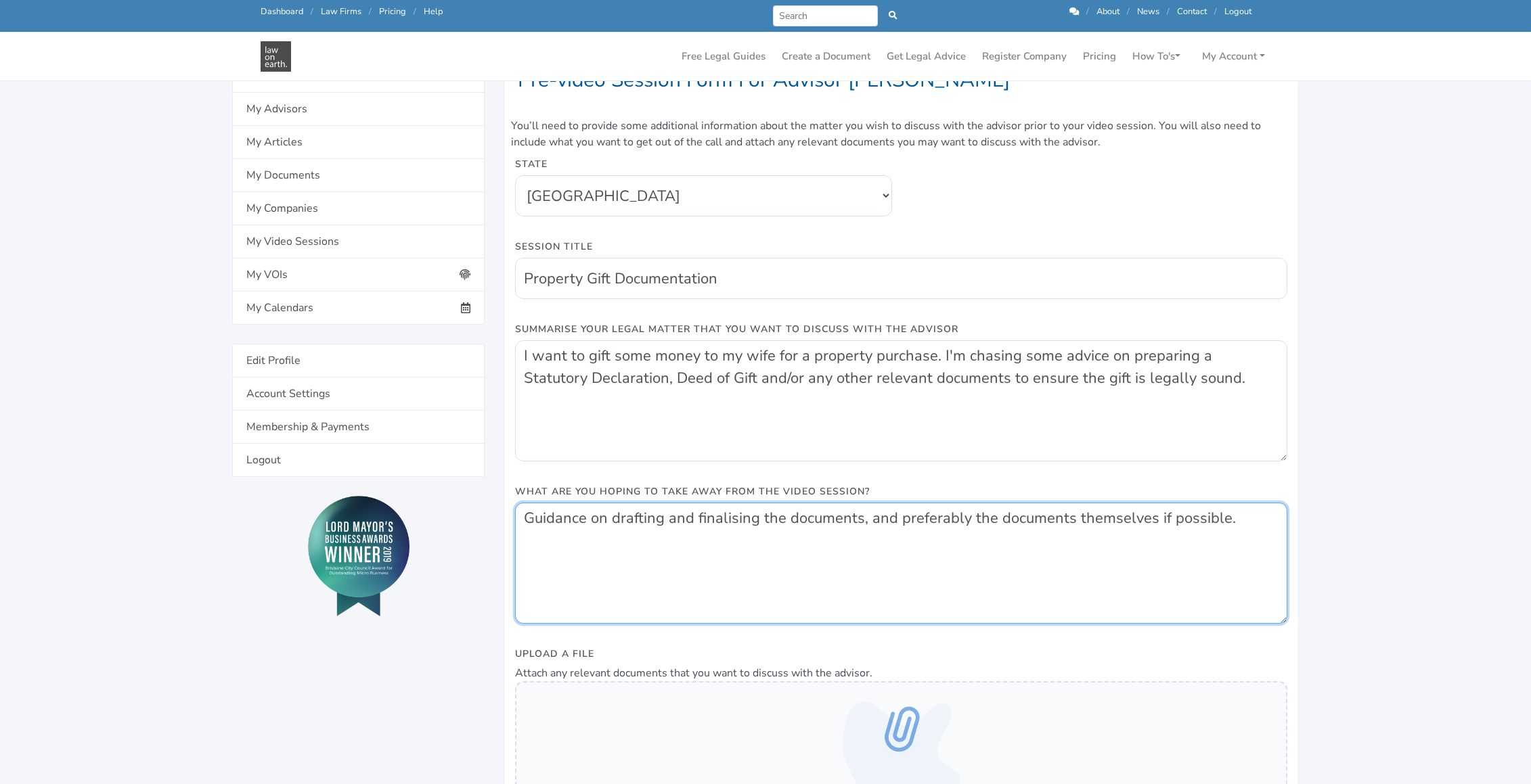 click on "Guidance on drafting and finalising the documents, and preferably the documents themselves if possible." at bounding box center [901, 563] 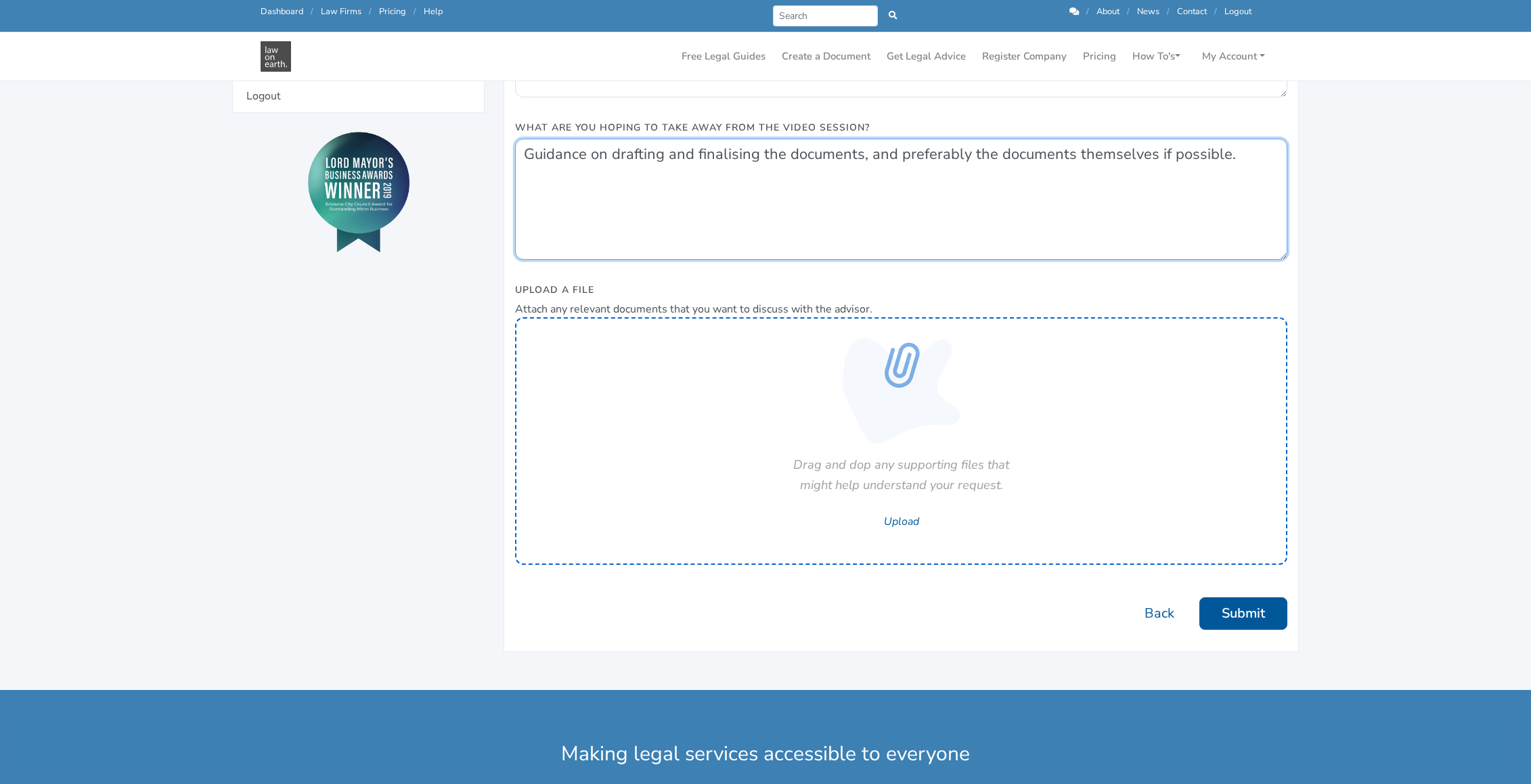 scroll, scrollTop: 0, scrollLeft: 0, axis: both 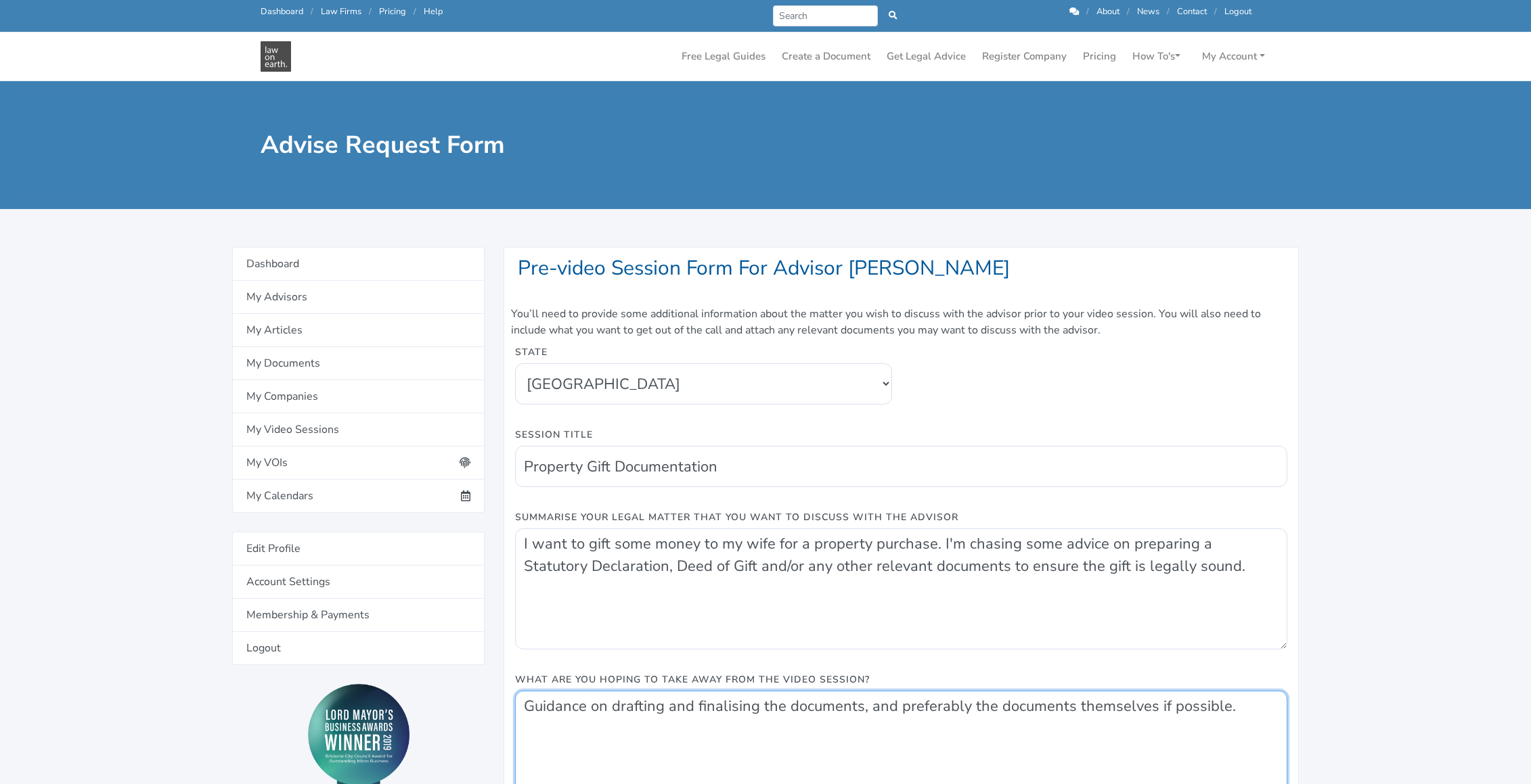 type on "Guidance on drafting and finalising the documents, and preferably the documents themselves if possible." 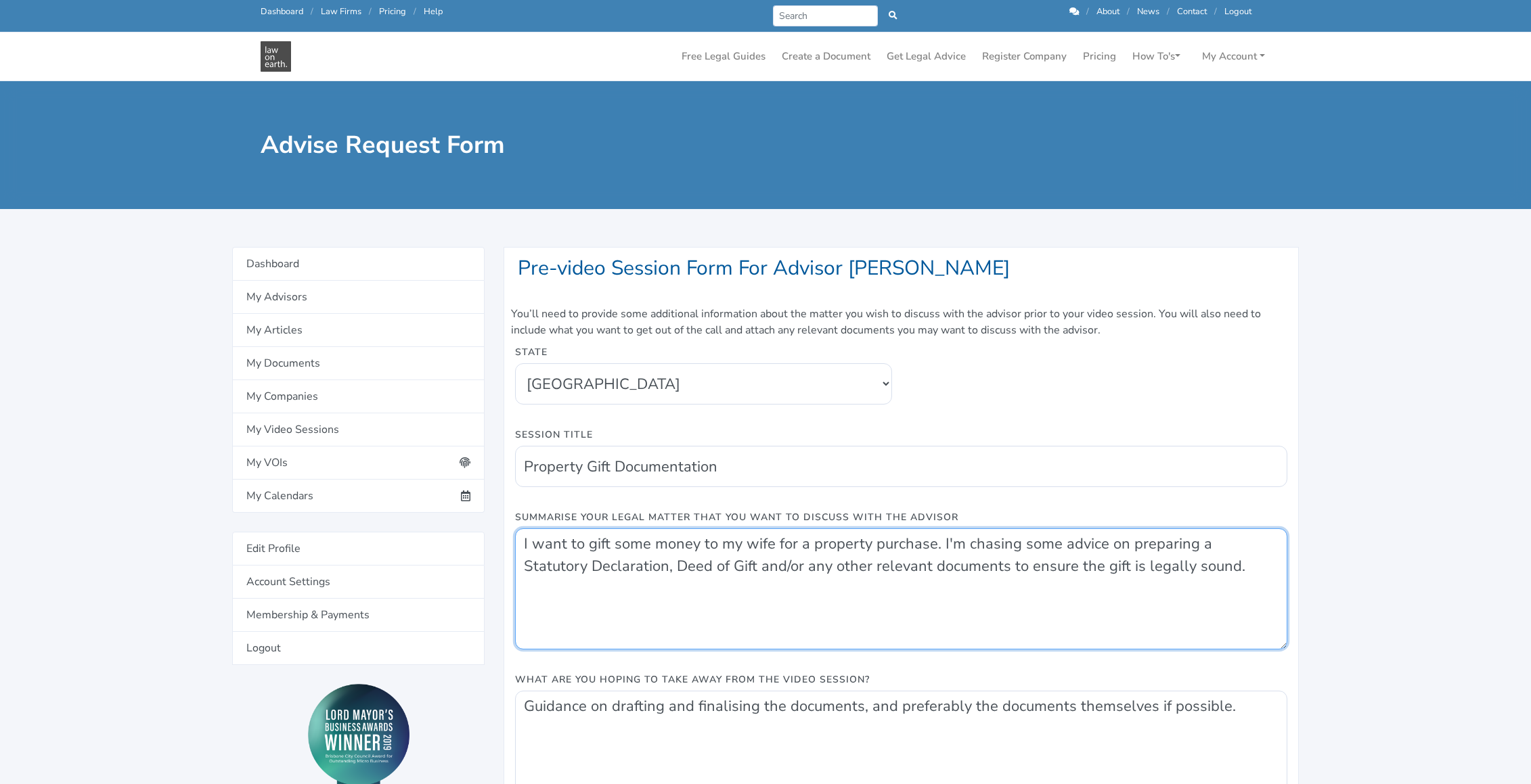click on "I want to gift some money to my wife for a property purchase. I'm chasing some advice on preparing a Statutory Declaration, Deed of Gift and/or any other relevant documents to ensure the gift is legally sound." at bounding box center (901, 589) 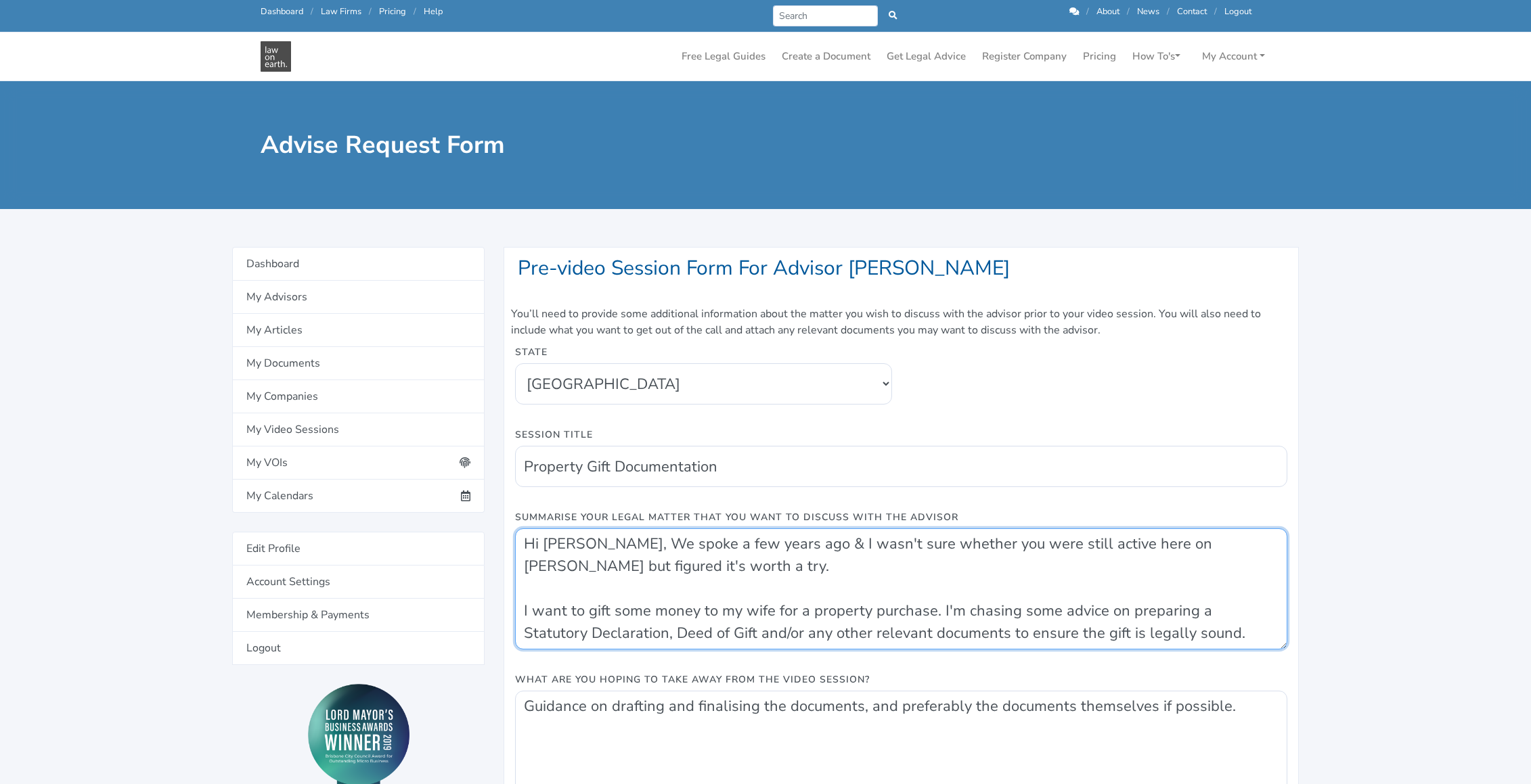 scroll, scrollTop: 22, scrollLeft: 0, axis: vertical 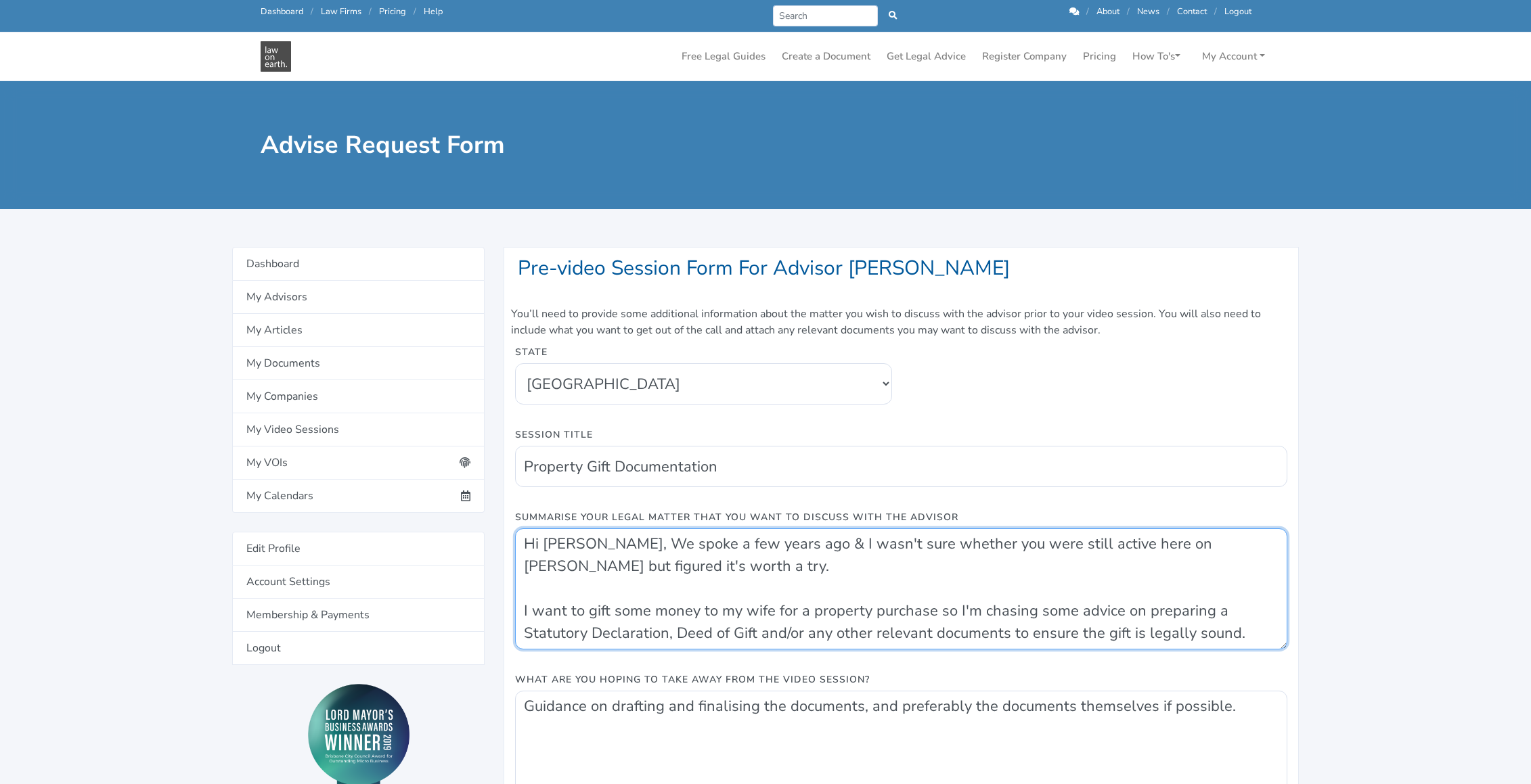 click on "Hi Katie, We spoke a few years ago & I wasn't sure whether you were still active here on LOE but figured it's worth a try.
I want to gift some money to my wife for a property purchase so I'm chasing some advice on preparing a Statutory Declaration, Deed of Gift and/or any other relevant documents to ensure the gift is legally sound." at bounding box center (901, 589) 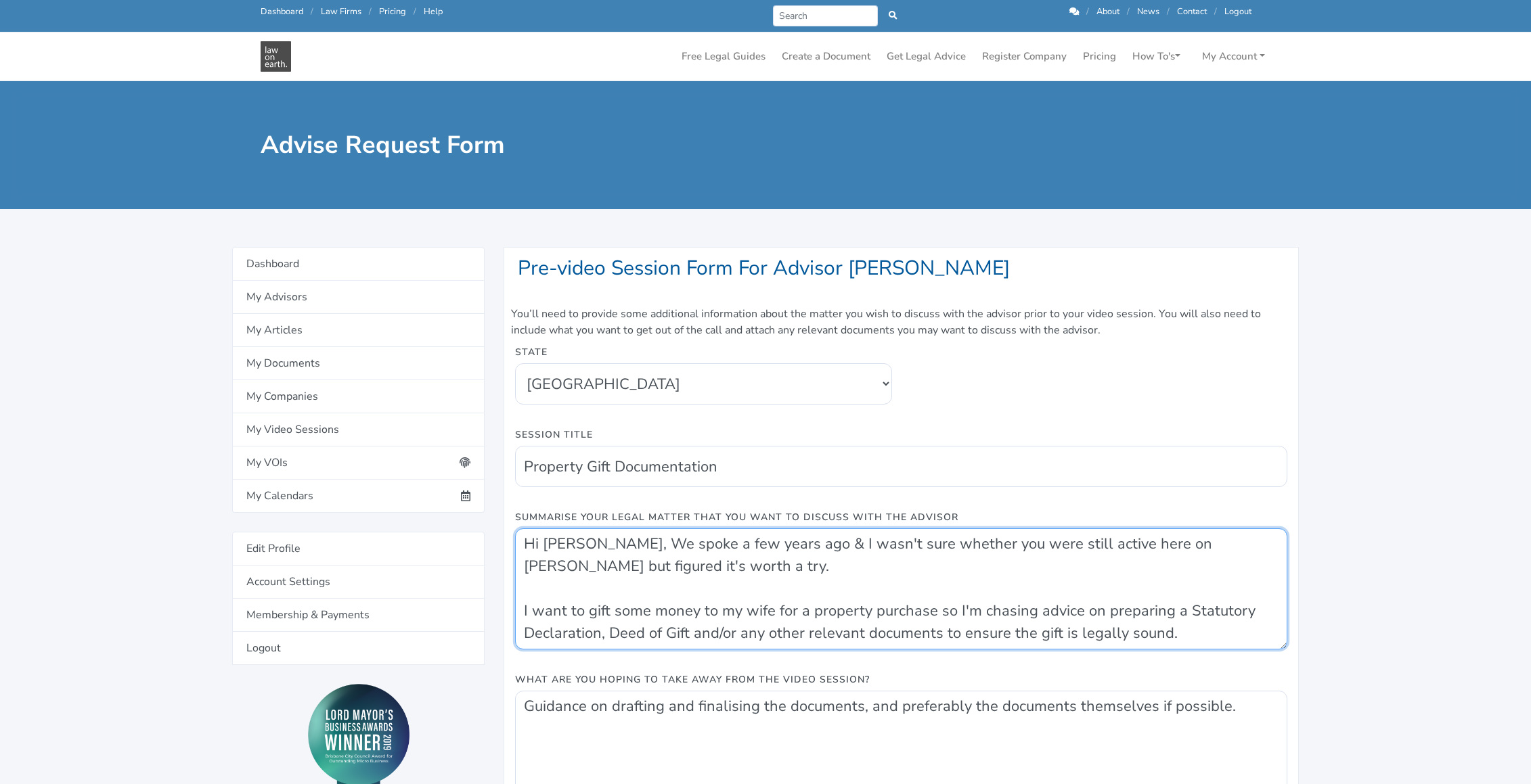 click on "Hi Katie, We spoke a few years ago & I wasn't sure whether you were still active here on LOE but figured it's worth a try.
I want to gift some money to my wife for a property purchase so I'm chasing advice on preparing a Statutory Declaration, Deed of Gift and/or any other relevant documents to ensure the gift is legally sound." at bounding box center (901, 589) 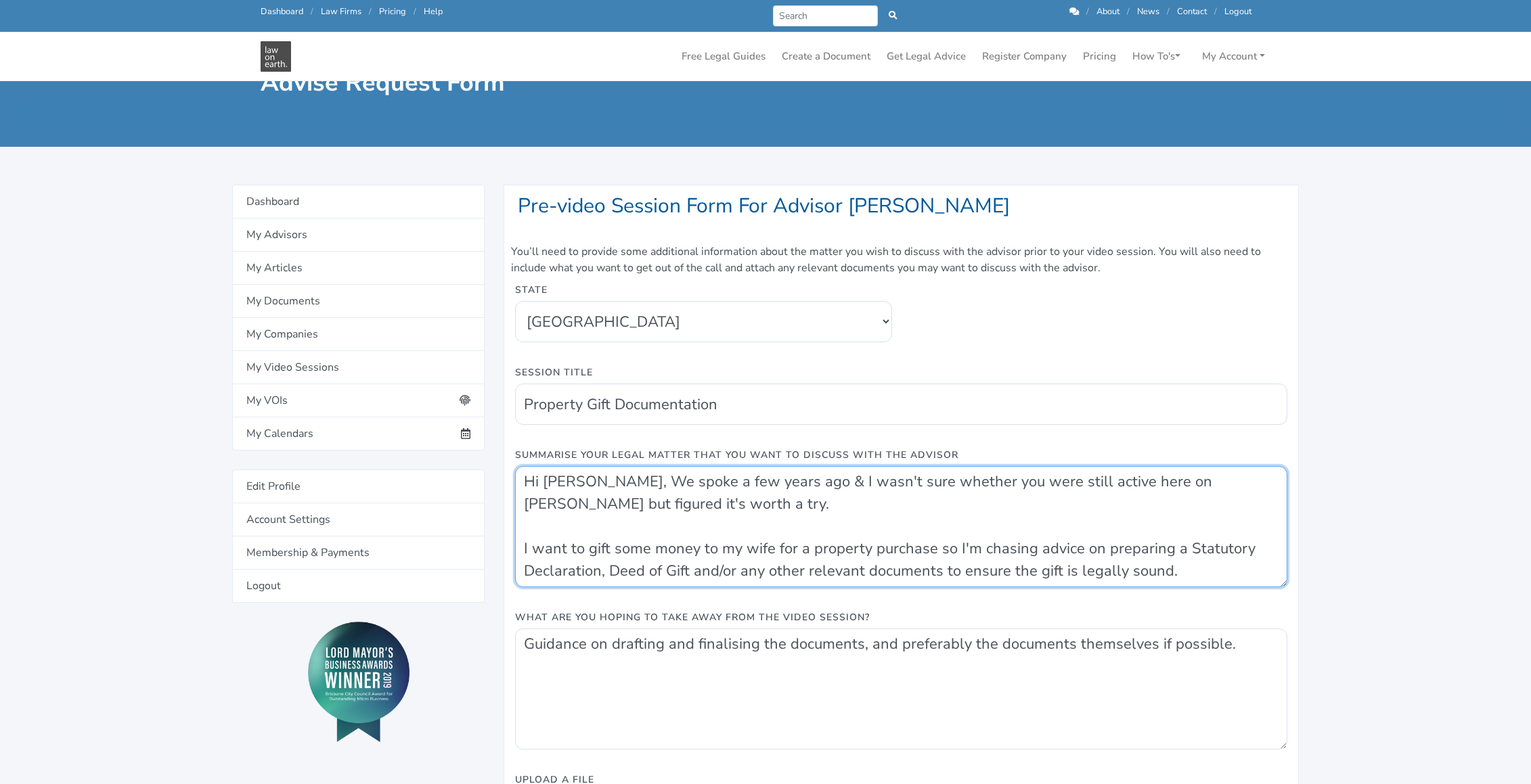 click on "Hi Katie, We spoke a few years ago & I wasn't sure whether you were still active here on LOE but figured it's worth a try.
I want to gift some money to my wife for a property purchase so I'm chasing advice on preparing a Statutory Declaration, Deed of Gift and/or any other relevant documents to ensure the gift is legally sound." at bounding box center (901, 526) 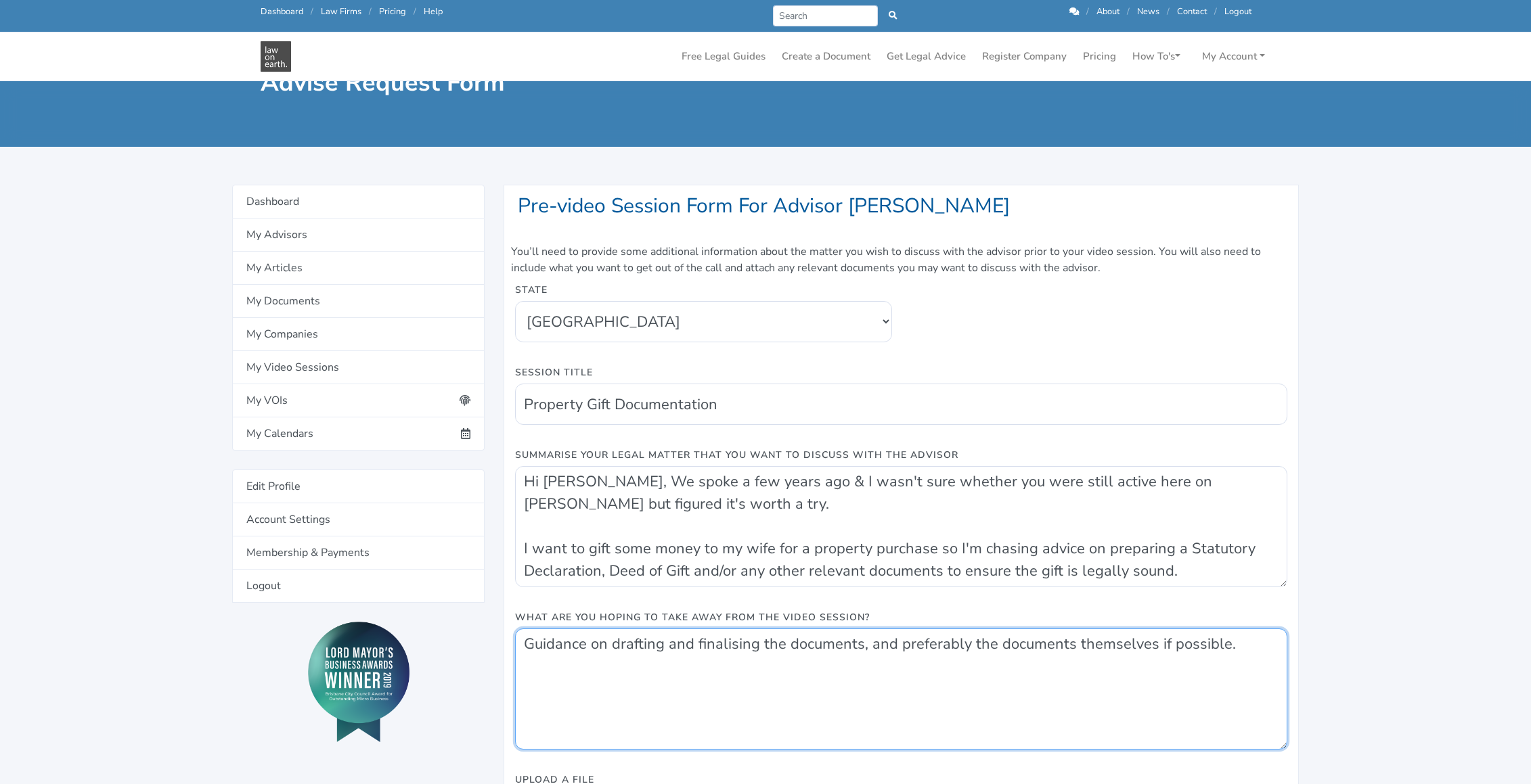 click on "Guidance on drafting and finalising the documents, and preferably the documents themselves if possible." at bounding box center (901, 689) 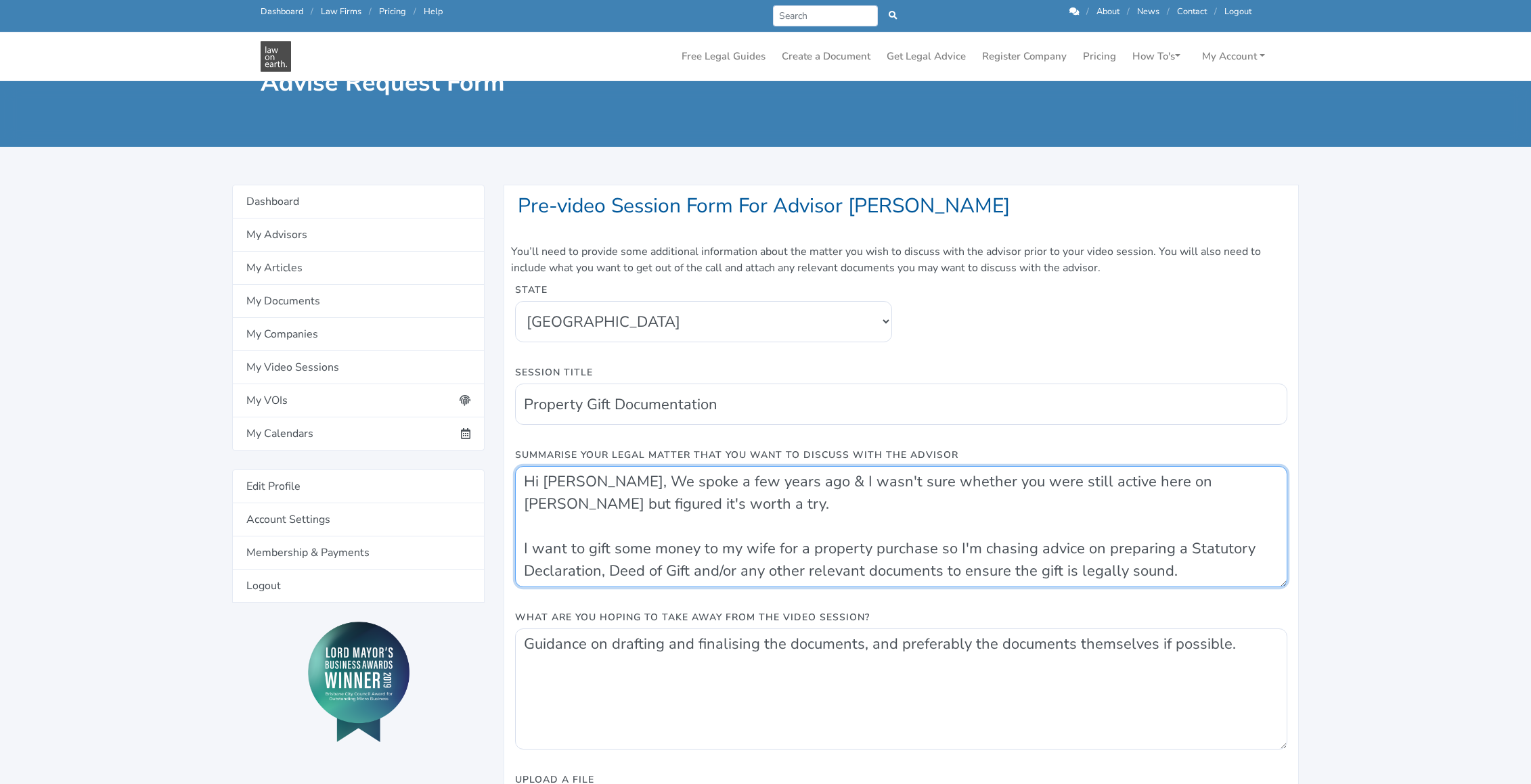 click on "Hi Katie, We spoke a few years ago & I wasn't sure whether you were still active here on LOE but figured it's worth a try.
I want to gift some money to my wife for a property purchase so I'm chasing advice on preparing a Statutory Declaration, Deed of Gift and/or any other relevant documents to ensure the gift is legally sound." at bounding box center (901, 526) 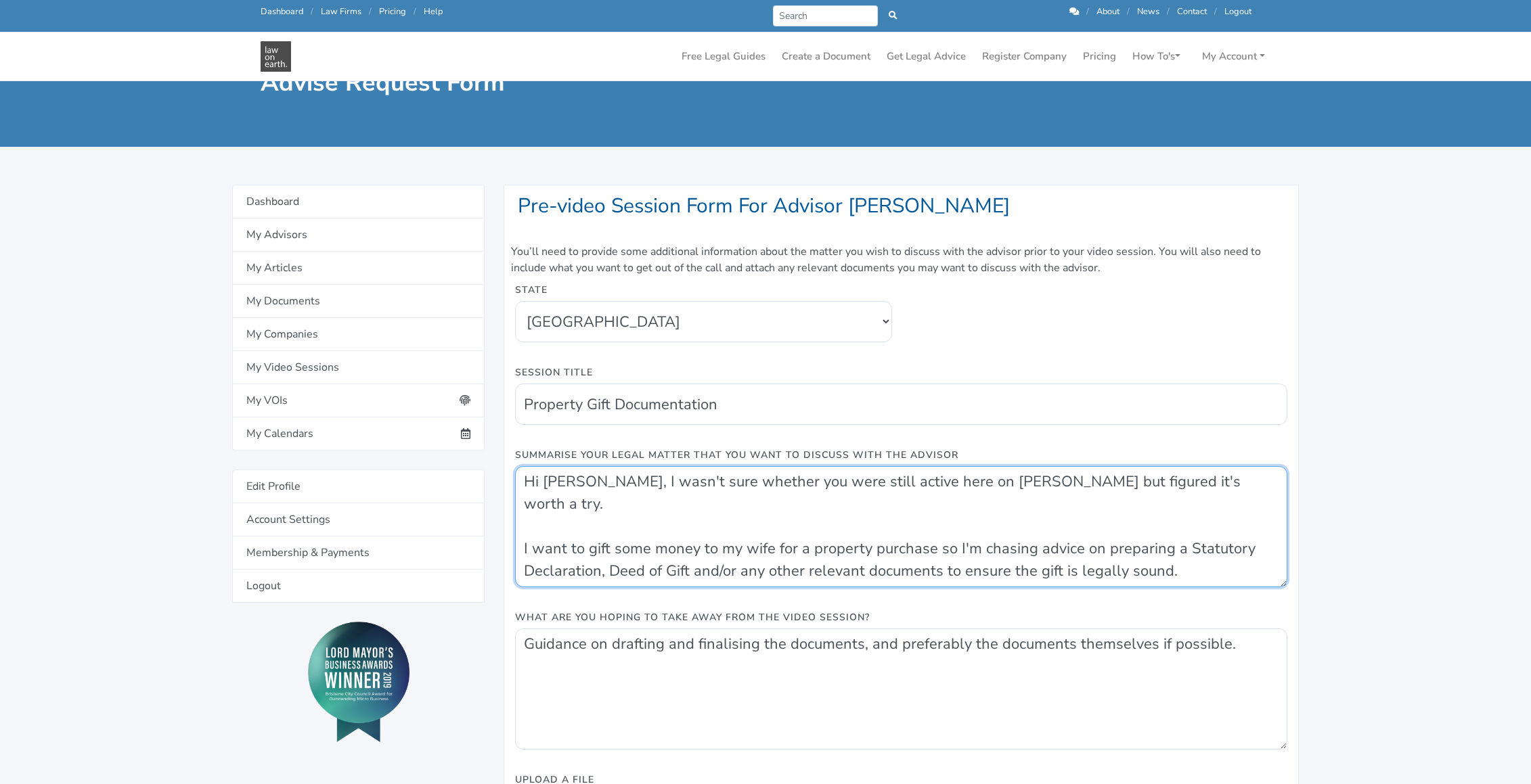 type on "Hi Katie, We spoke a few years ago & I wasn't sure whether you were still active here on LOE but figured it's worth a try.
I want to gift some money to my wife for a property purchase so I'm chasing advice on preparing a Statutory Declaration, Deed of Gift and/or any other relevant documents to ensure the gift is legally sound." 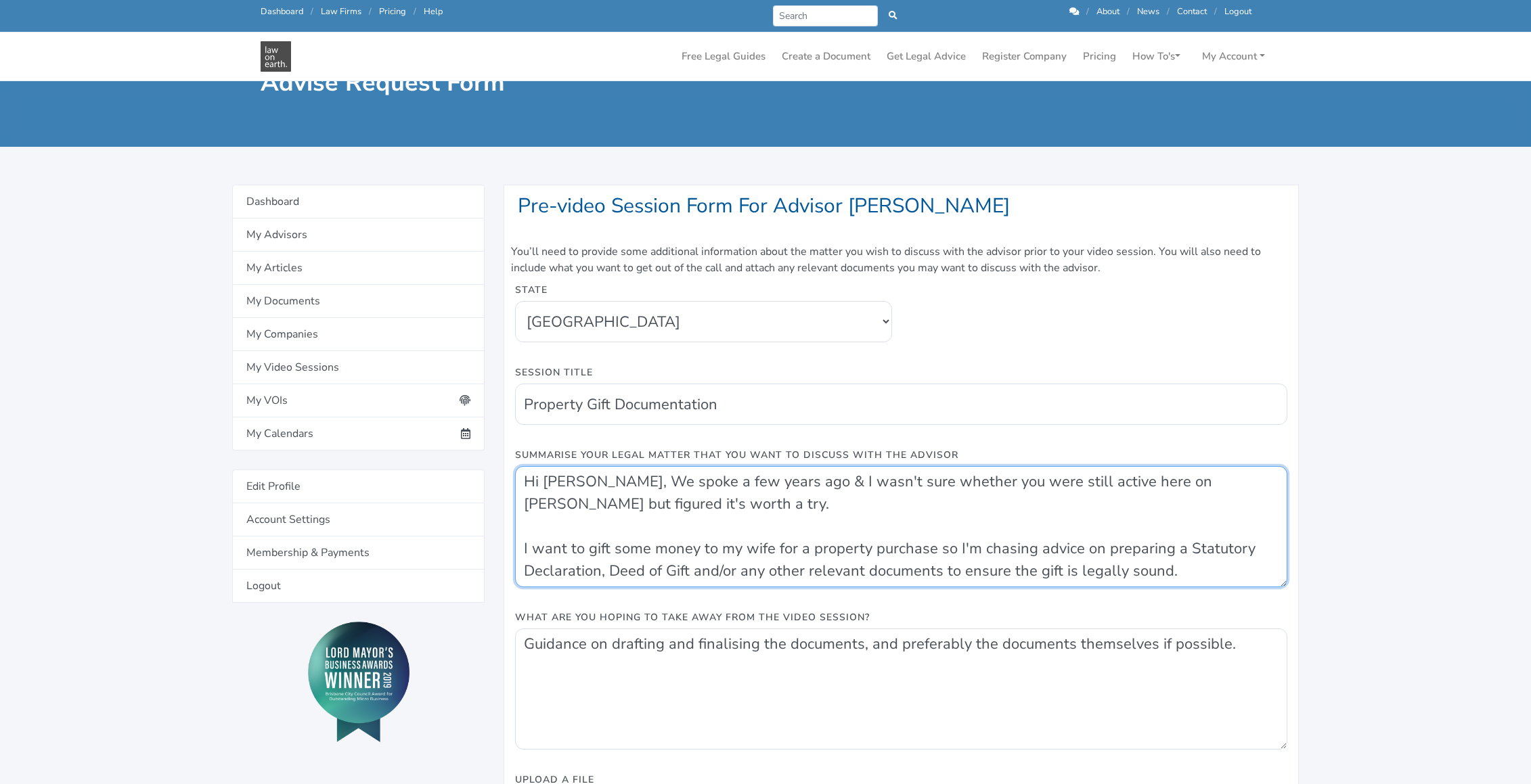 click on "Hi Katie, We spoke a few years ago & I wasn't sure whether you were still active here on LOE but figured it's worth a try.
I want to gift some money to my wife for a property purchase so I'm chasing advice on preparing a Statutory Declaration, Deed of Gift and/or any other relevant documents to ensure the gift is legally sound." at bounding box center [901, 526] 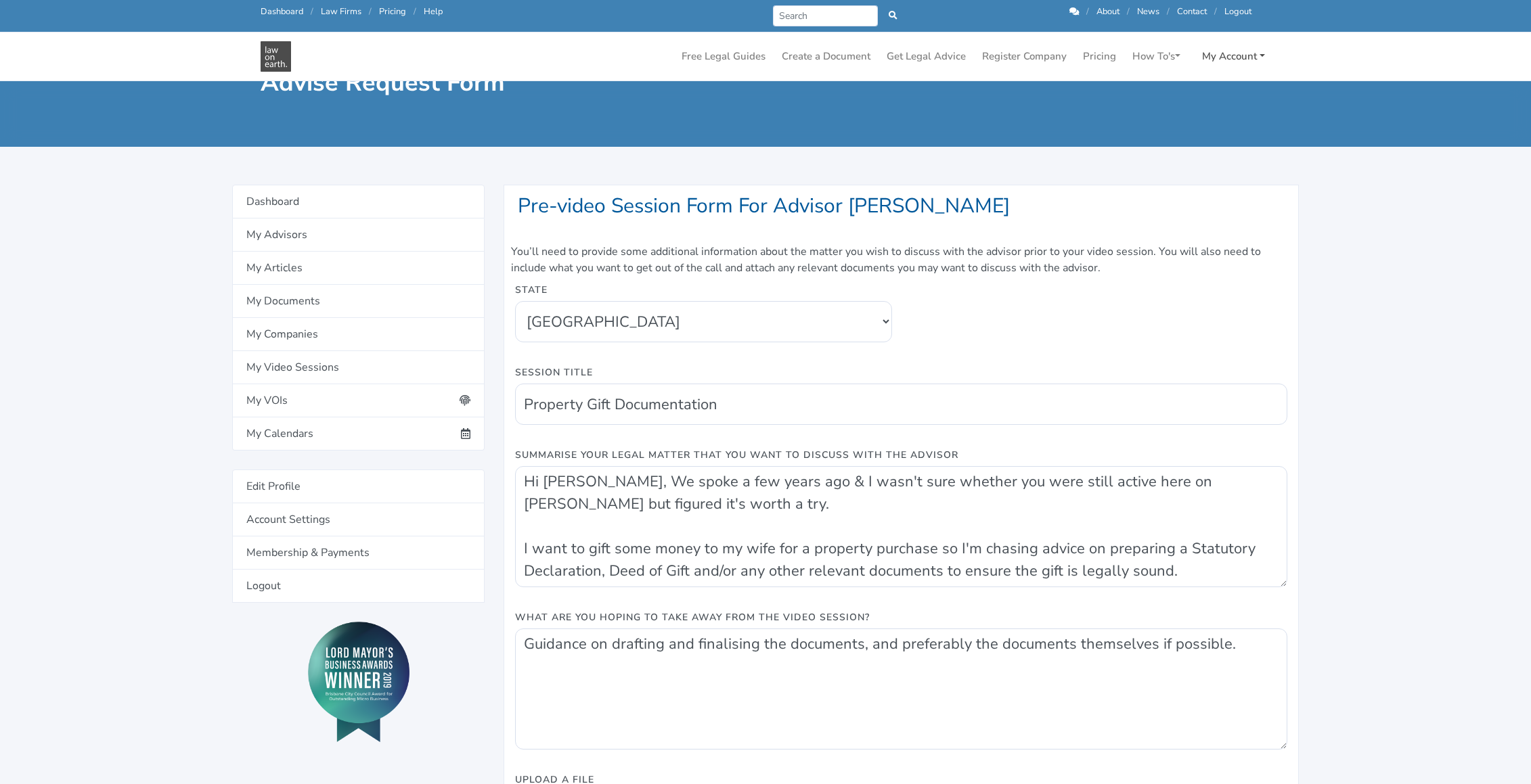 click on "My Account" at bounding box center (1233, 56) 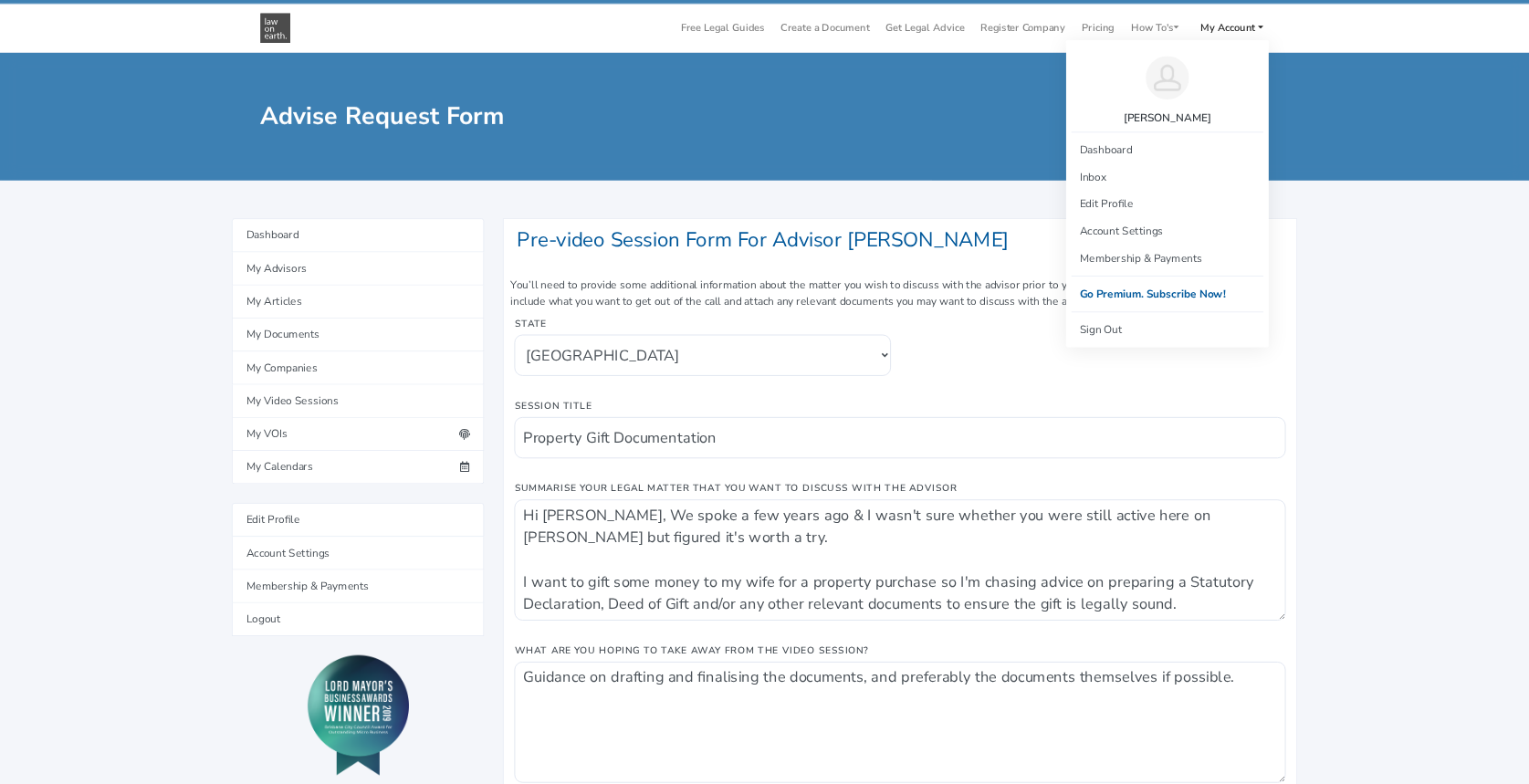 scroll, scrollTop: 0, scrollLeft: 0, axis: both 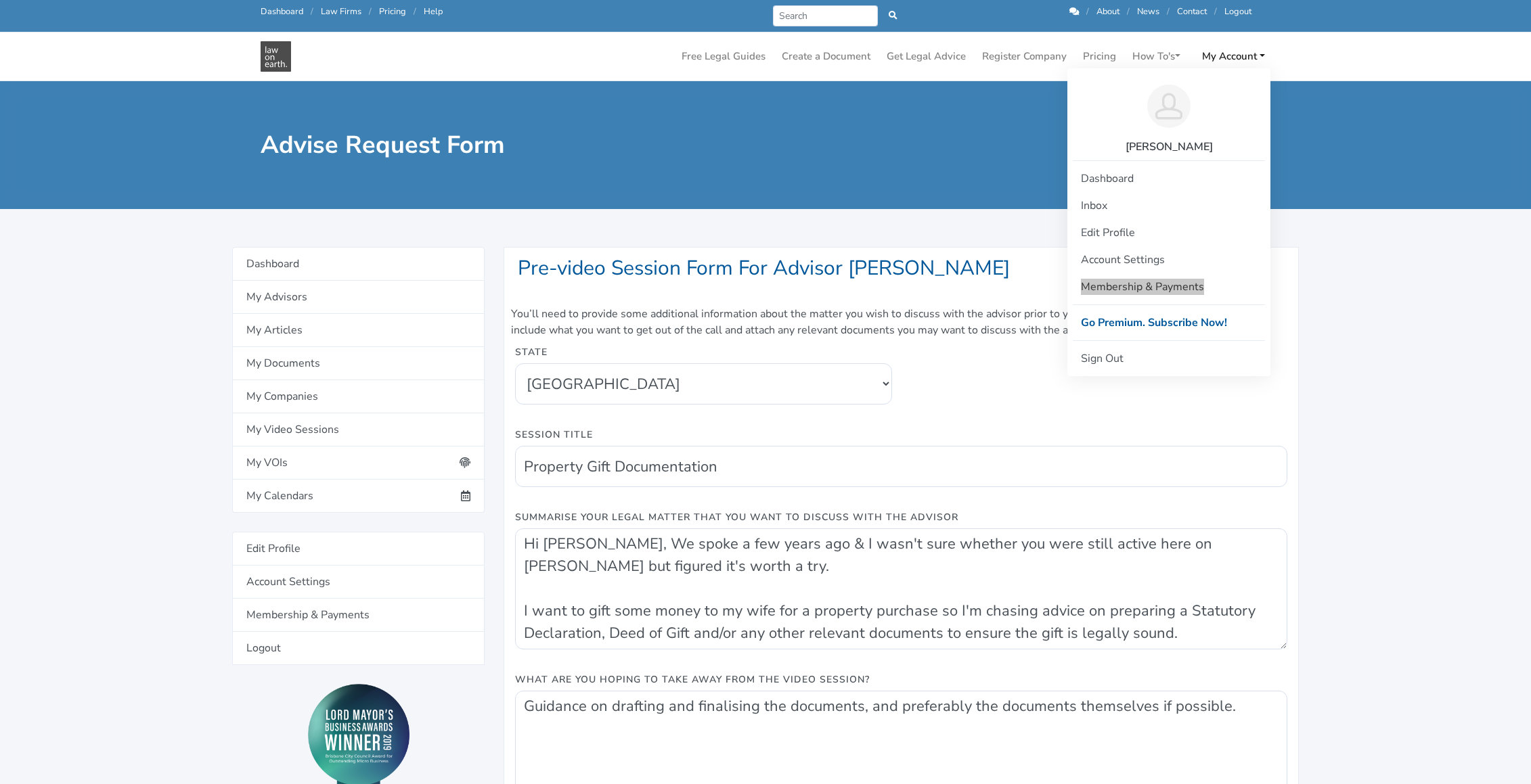 drag, startPoint x: 1145, startPoint y: 277, endPoint x: 1377, endPoint y: 16, distance: 349.2062 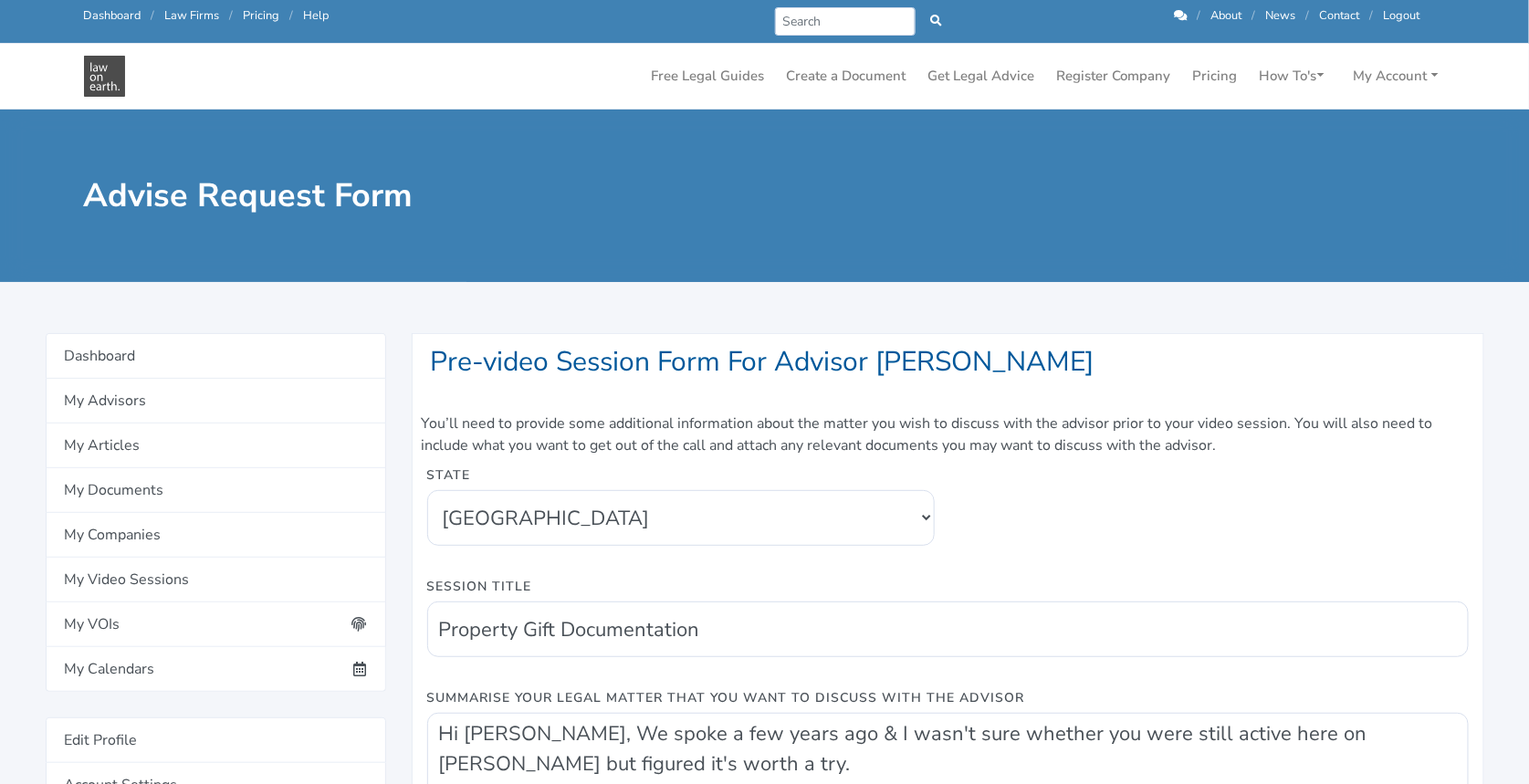 click on "State
New South Wales Queensland South Australia Tasmania Victoria Western Australia Australian Capital Territory Northern Territory All States United Kingdon" at bounding box center (948, 519) 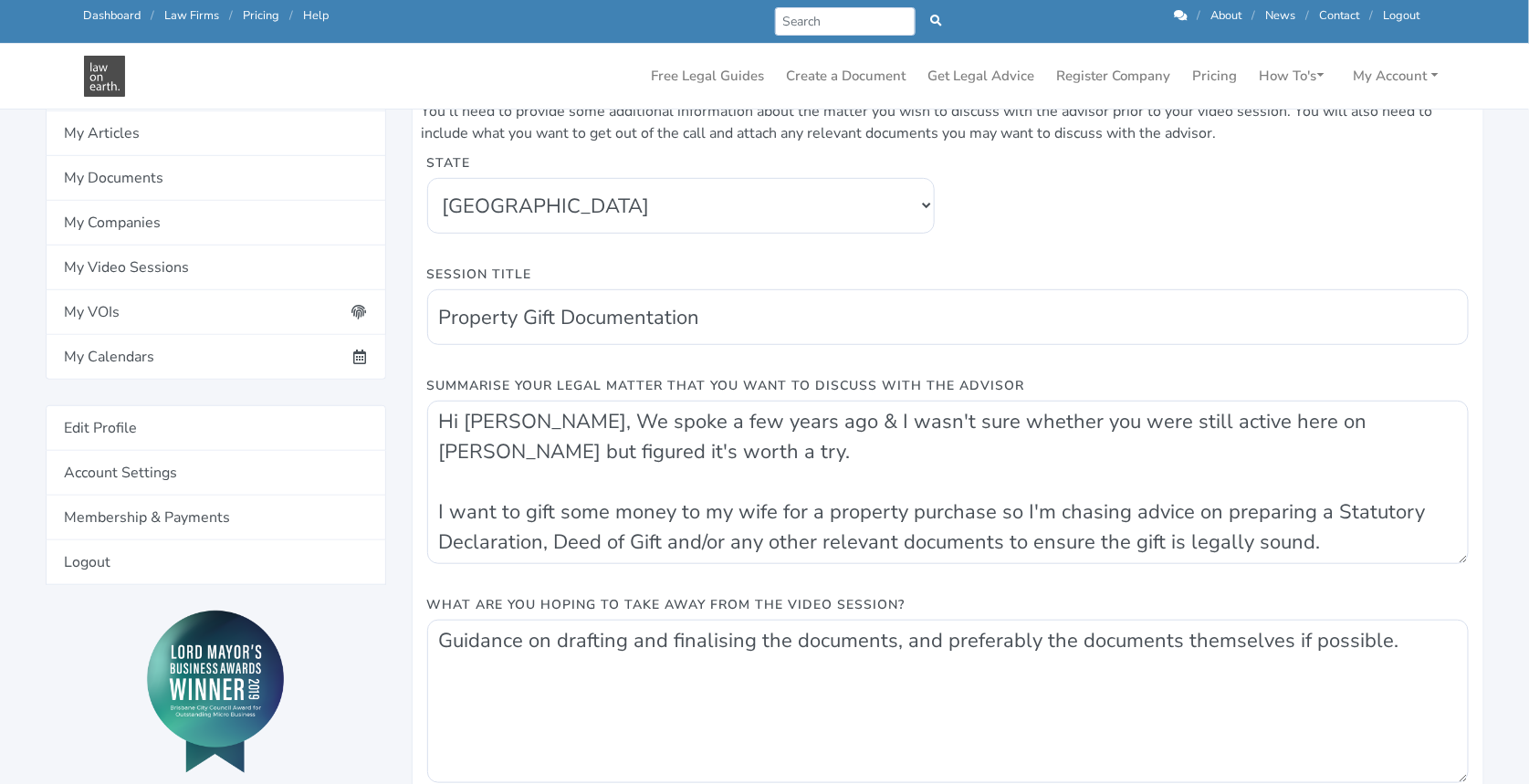 scroll, scrollTop: 280, scrollLeft: 0, axis: vertical 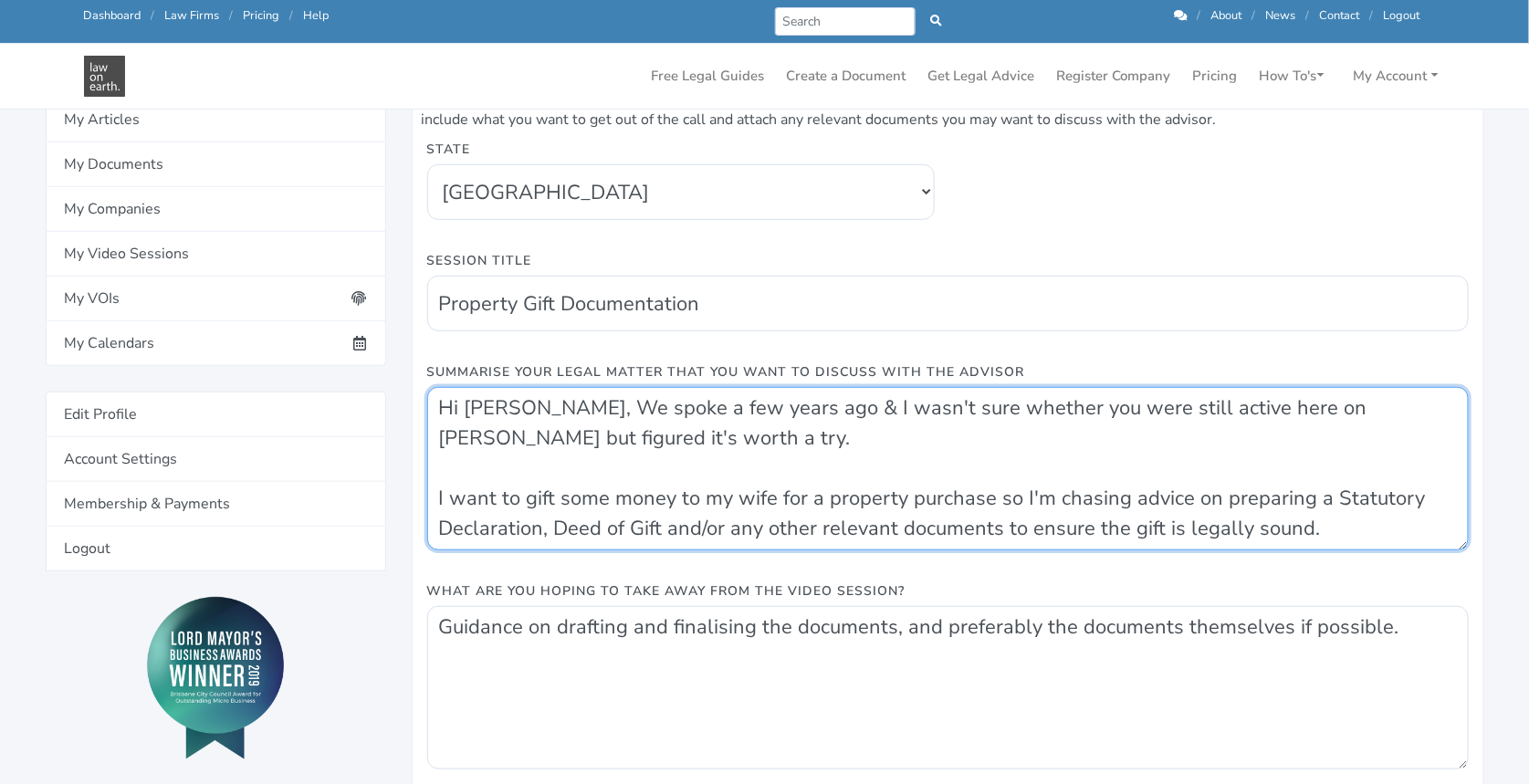 click on "Hi Katie, We spoke a few years ago & I wasn't sure whether you were still active here on LOE but figured it's worth a try.
I want to gift some money to my wife for a property purchase so I'm chasing advice on preparing a Statutory Declaration, Deed of Gift and/or any other relevant documents to ensure the gift is legally sound." at bounding box center (948, 468) 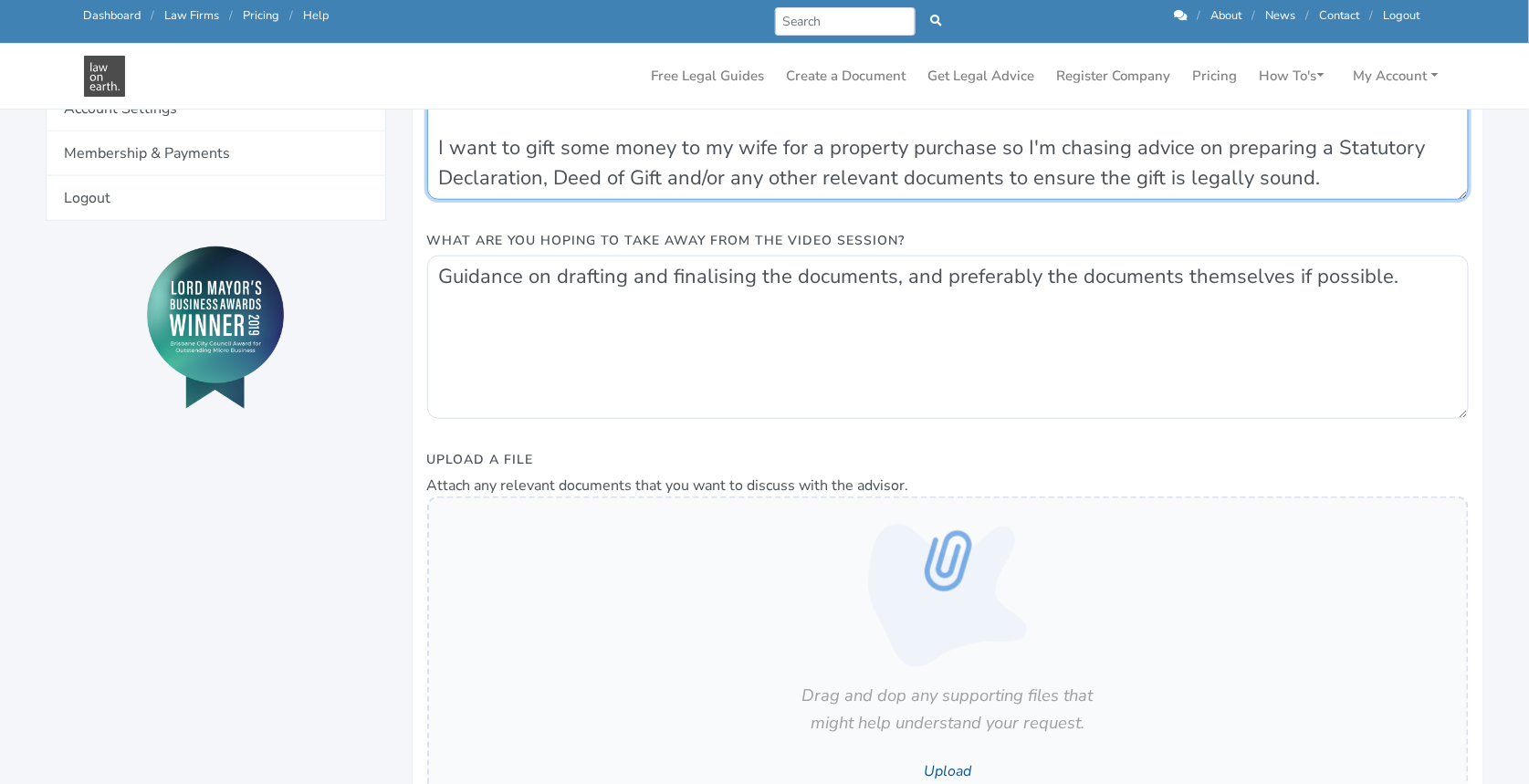 scroll, scrollTop: 1019, scrollLeft: 0, axis: vertical 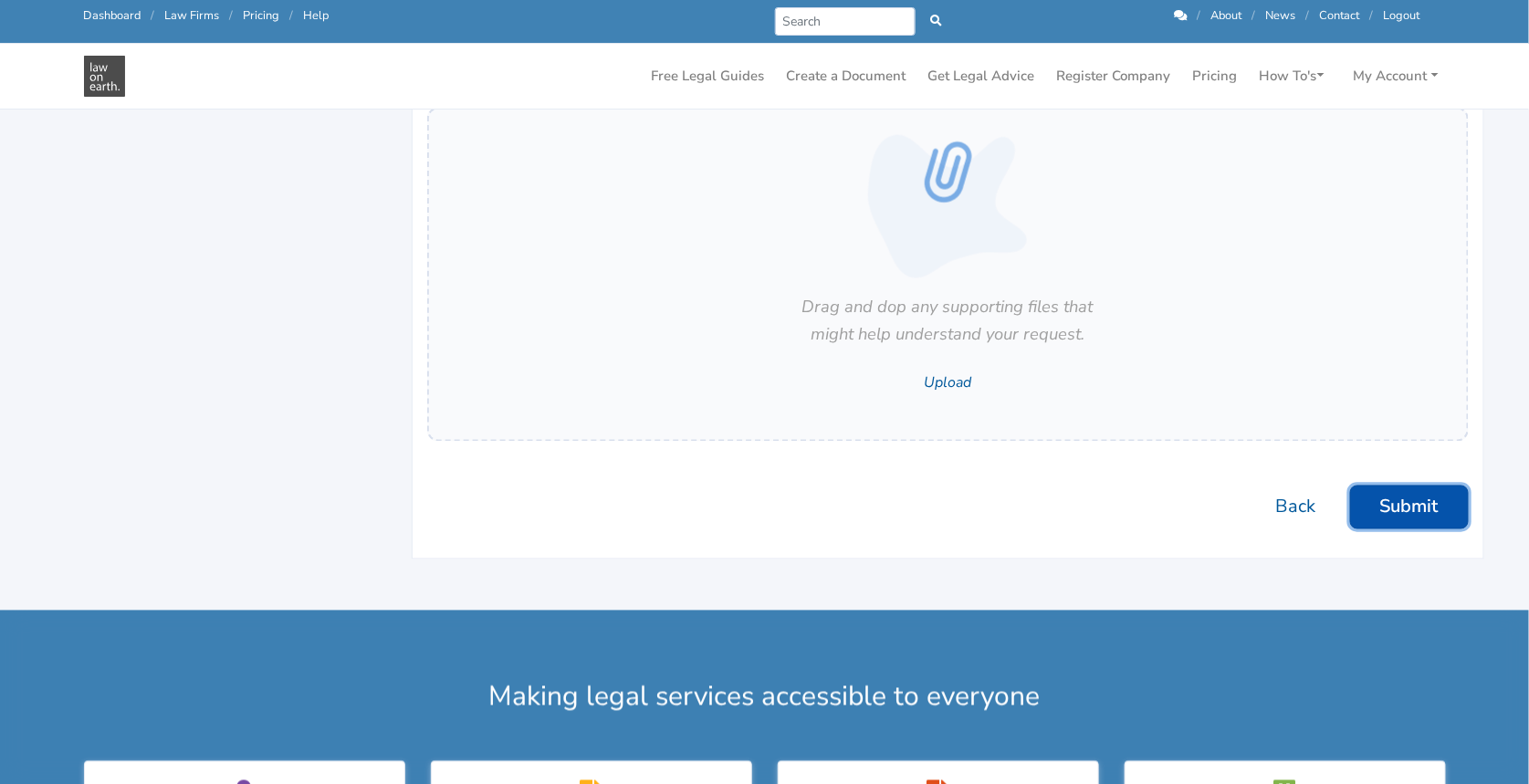 click on "Submit" at bounding box center [1409, 507] 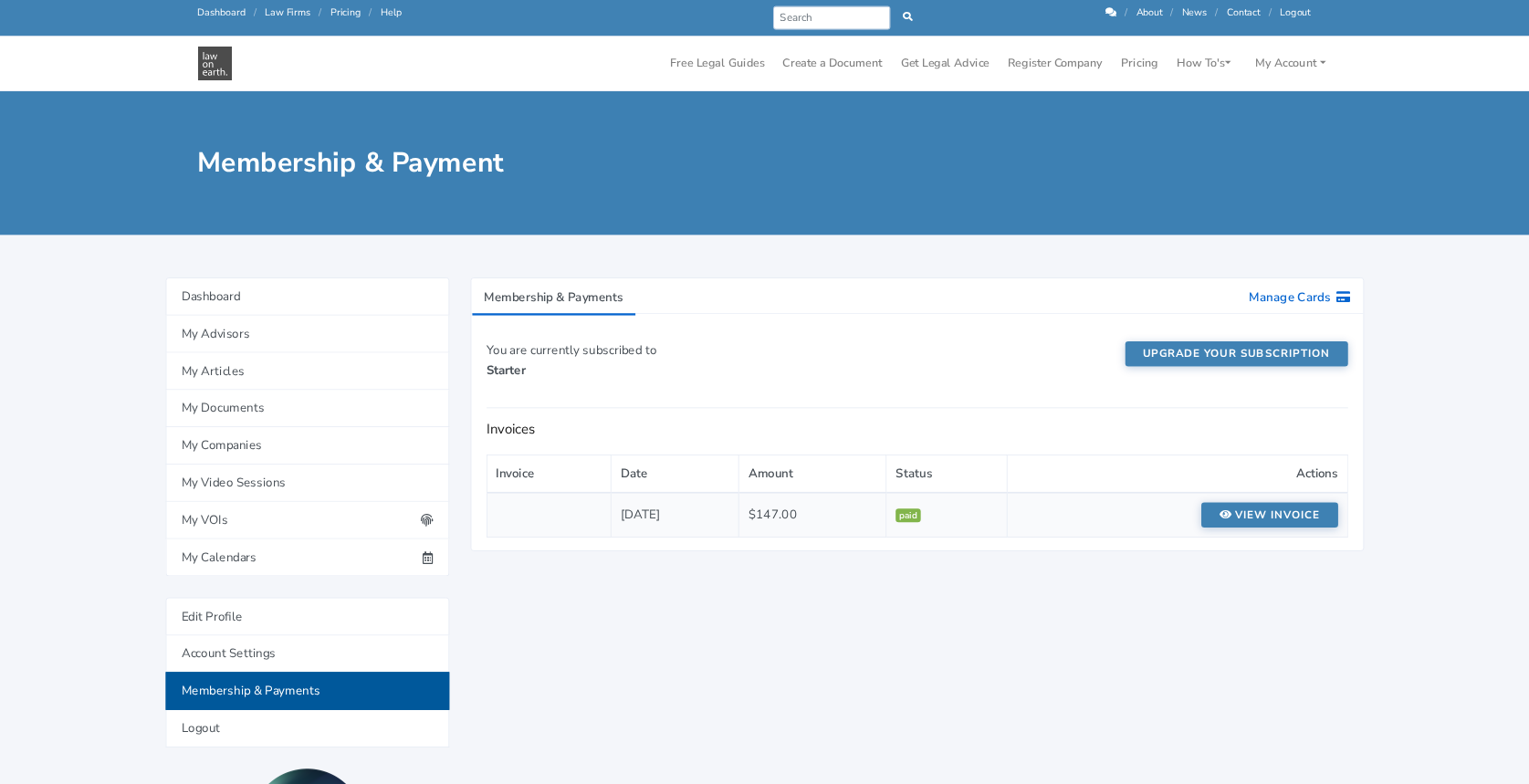 scroll, scrollTop: 0, scrollLeft: 0, axis: both 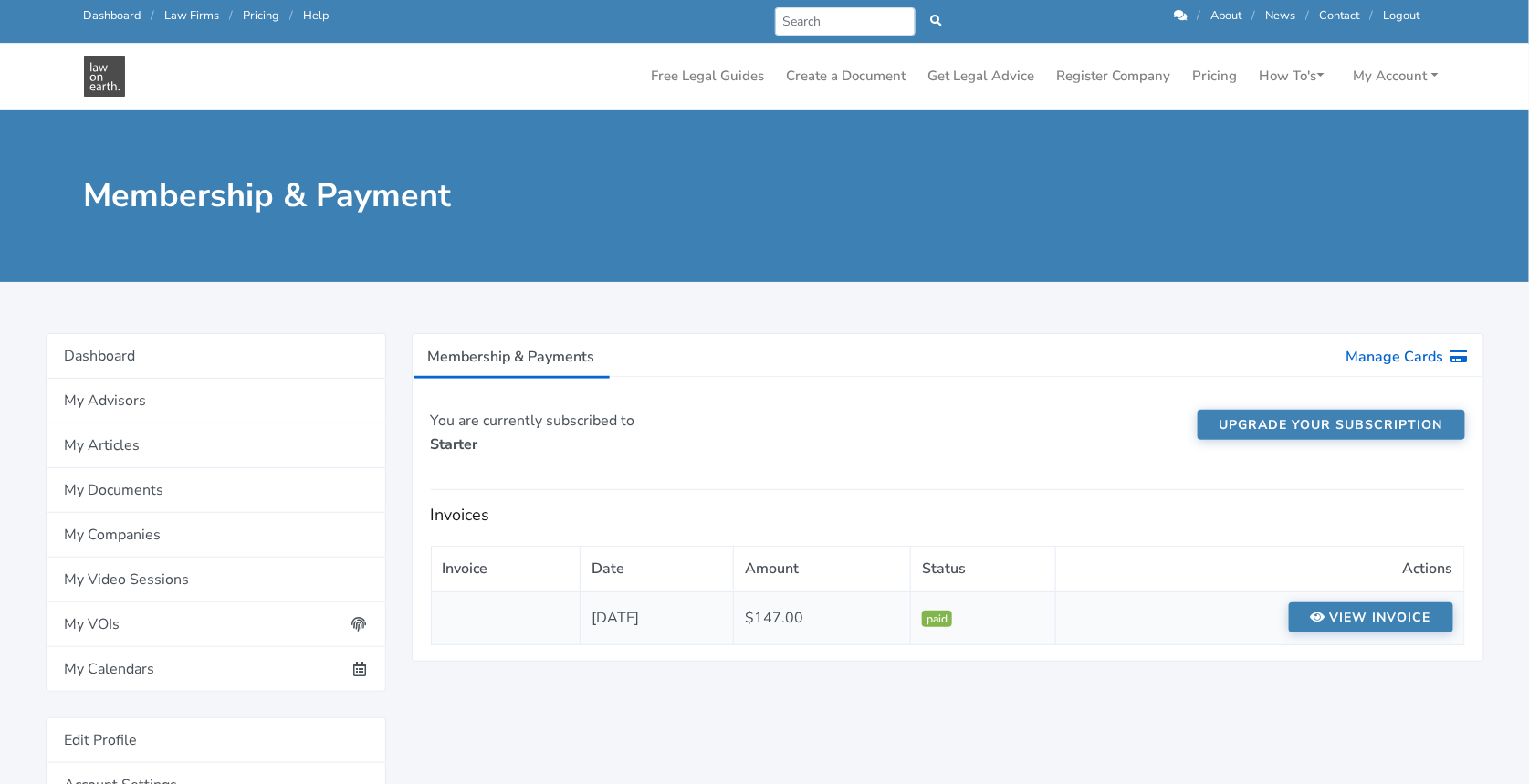 click on "View
invoice" at bounding box center (1371, 617) 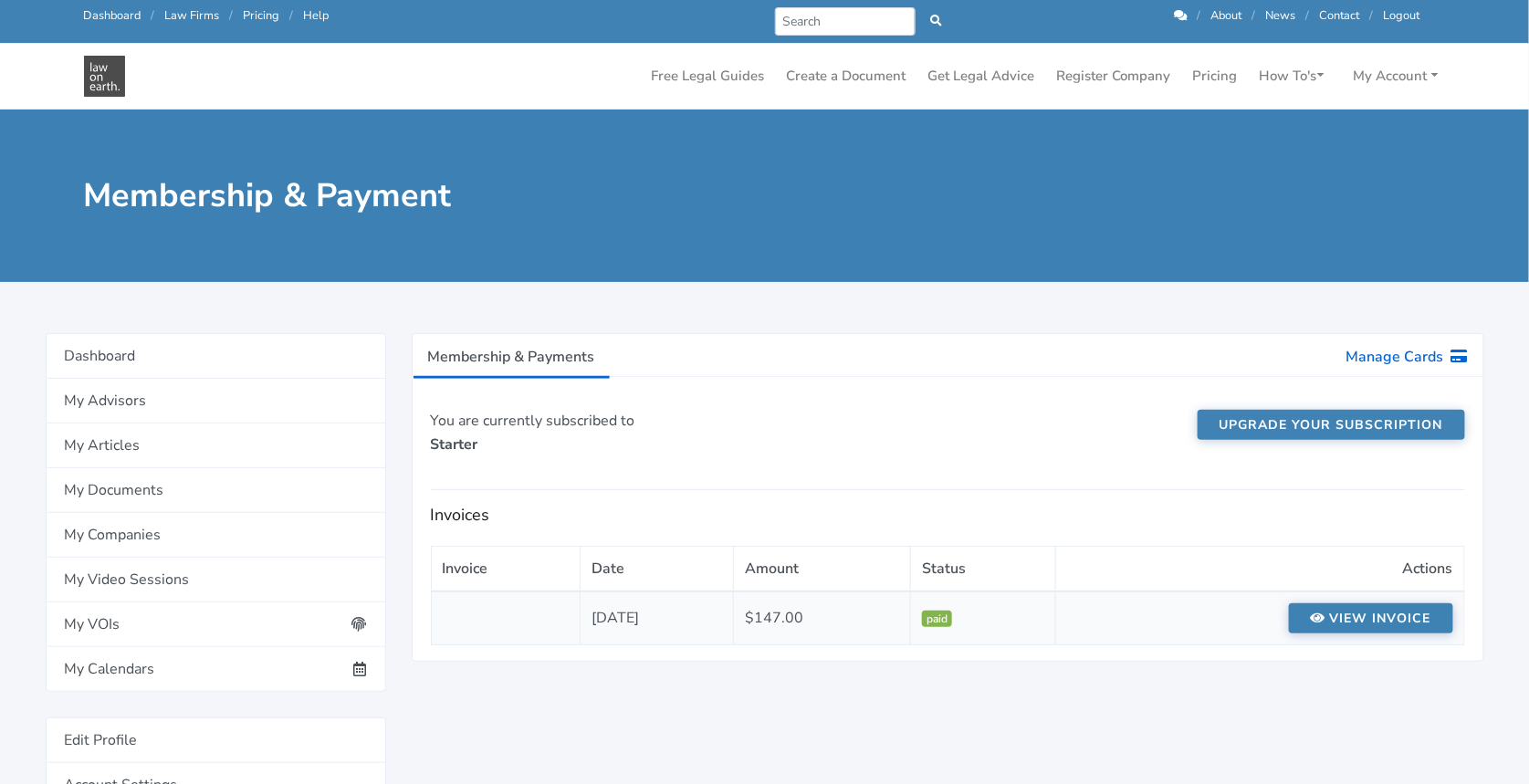 click on "2023-10-26" at bounding box center [657, 618] 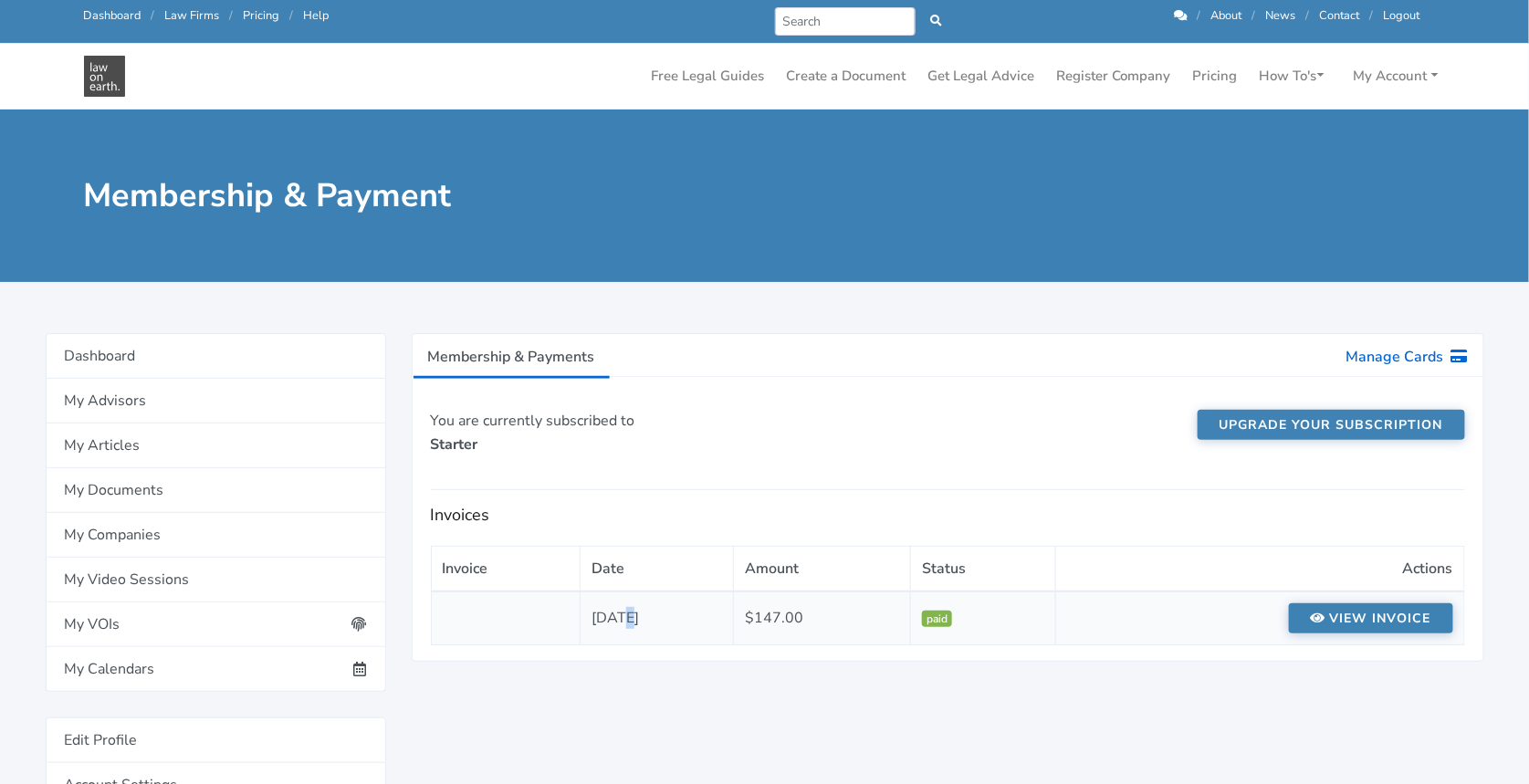 click on "2023-10-26" at bounding box center [657, 618] 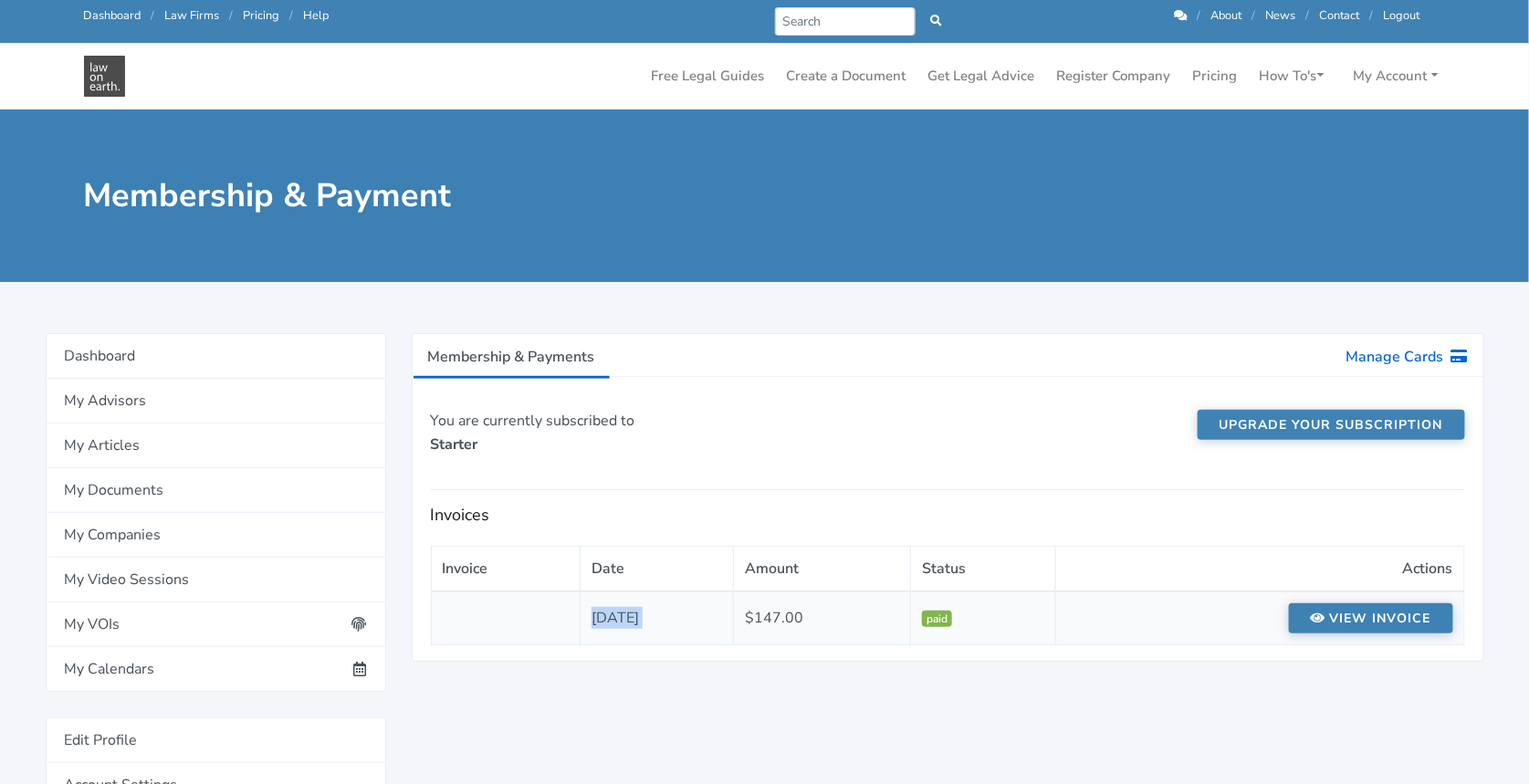 click on "2023-10-26" at bounding box center [657, 618] 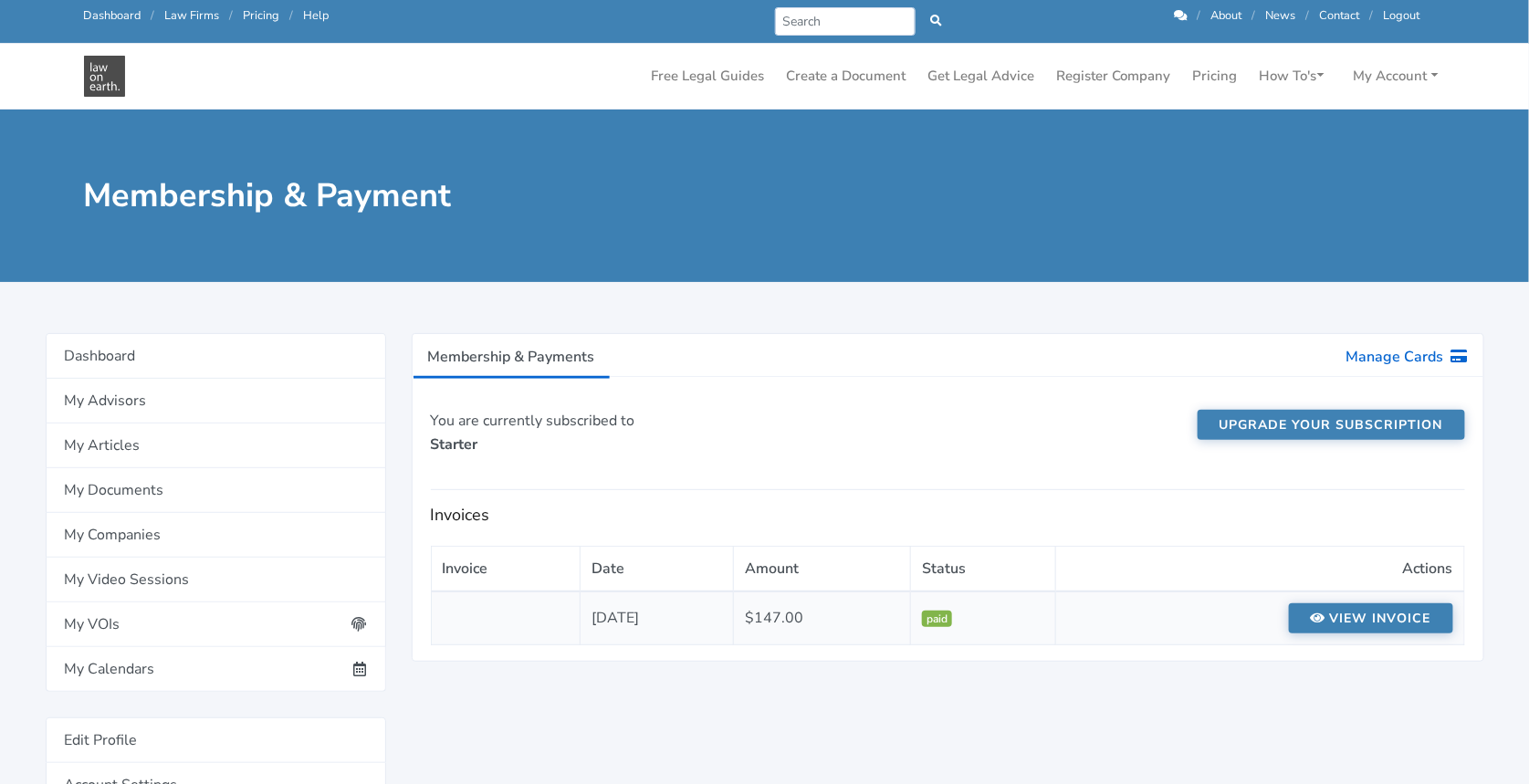 click at bounding box center [506, 618] 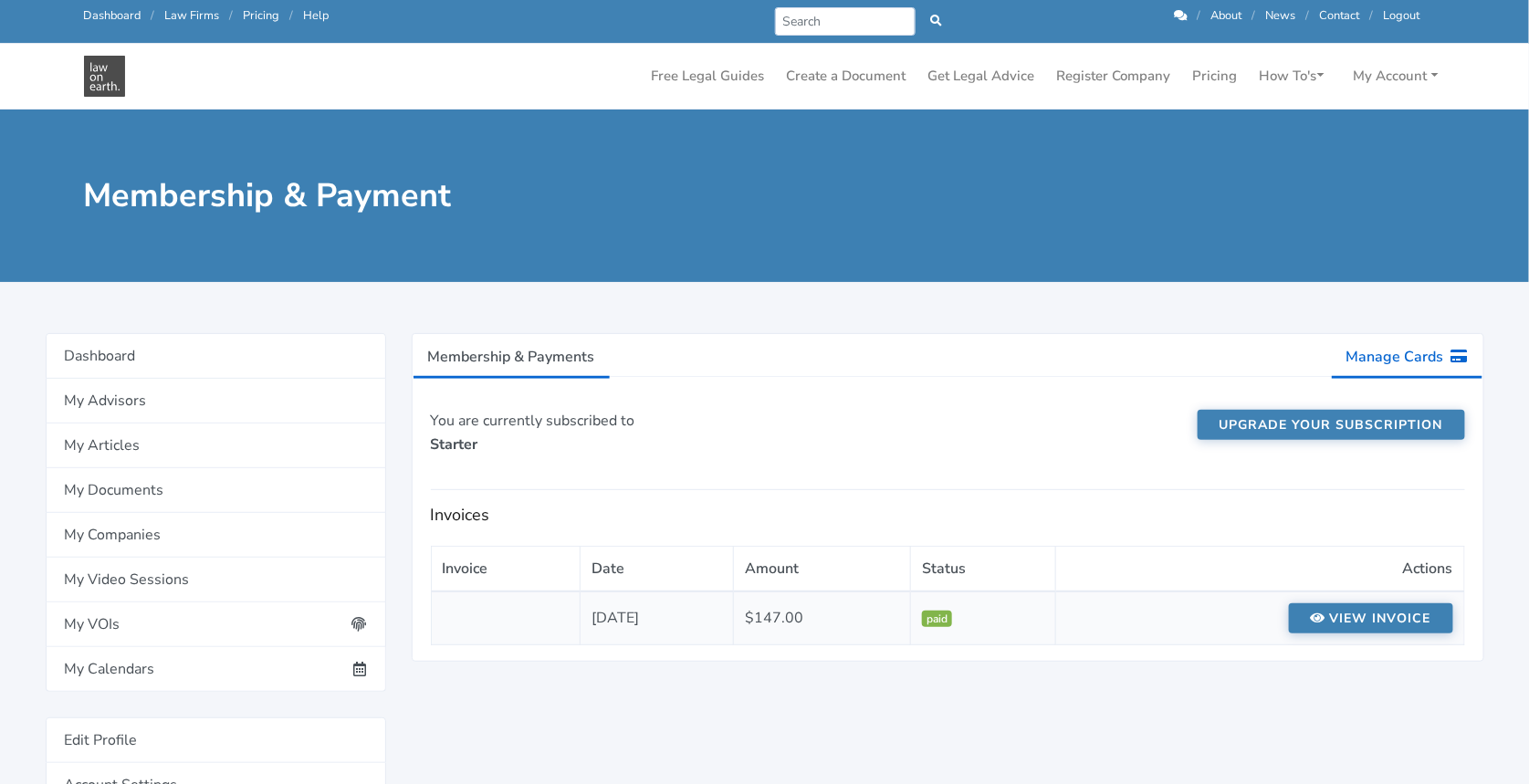 click on "Manage Cards" at bounding box center (1407, 357) 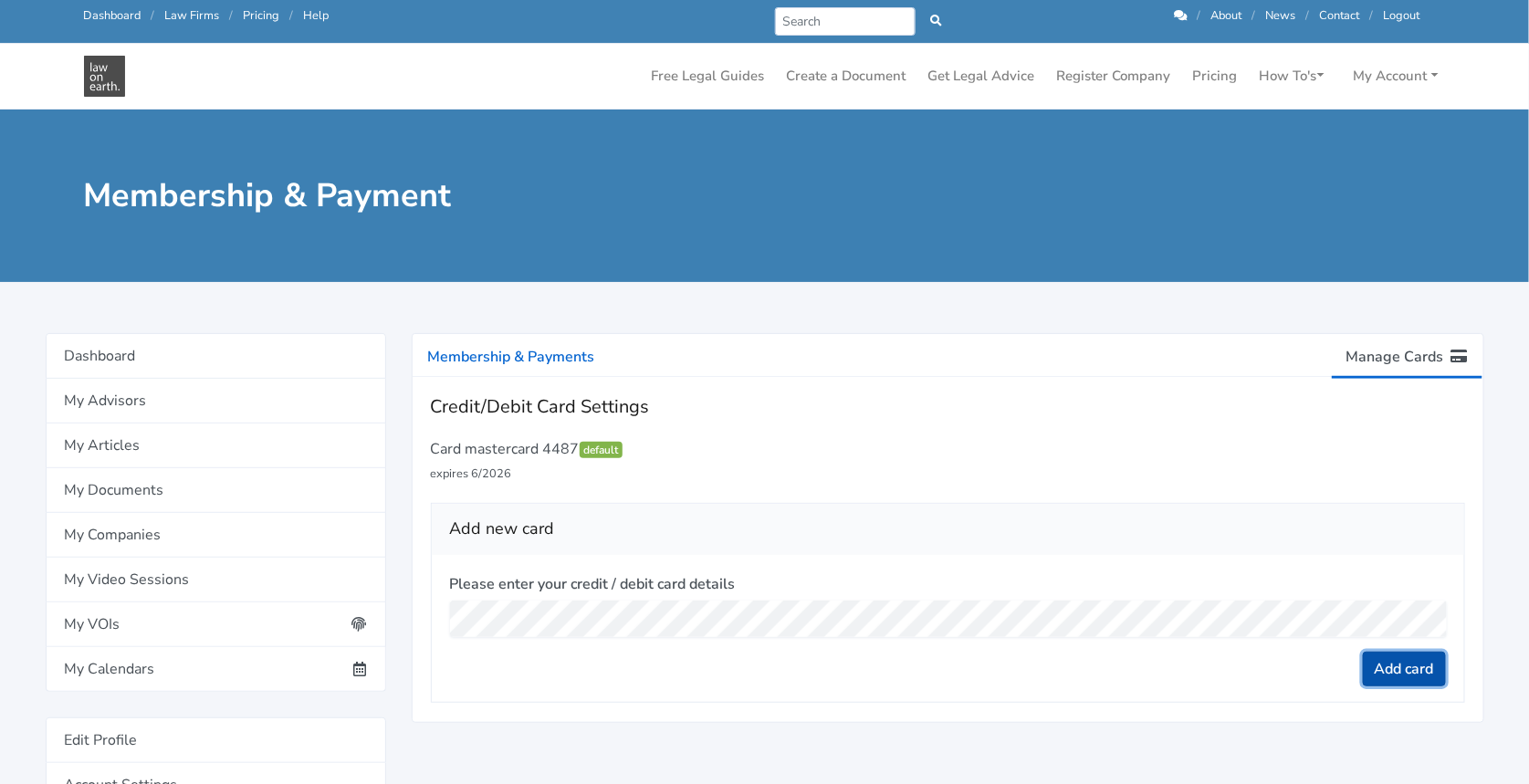 click on "Add card" at bounding box center [1404, 669] 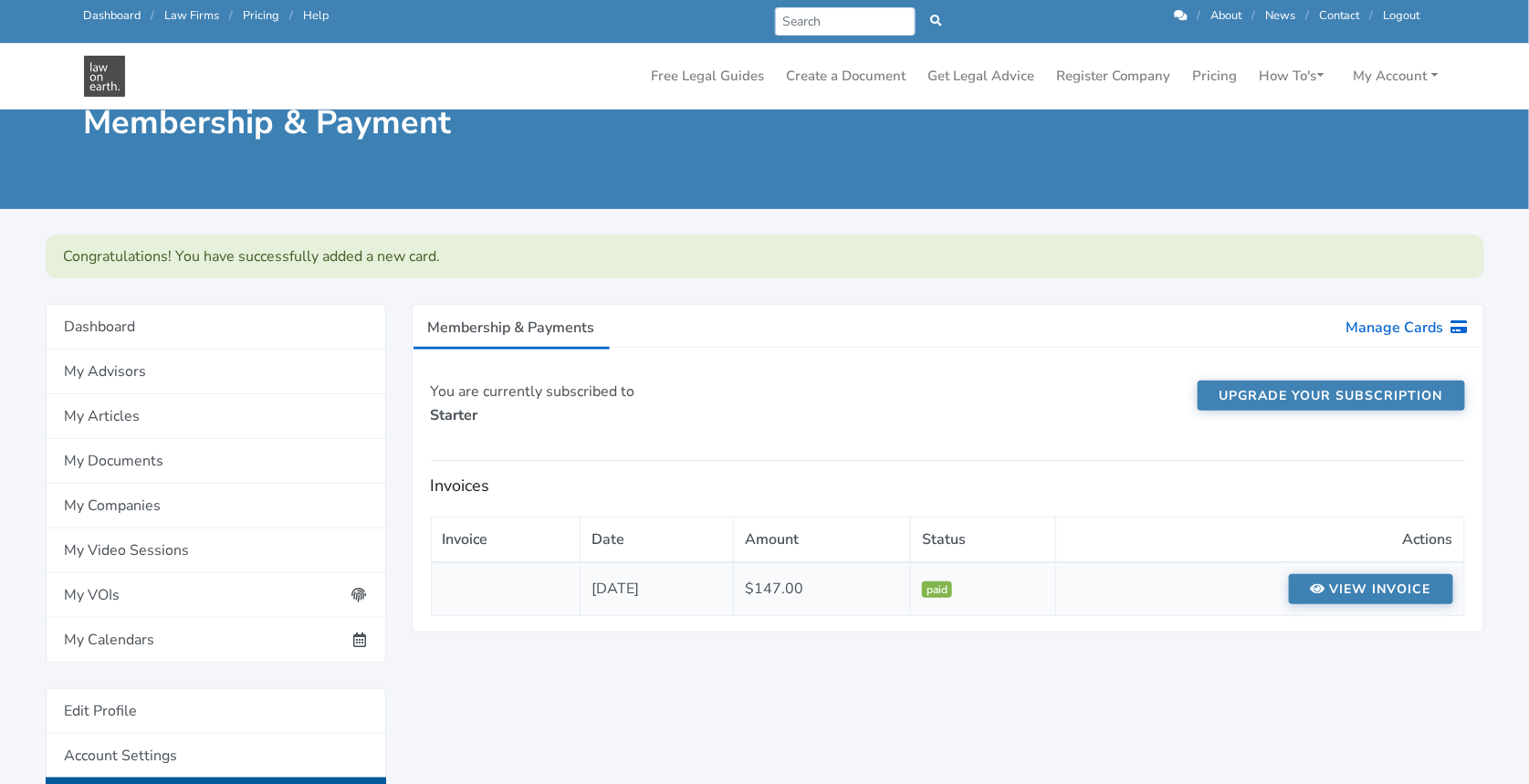 scroll, scrollTop: 46, scrollLeft: 0, axis: vertical 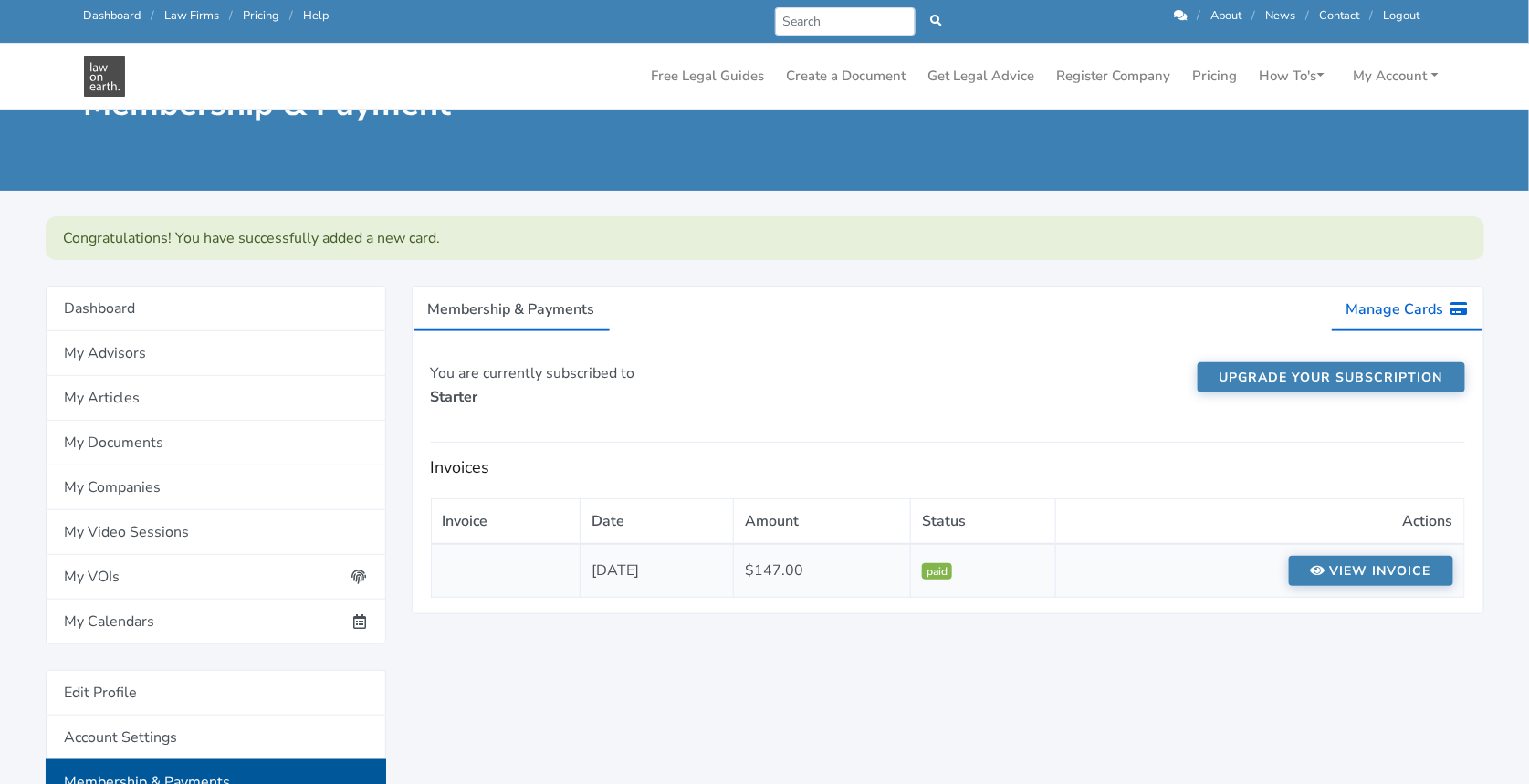 click on "Manage Cards" at bounding box center (1407, 309) 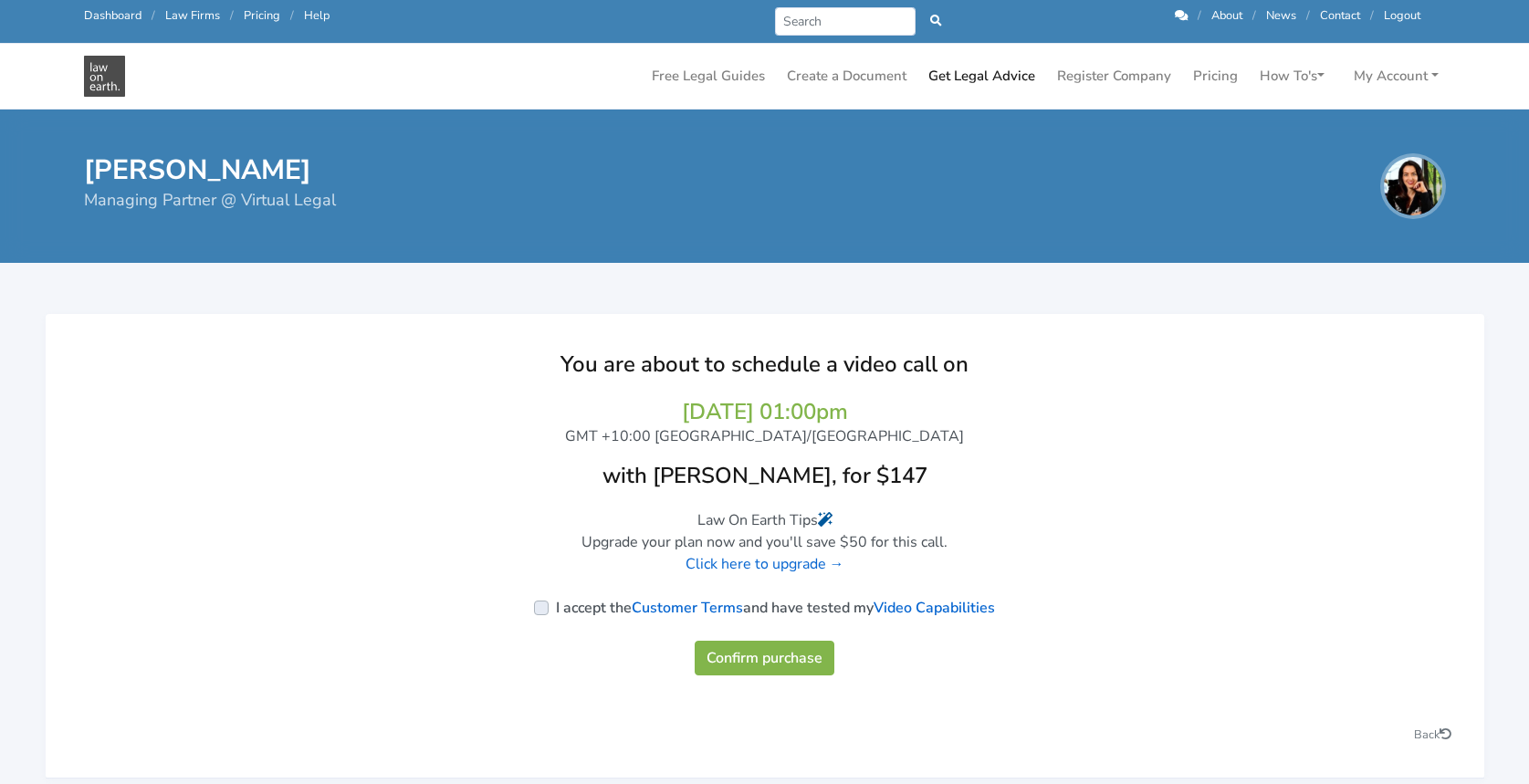 scroll, scrollTop: 0, scrollLeft: 0, axis: both 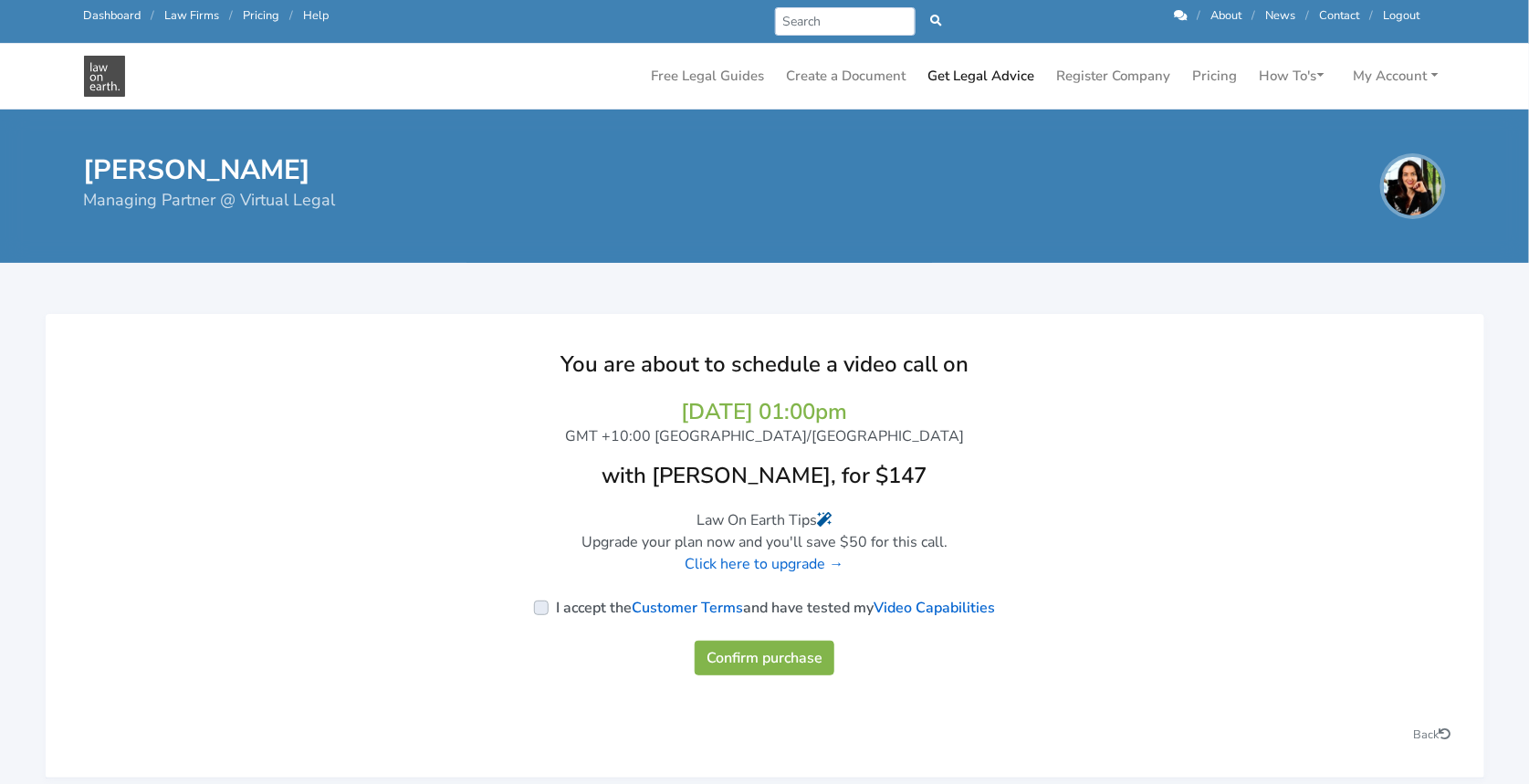 click on "I accept the  Customer Terms  and have tested my   Video Capabilities" at bounding box center [775, 608] 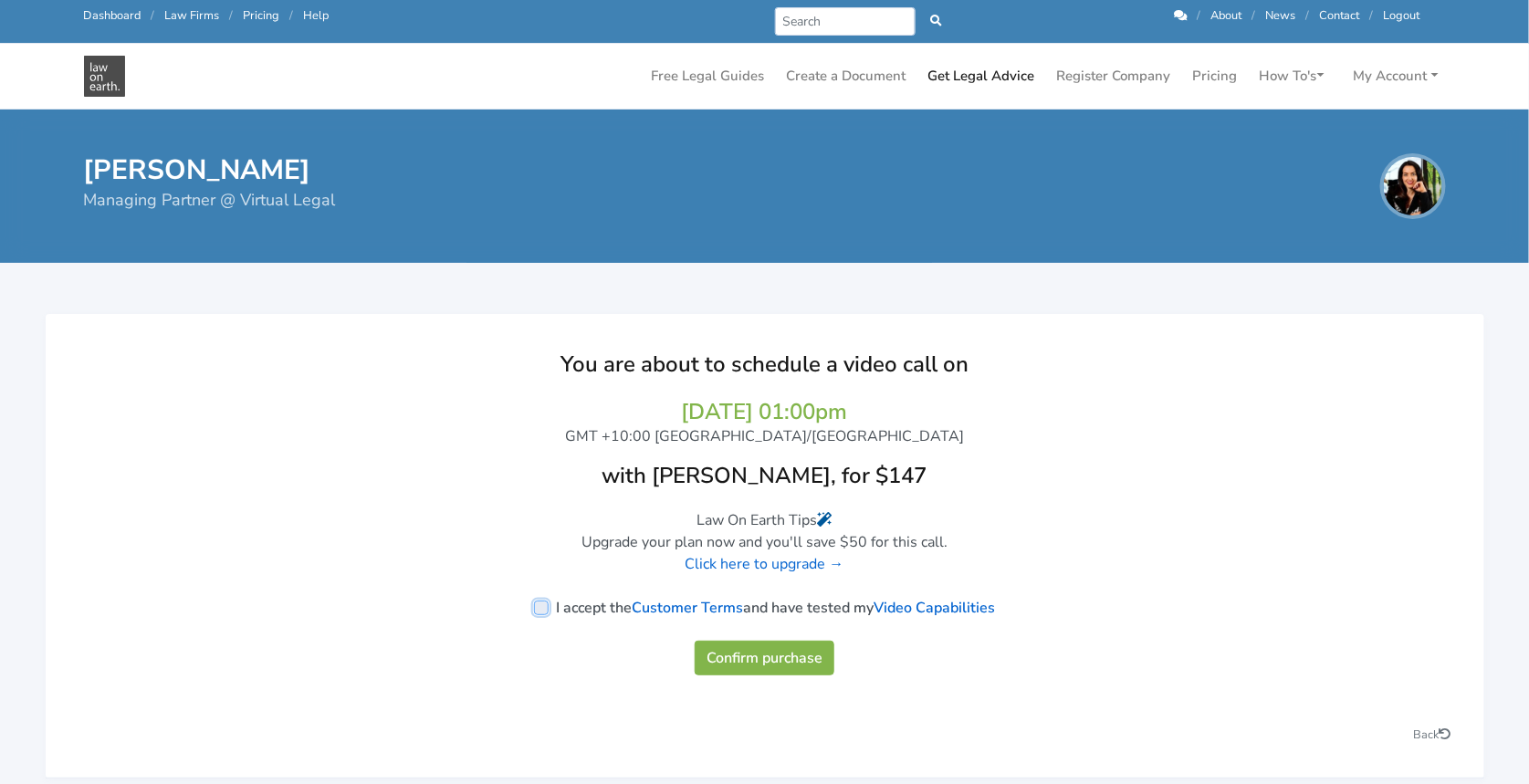 click on "I accept the  Customer Terms  and have tested my   Video Capabilities" at bounding box center (89, 606) 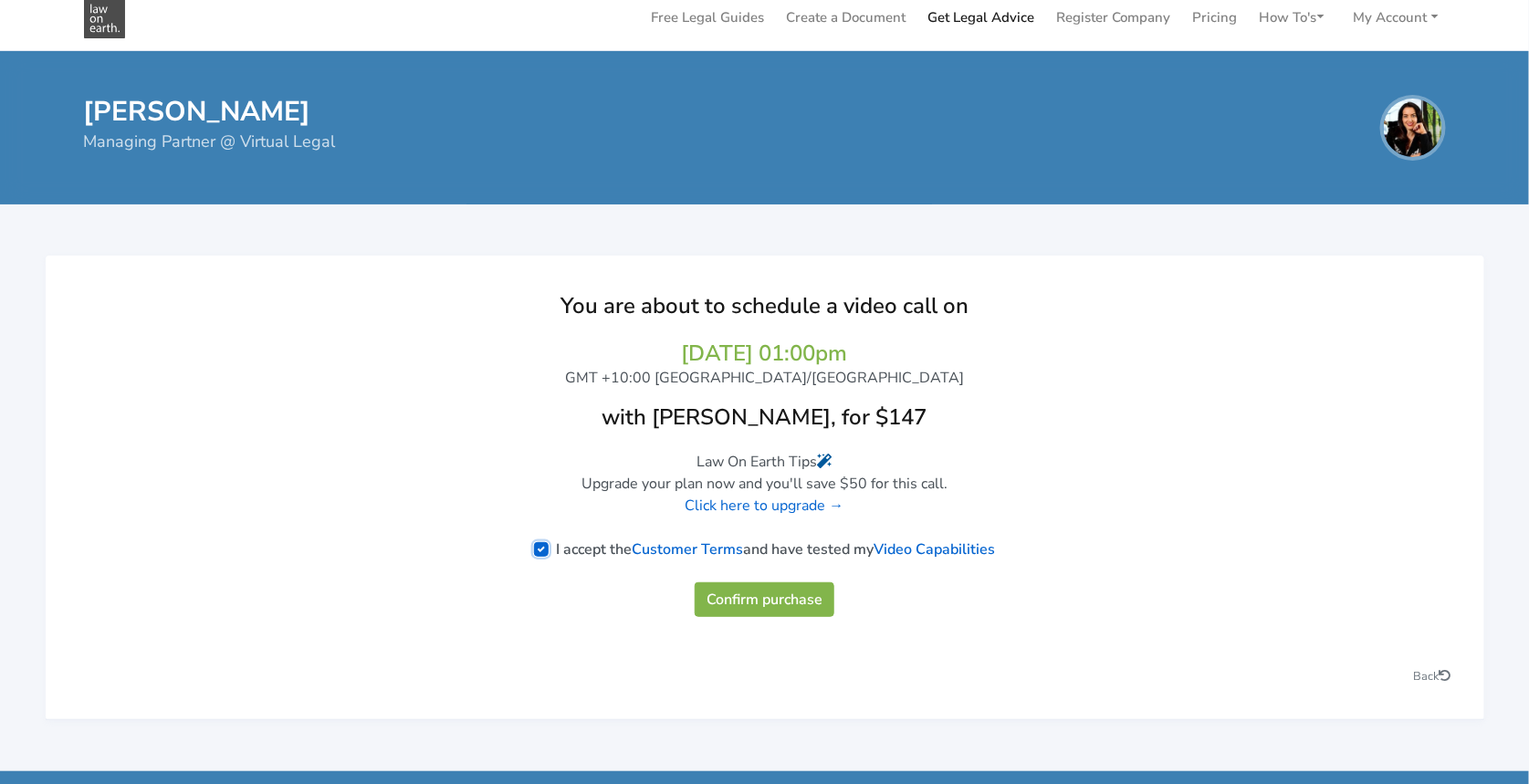 scroll, scrollTop: 0, scrollLeft: 0, axis: both 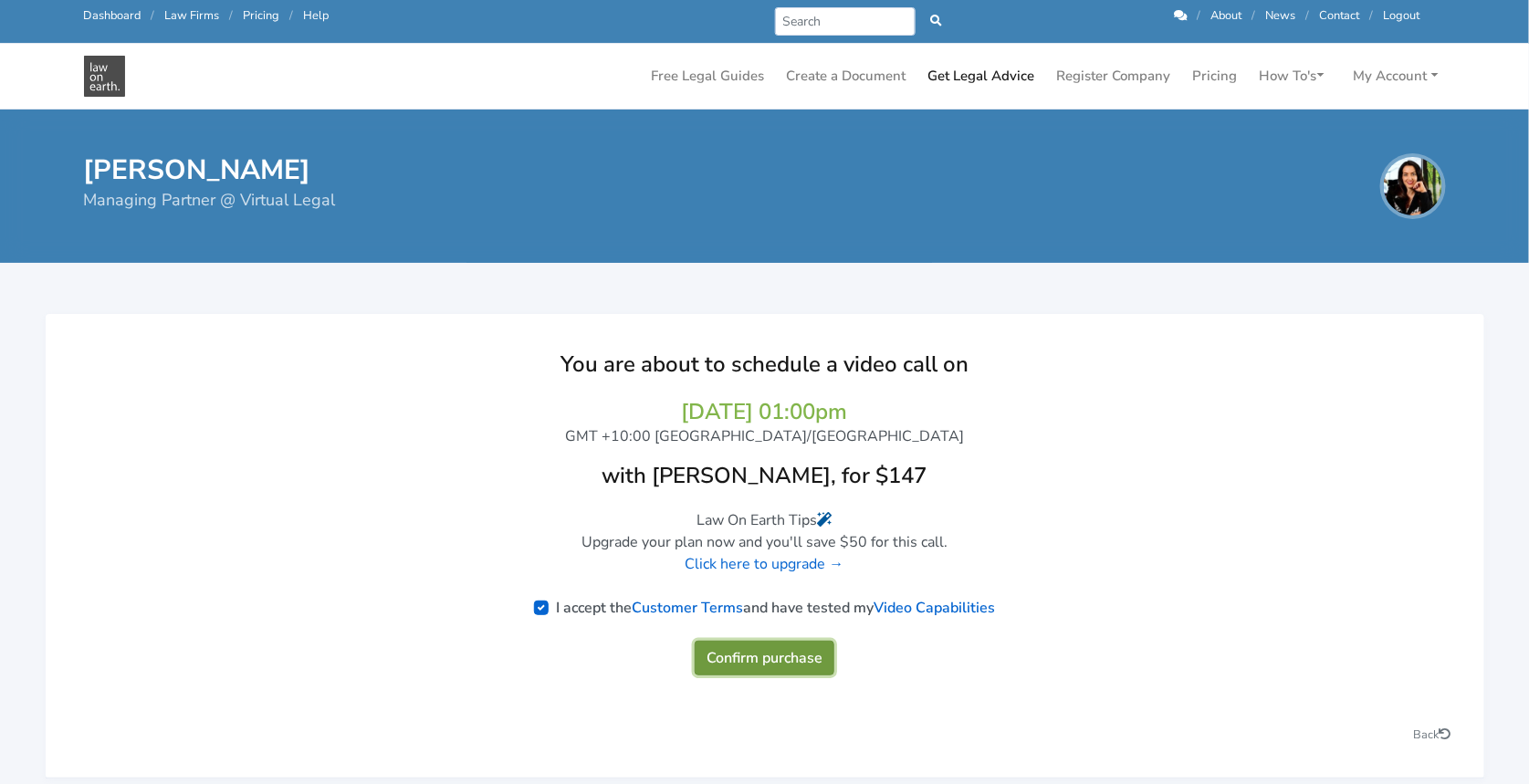 click on "Confirm purchase" at bounding box center [764, 658] 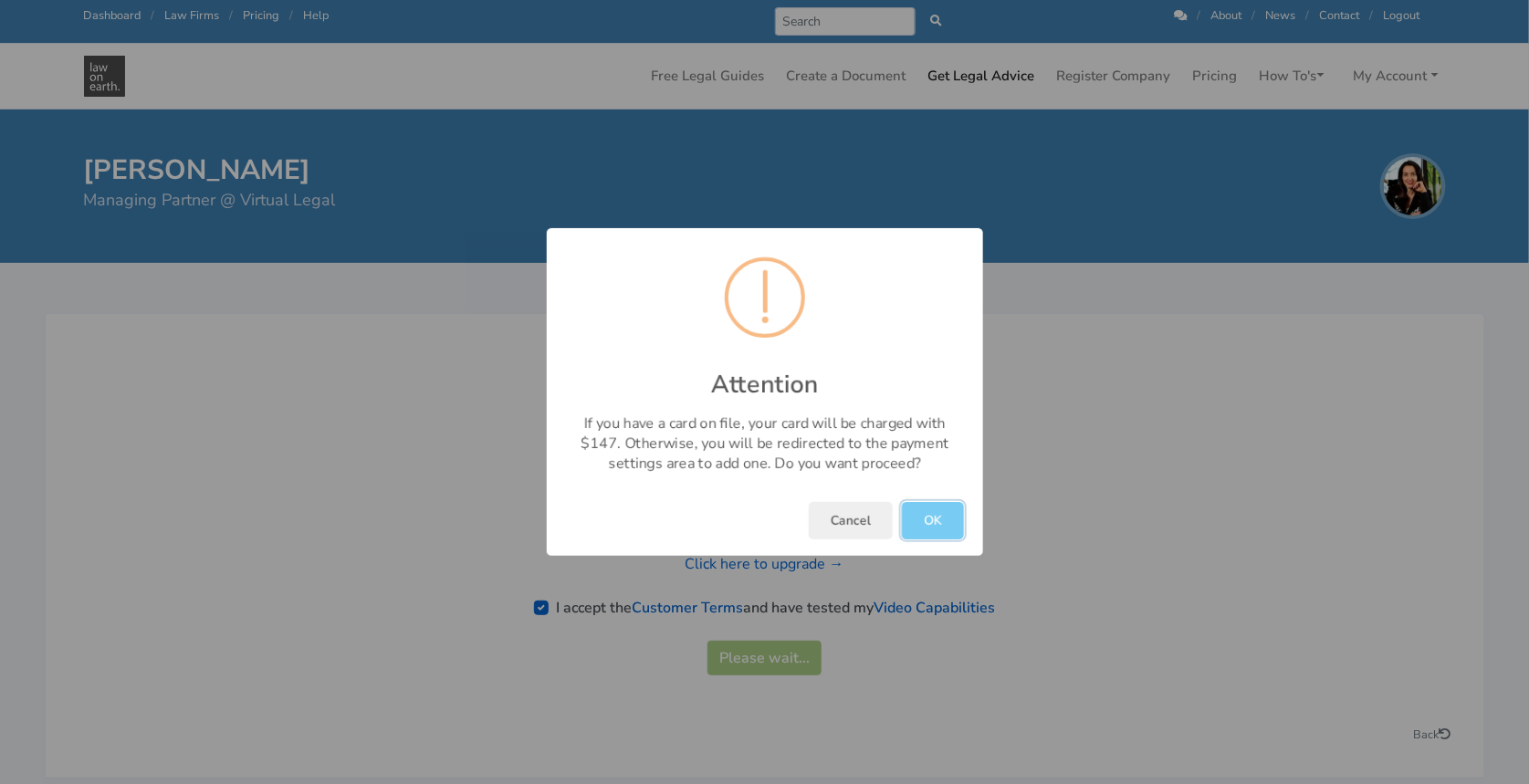 click on "OK" at bounding box center (933, 520) 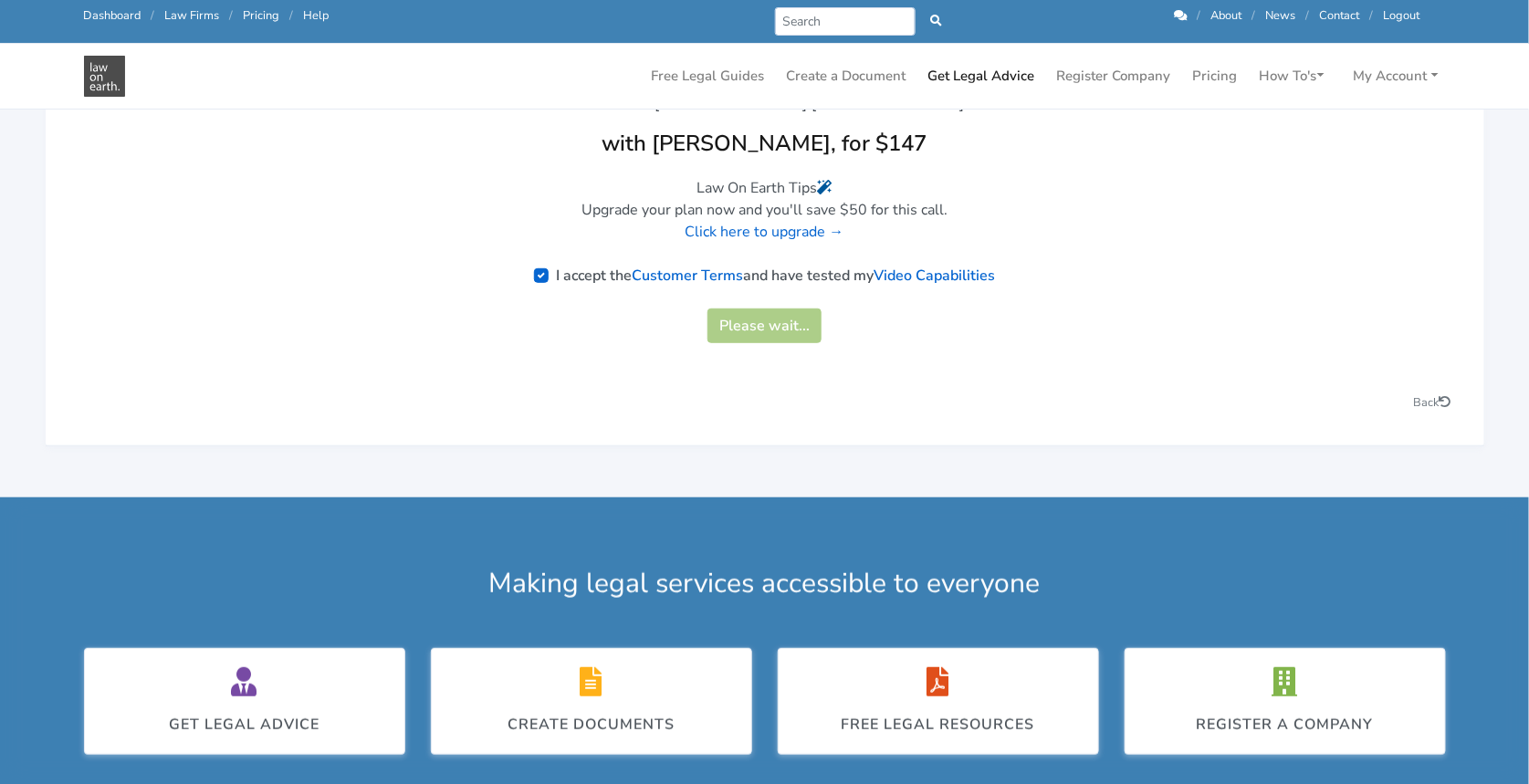 scroll, scrollTop: 289, scrollLeft: 0, axis: vertical 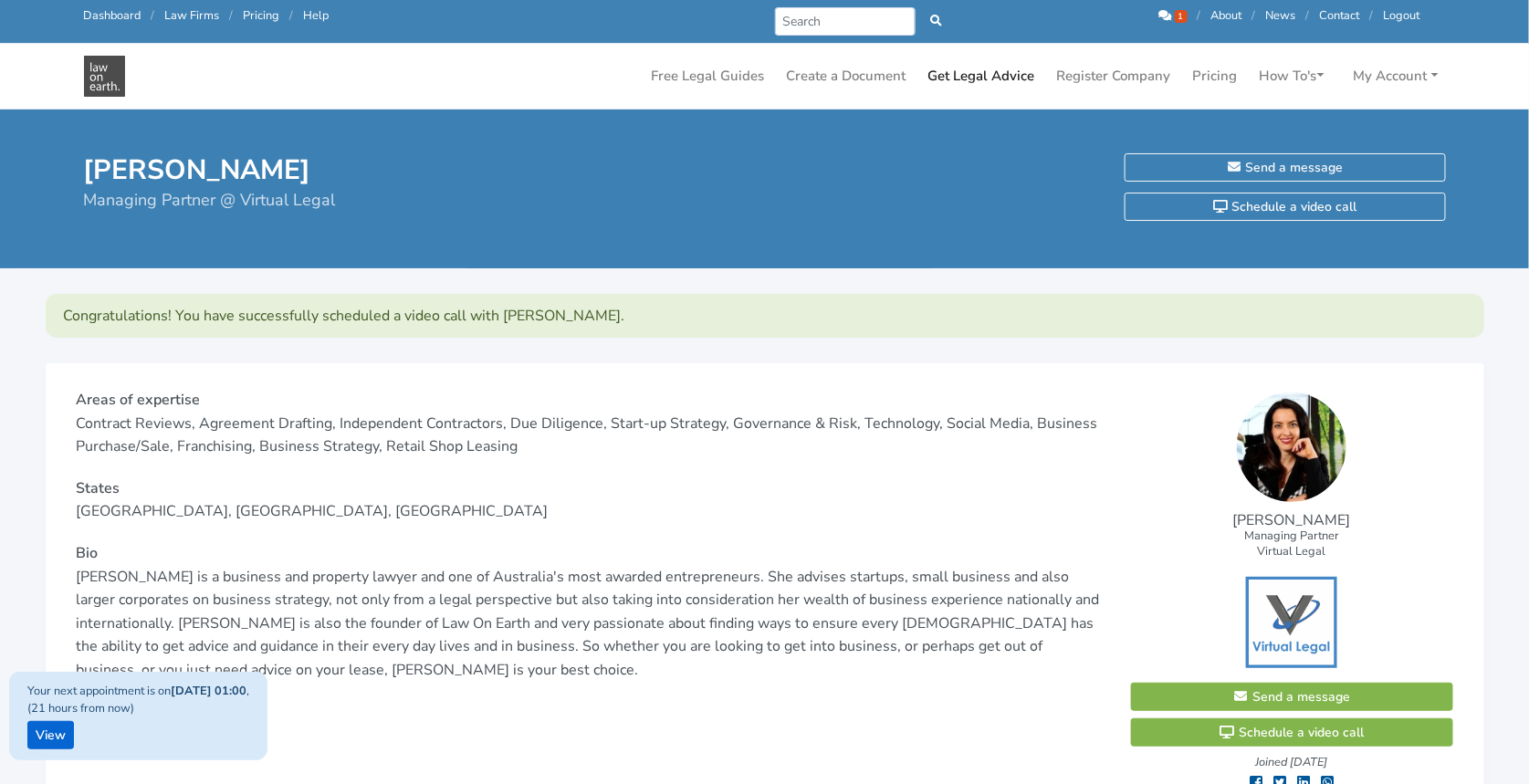 click at bounding box center (1166, 16) 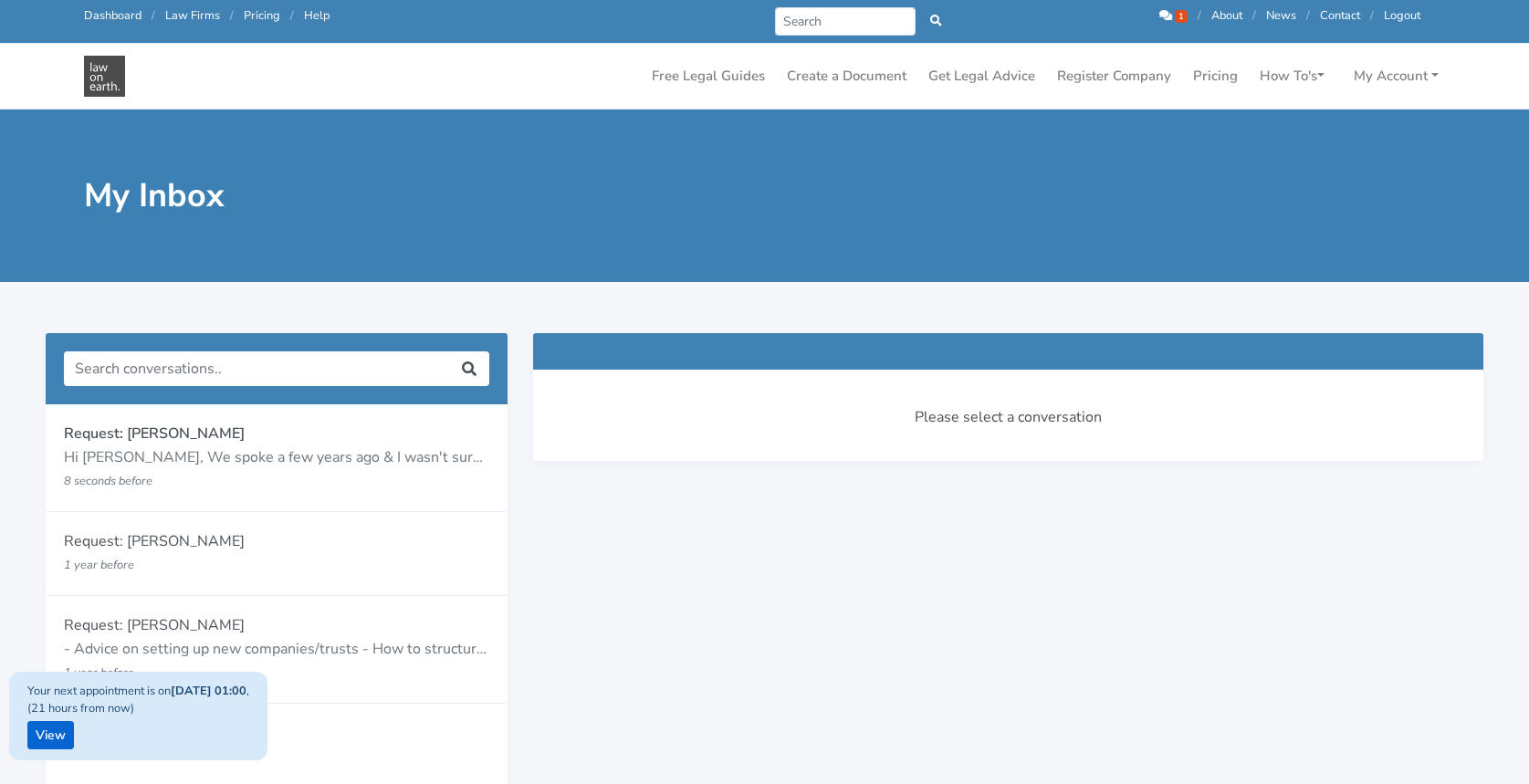 scroll, scrollTop: 0, scrollLeft: 0, axis: both 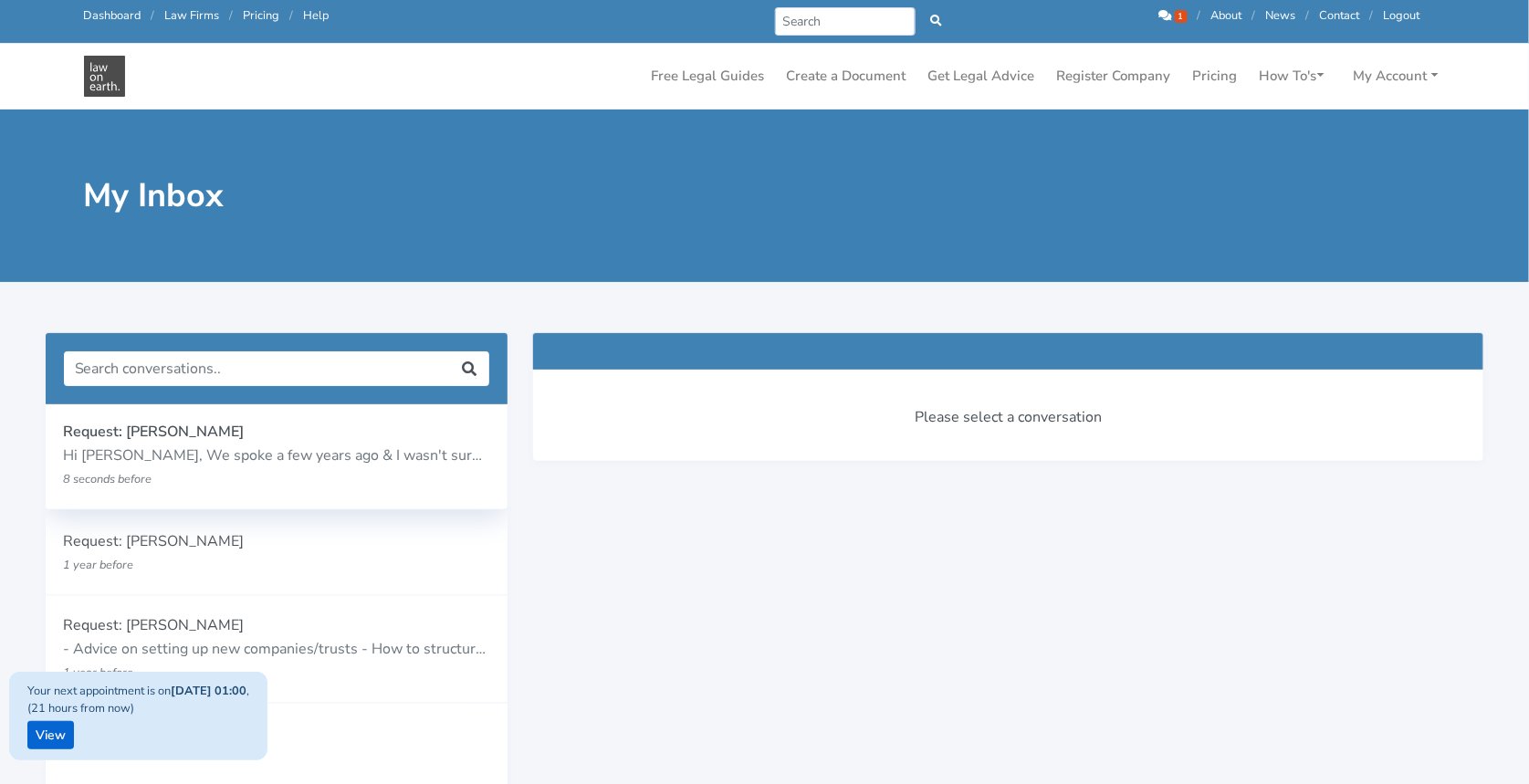 click on "8 seconds before" at bounding box center (239, 479) 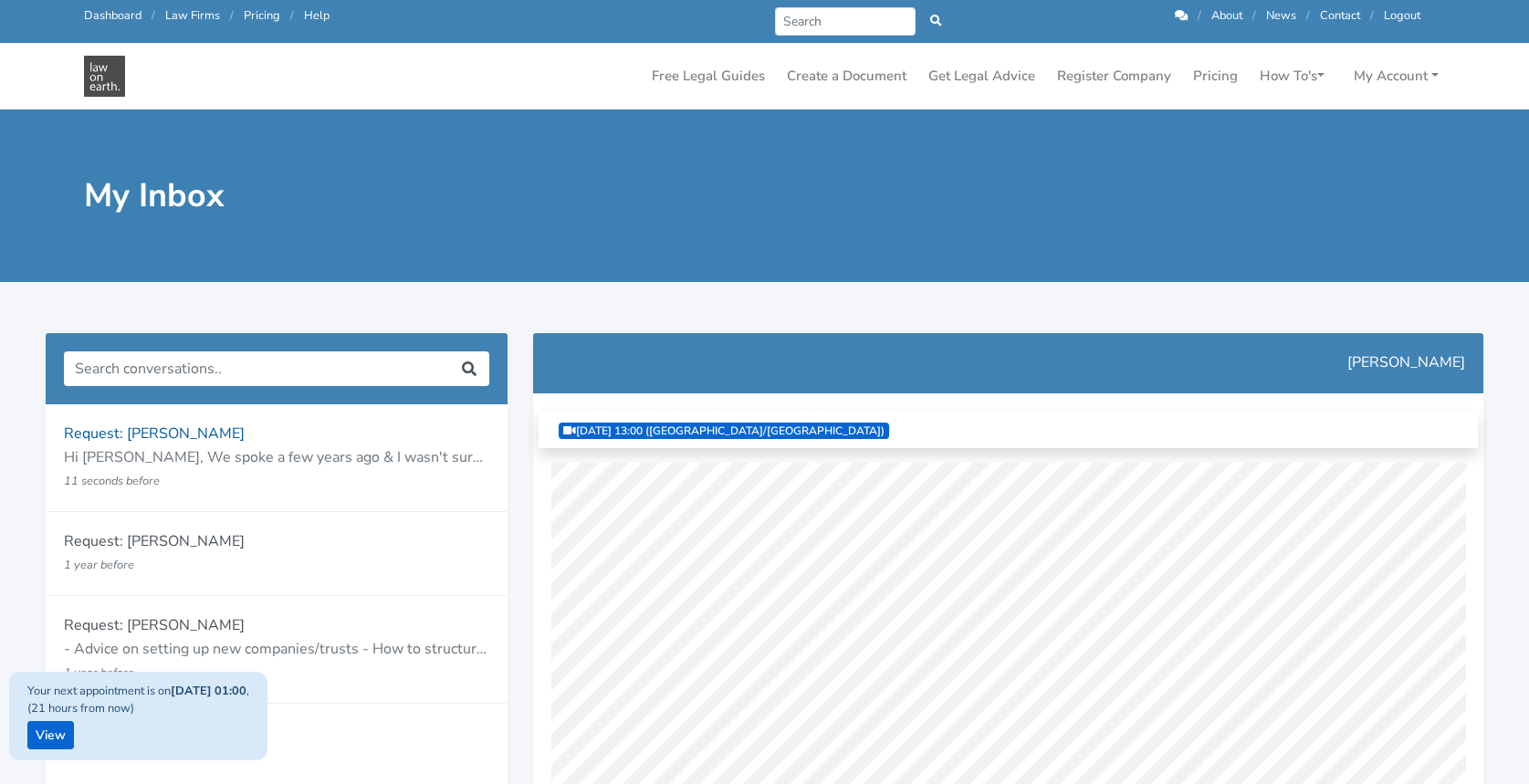 scroll, scrollTop: 0, scrollLeft: 0, axis: both 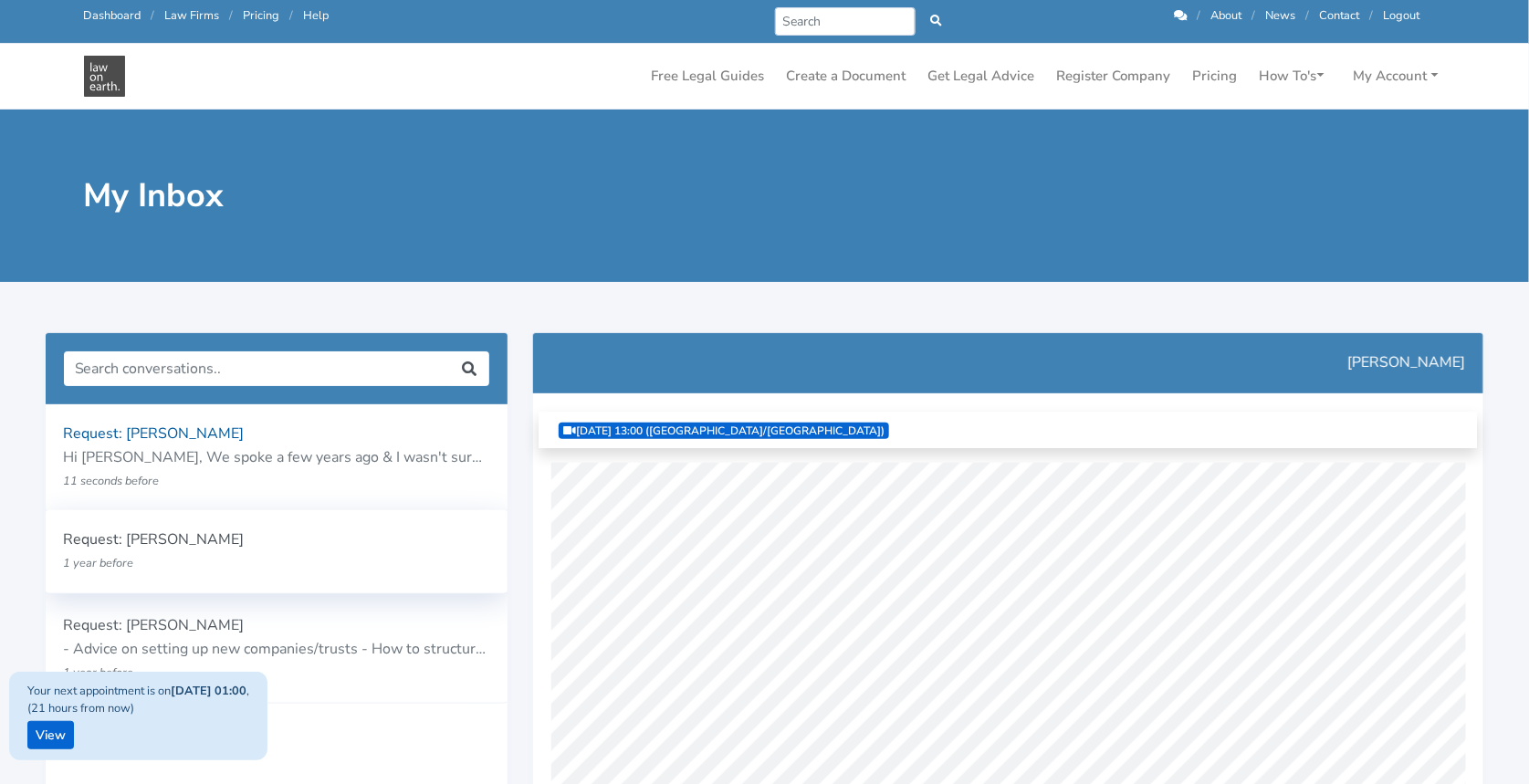 click on "1 year before" at bounding box center (239, 563) 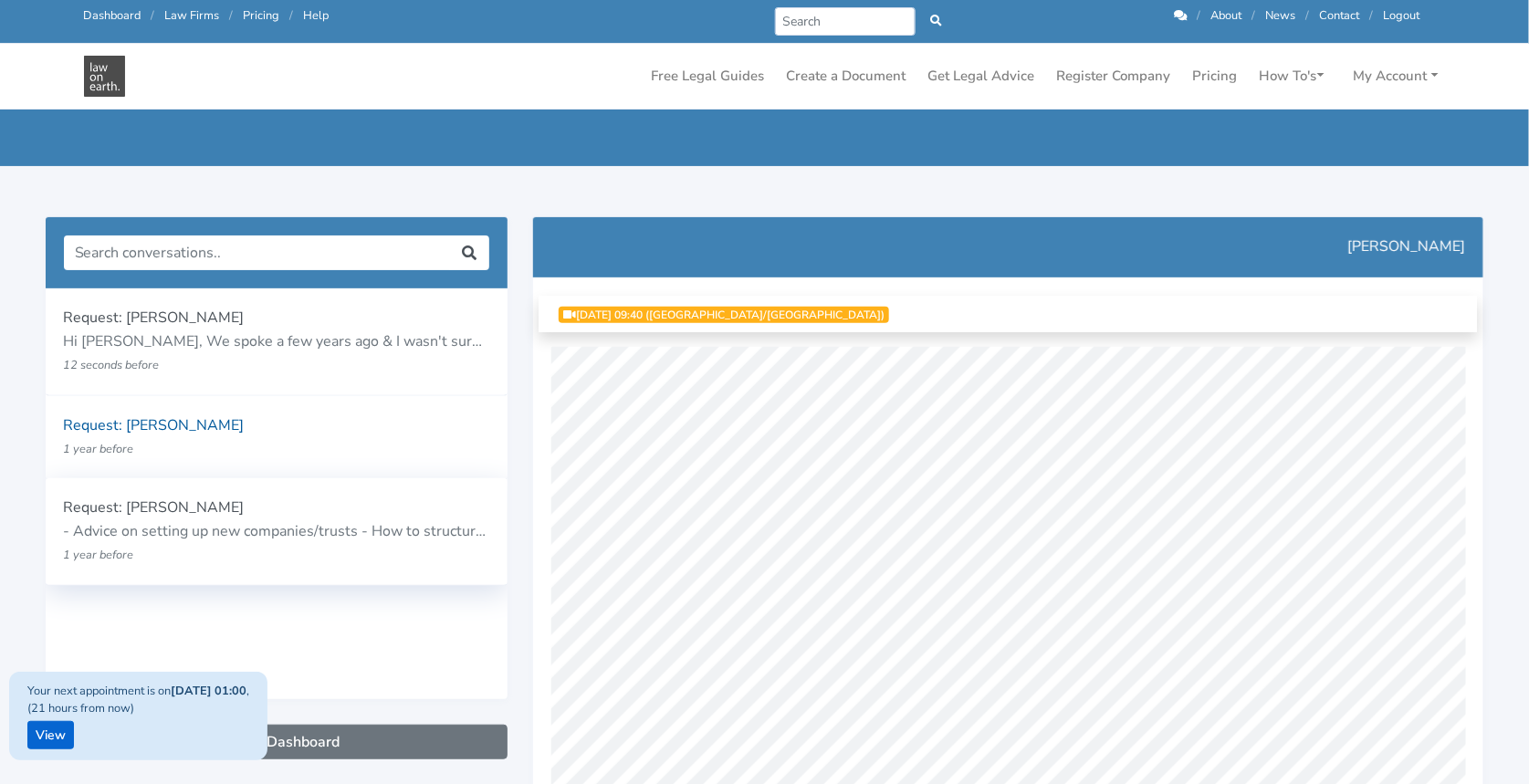 scroll, scrollTop: 0, scrollLeft: 0, axis: both 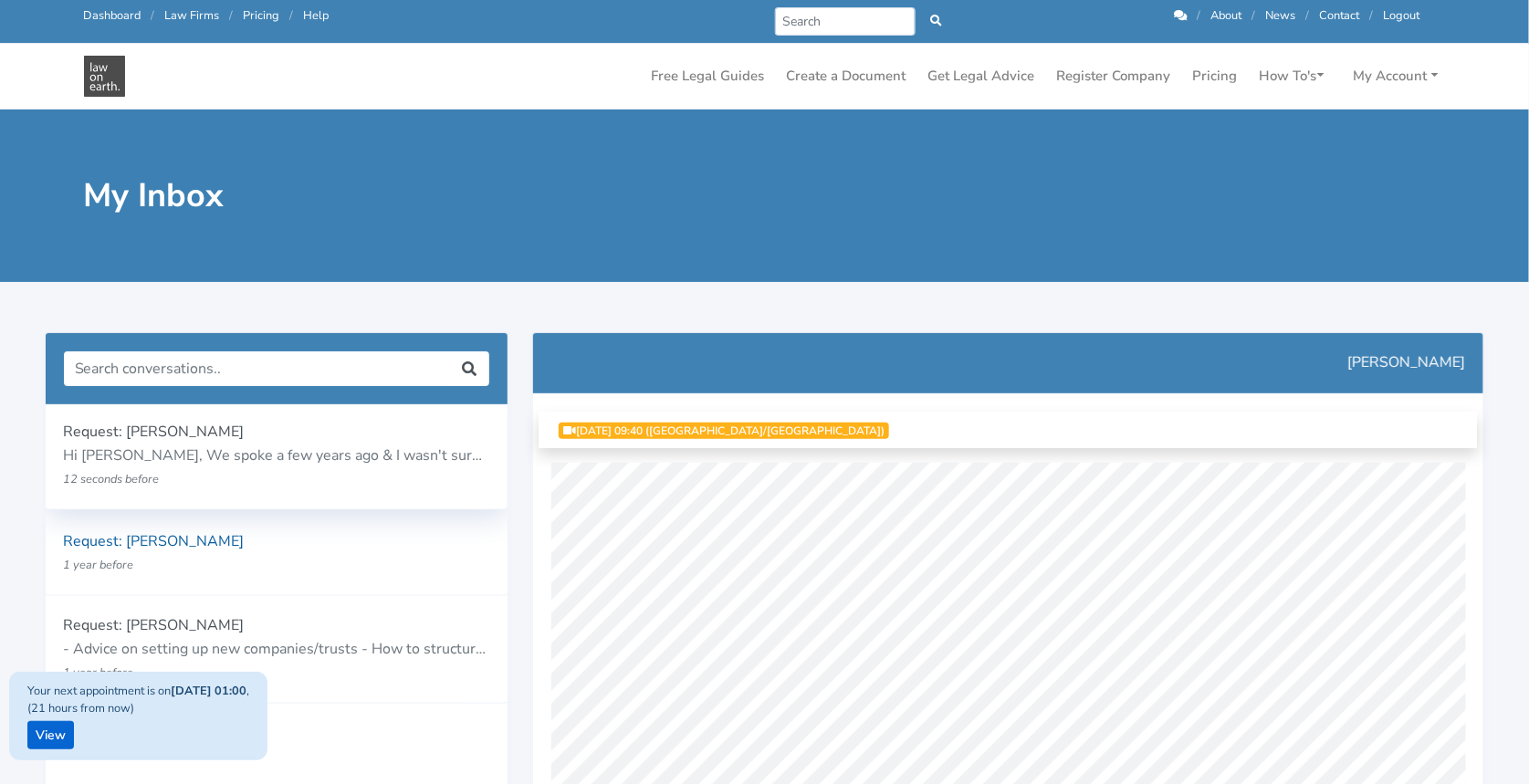 click on "Request: [PERSON_NAME]" at bounding box center (277, 433) 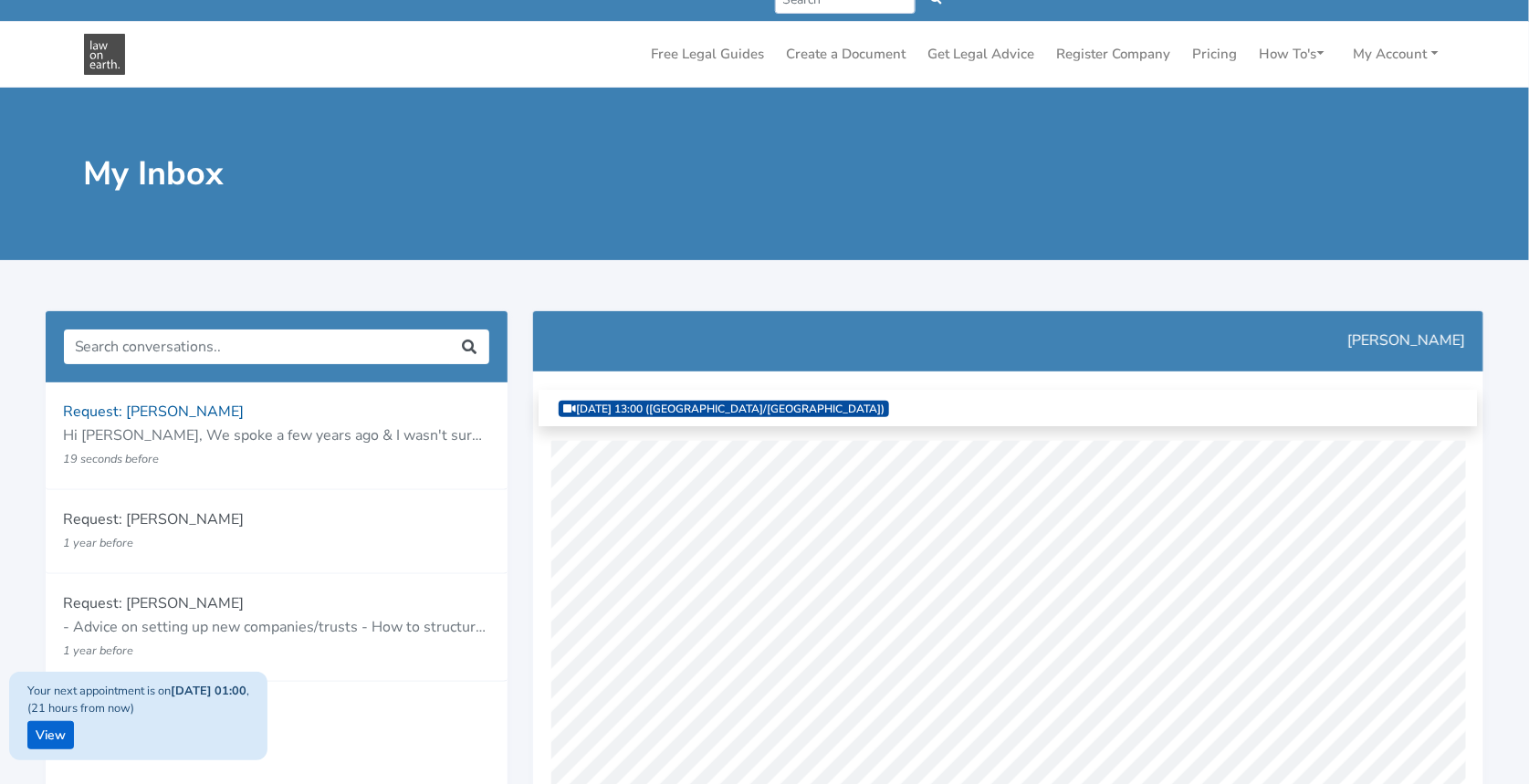scroll, scrollTop: 0, scrollLeft: 0, axis: both 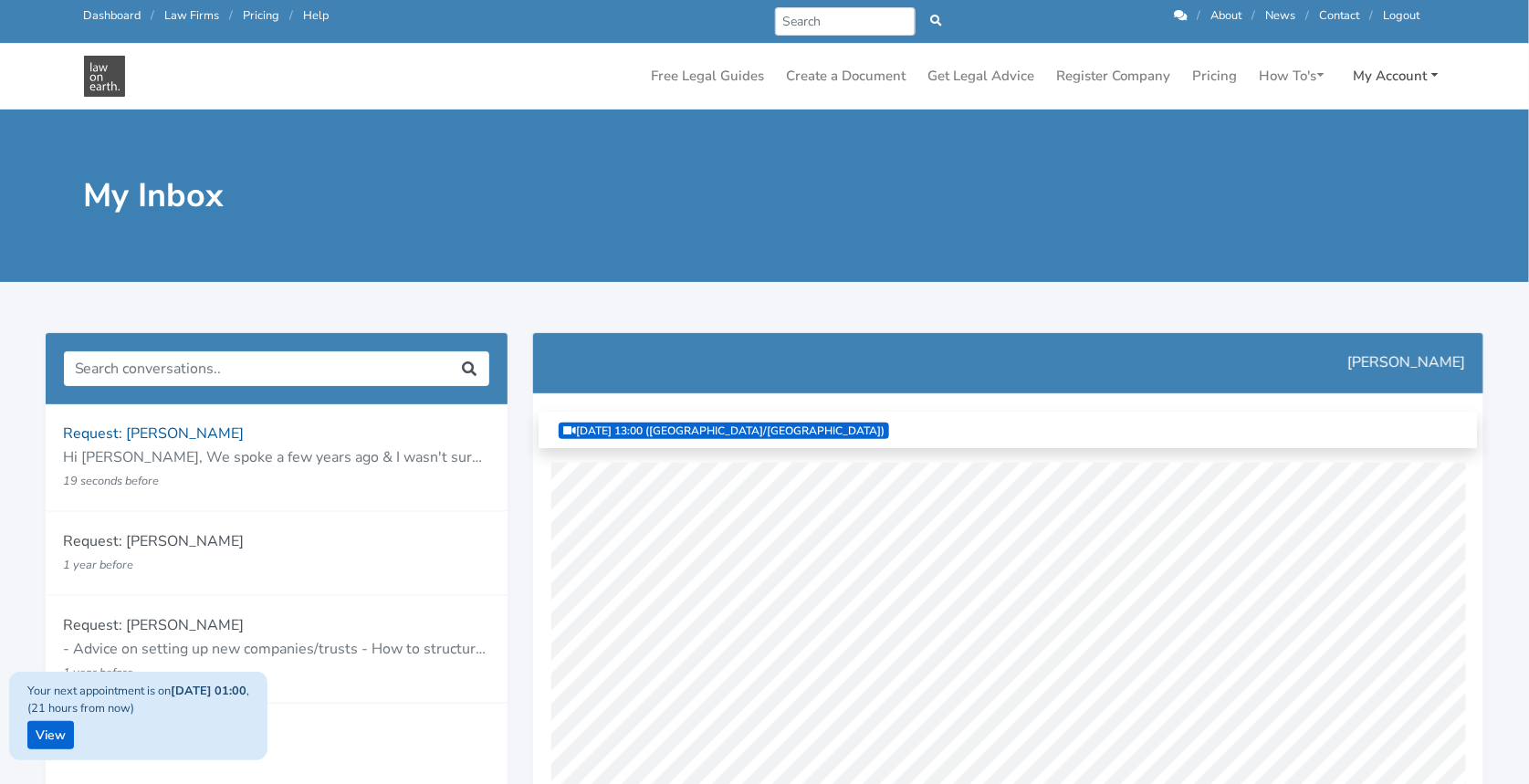 click on "My Account" at bounding box center (1396, 76) 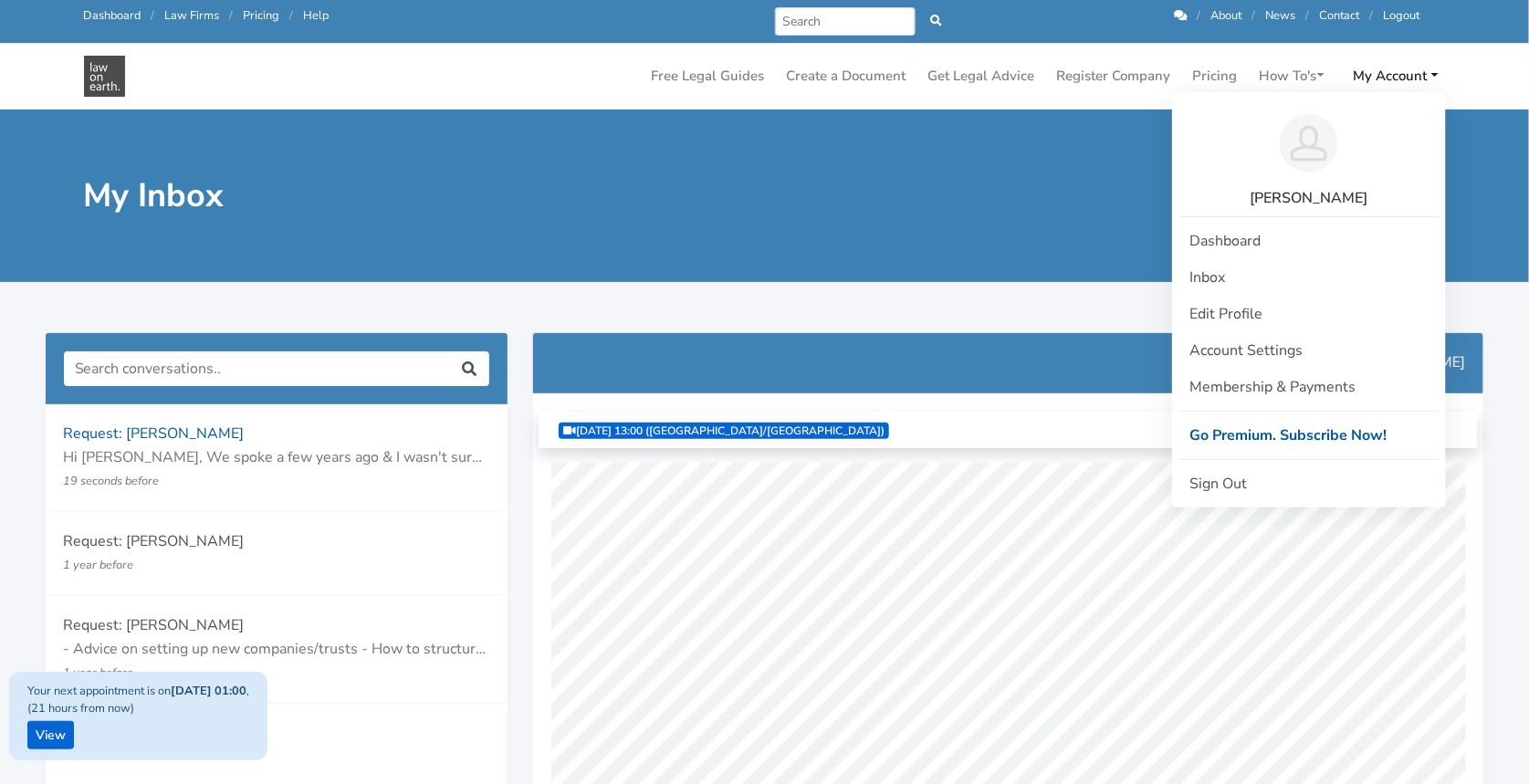 click at bounding box center [1112, 195] 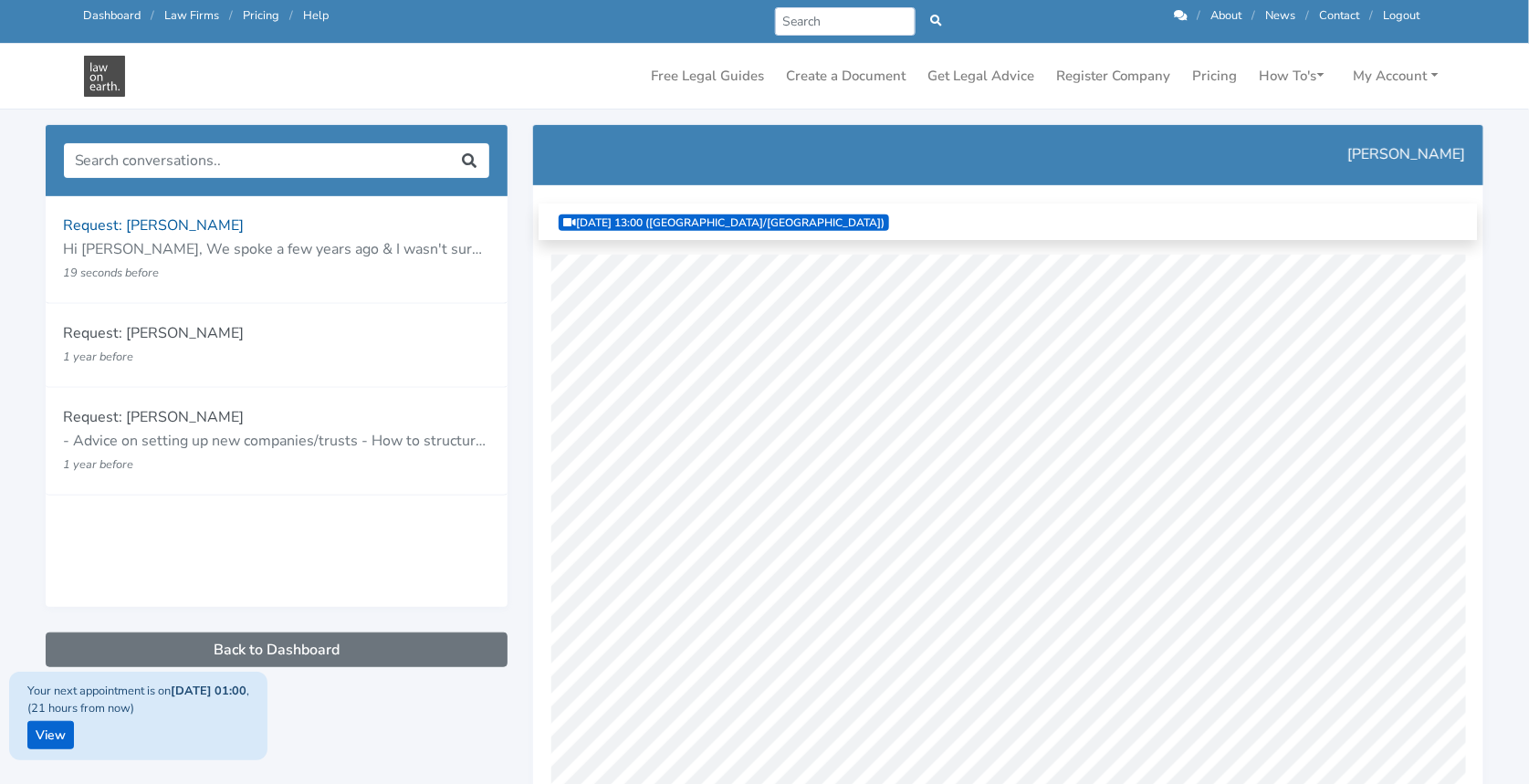 scroll, scrollTop: 0, scrollLeft: 0, axis: both 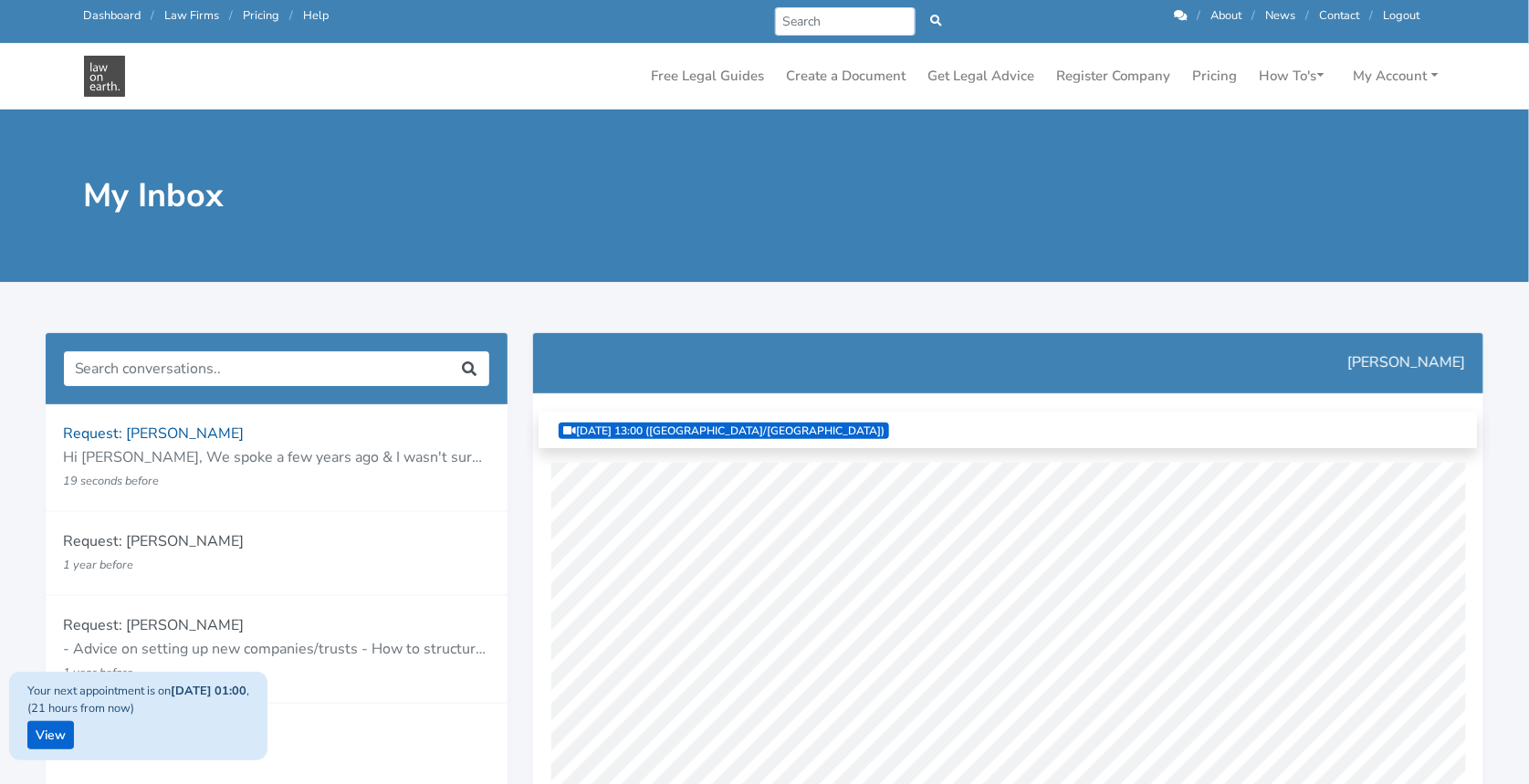 click on "Contact" at bounding box center (1340, 16) 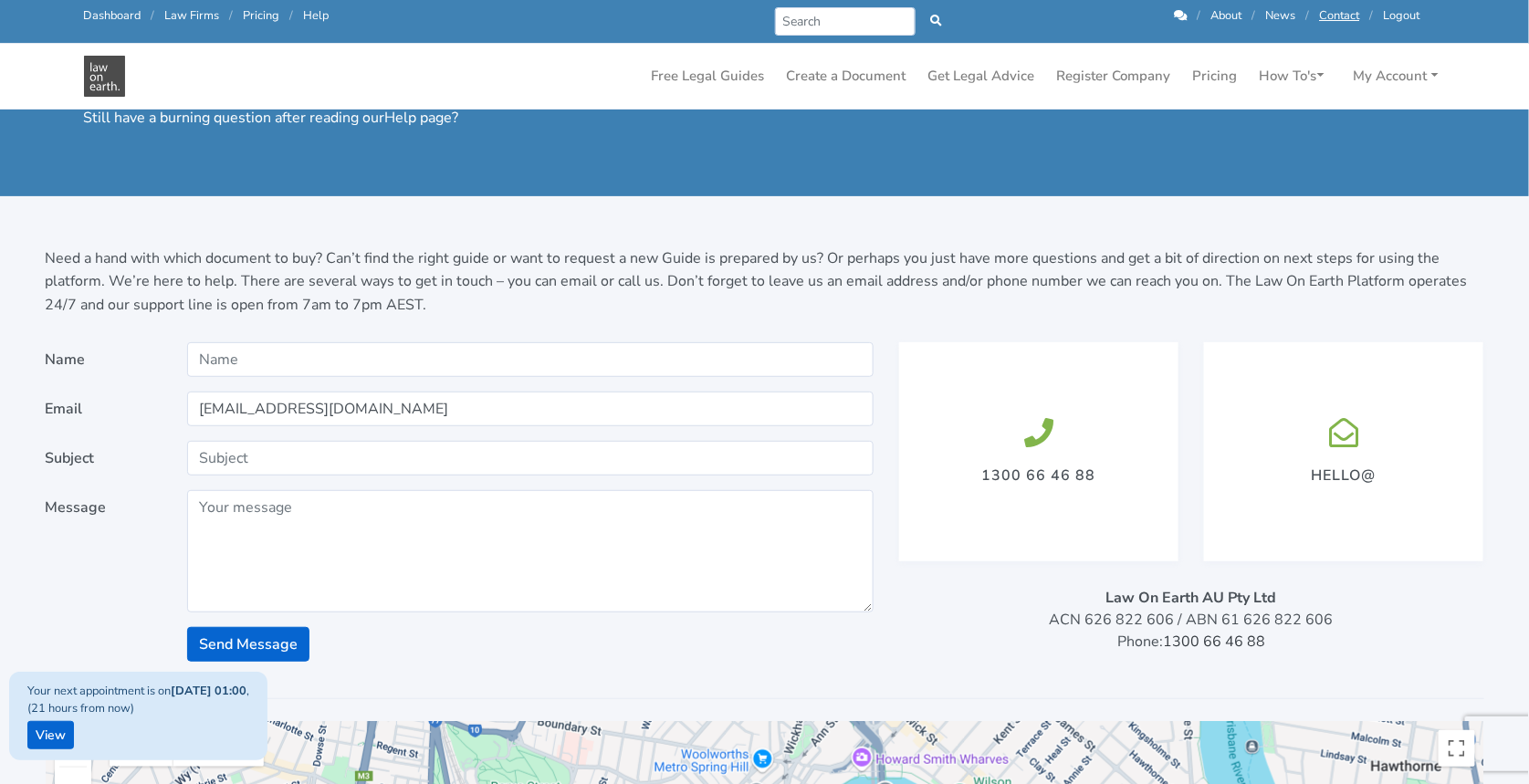 scroll, scrollTop: 0, scrollLeft: 0, axis: both 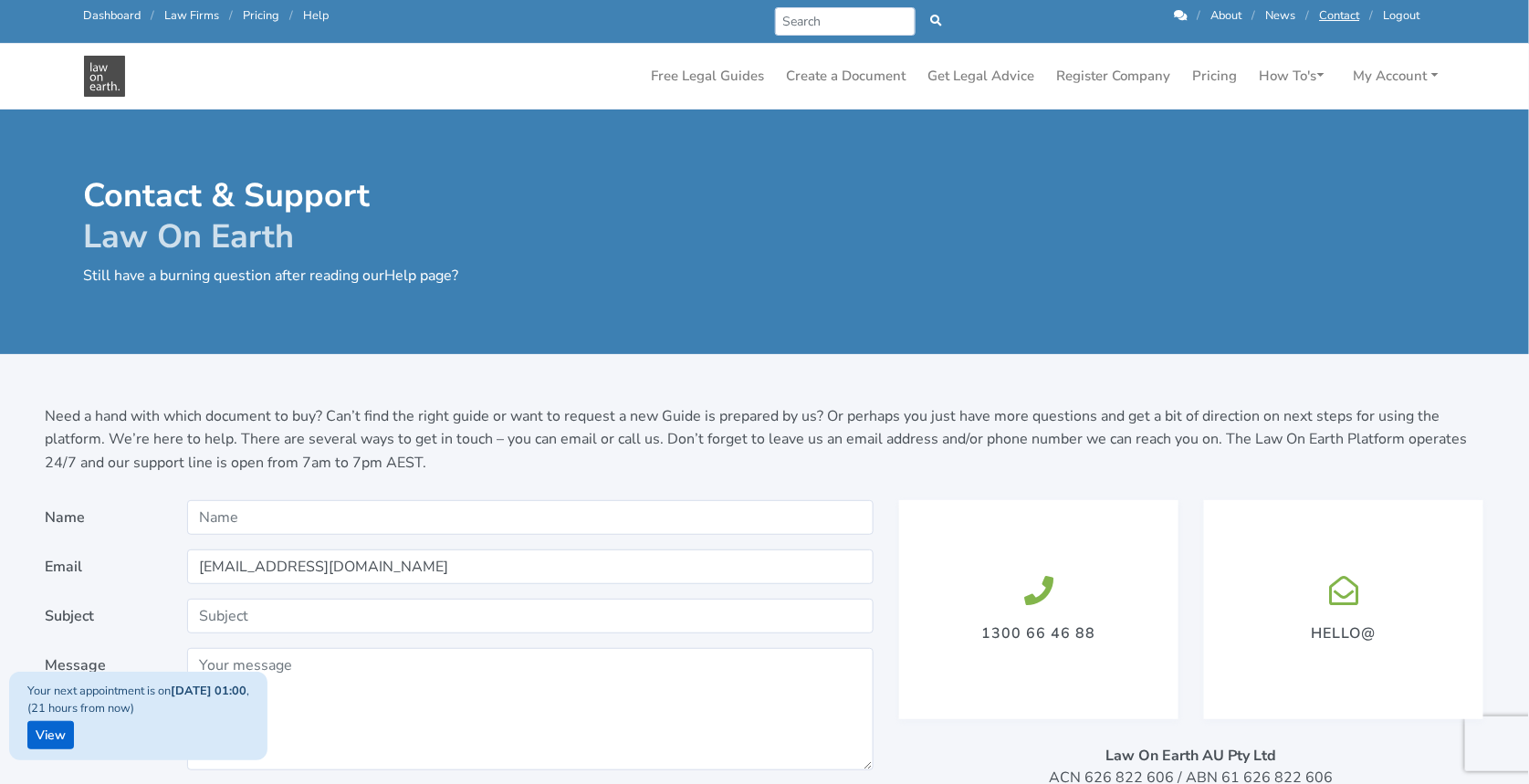 click on "About" at bounding box center [1227, 16] 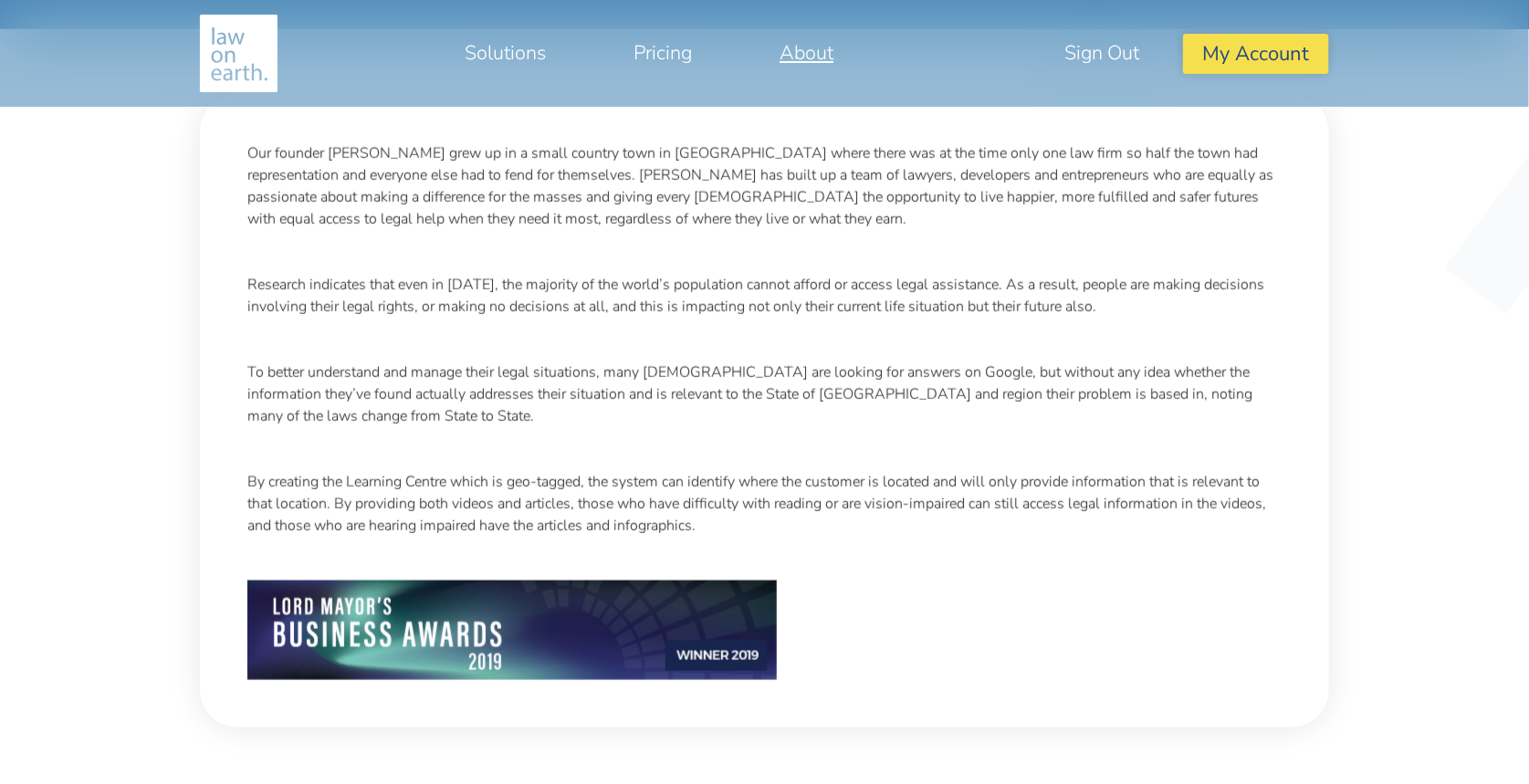 scroll, scrollTop: 0, scrollLeft: 0, axis: both 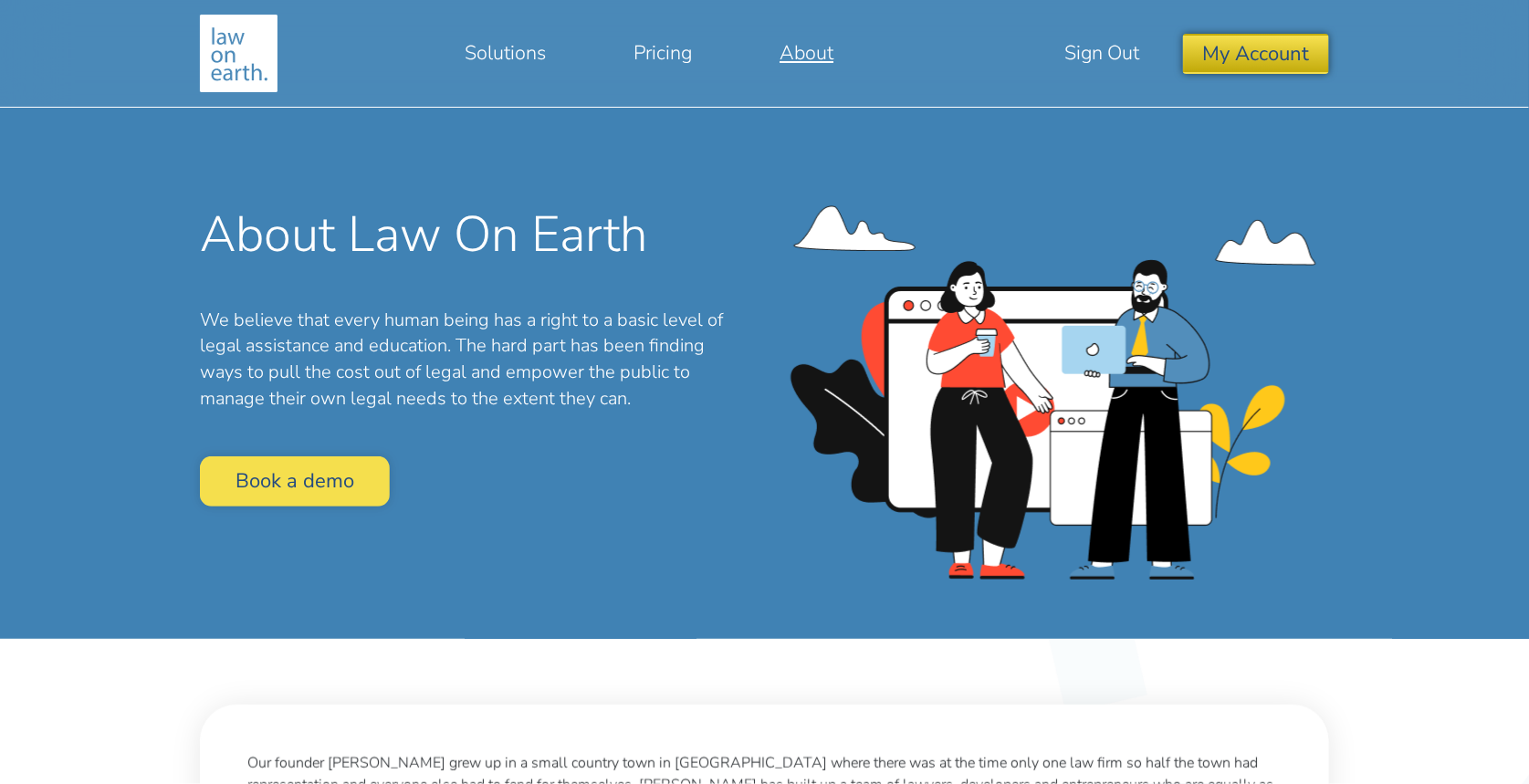 click on "My Account" at bounding box center [1255, 53] 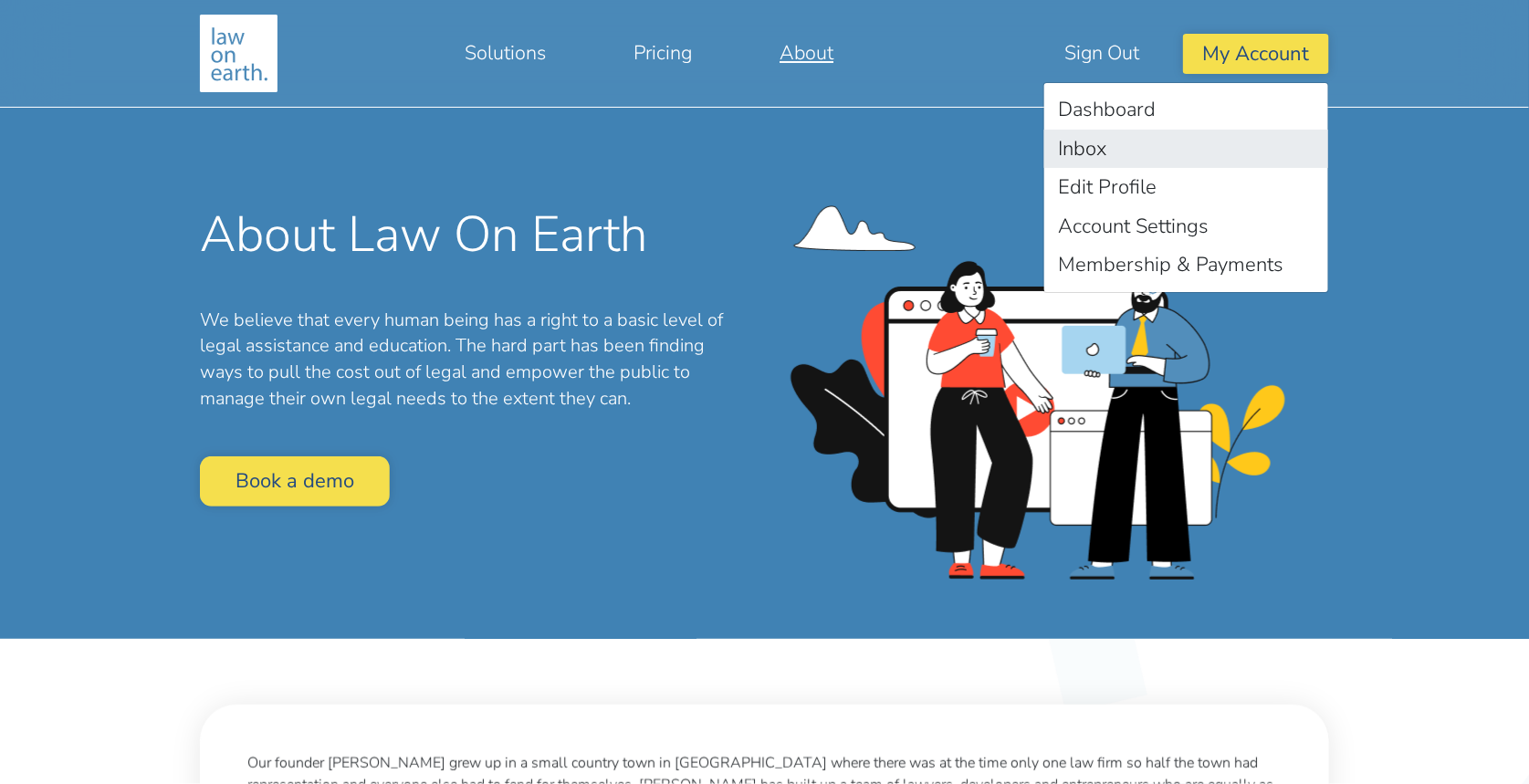 click on "Inbox" at bounding box center (1186, 149) 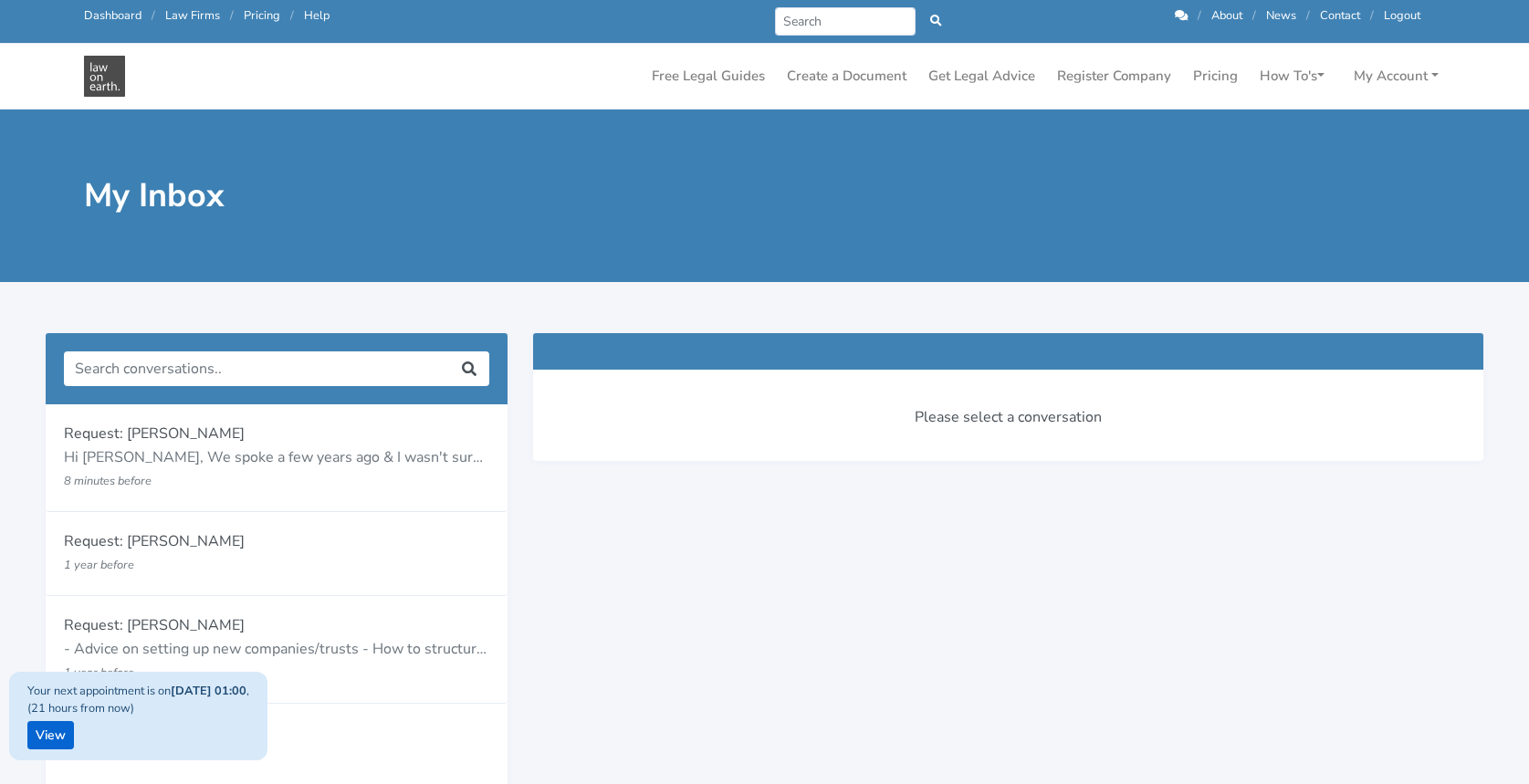 scroll, scrollTop: 0, scrollLeft: 0, axis: both 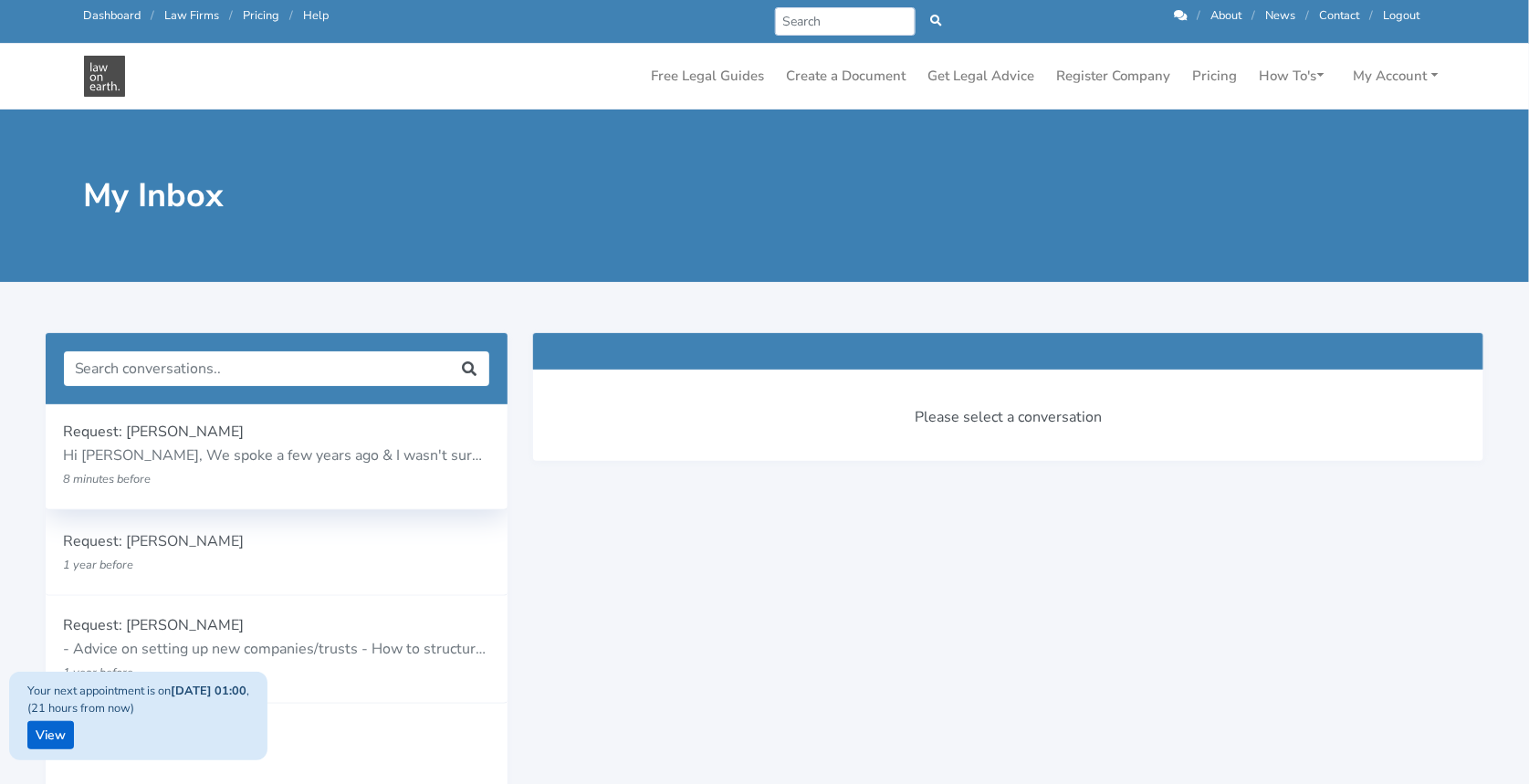click on "8 minutes before" at bounding box center (239, 479) 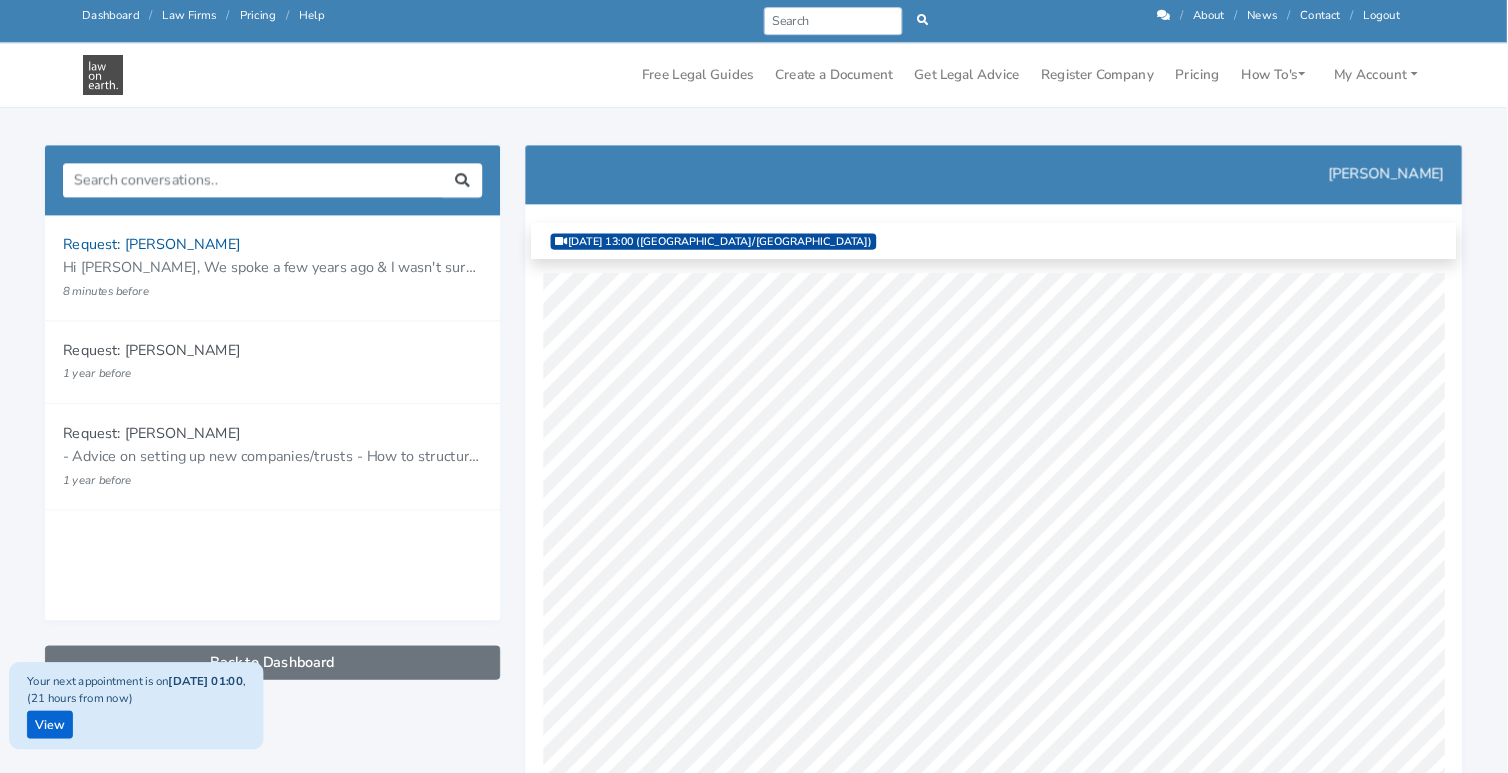 scroll, scrollTop: 0, scrollLeft: 0, axis: both 